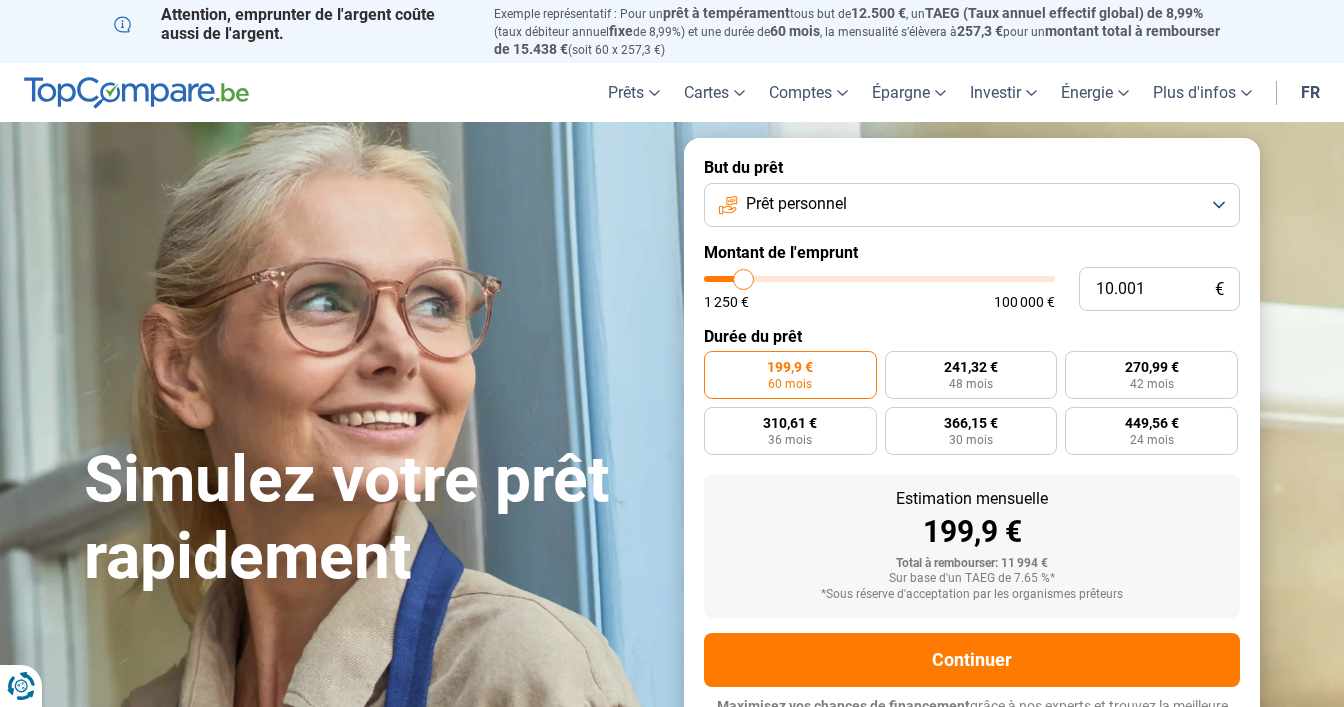 scroll, scrollTop: 0, scrollLeft: 0, axis: both 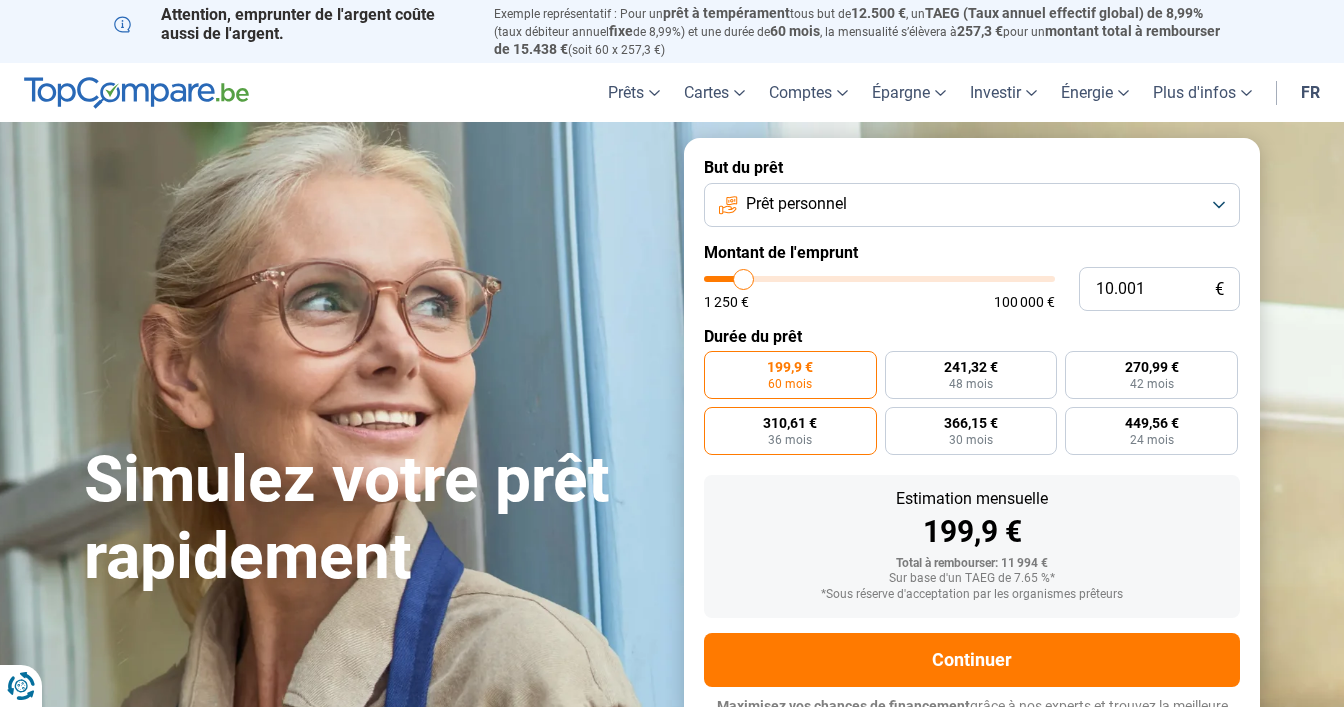 click on "36 mois" at bounding box center (790, 440) 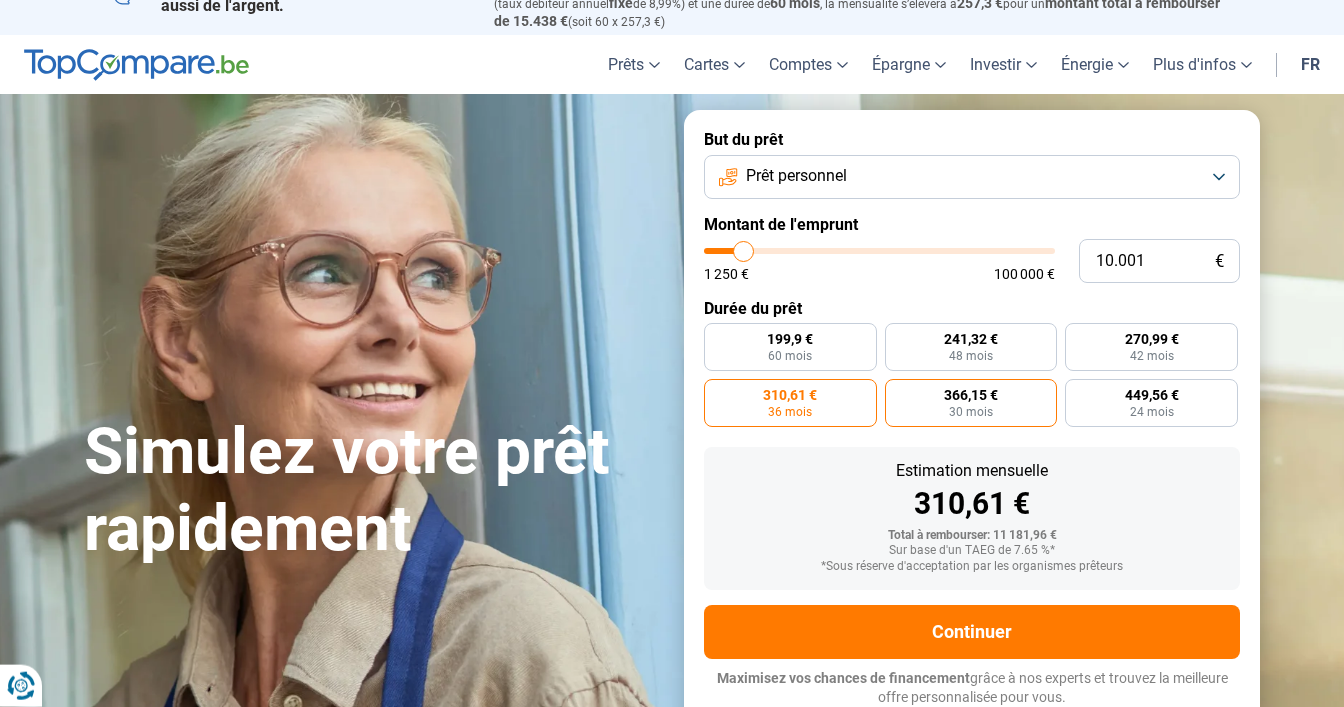 scroll, scrollTop: 29, scrollLeft: 0, axis: vertical 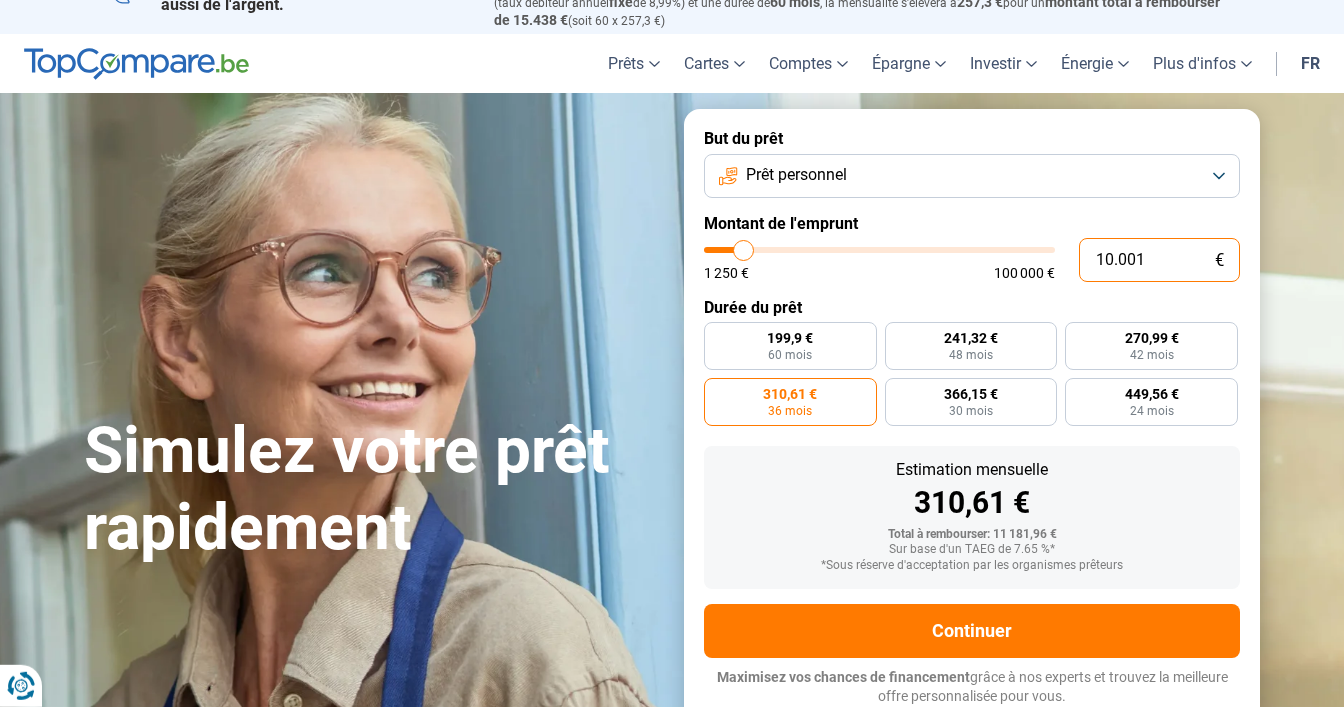 click on "10.001" at bounding box center [1159, 260] 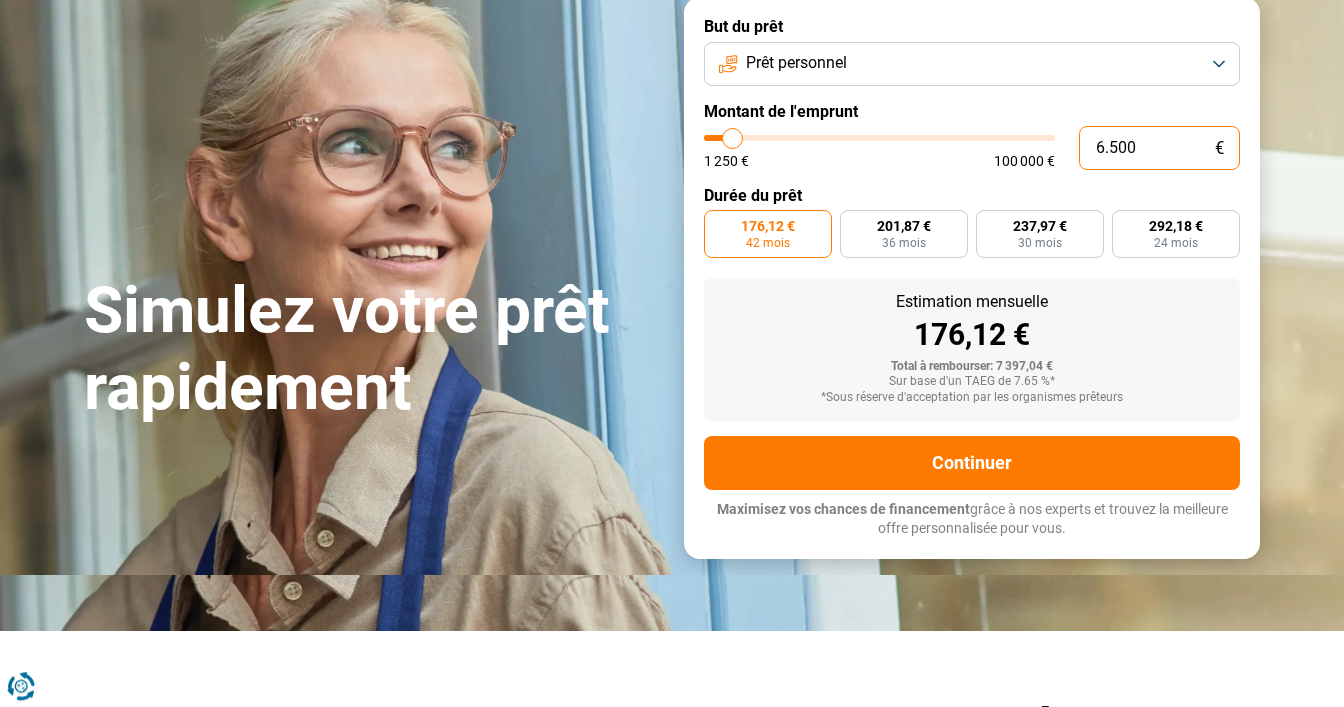 scroll, scrollTop: 105, scrollLeft: 0, axis: vertical 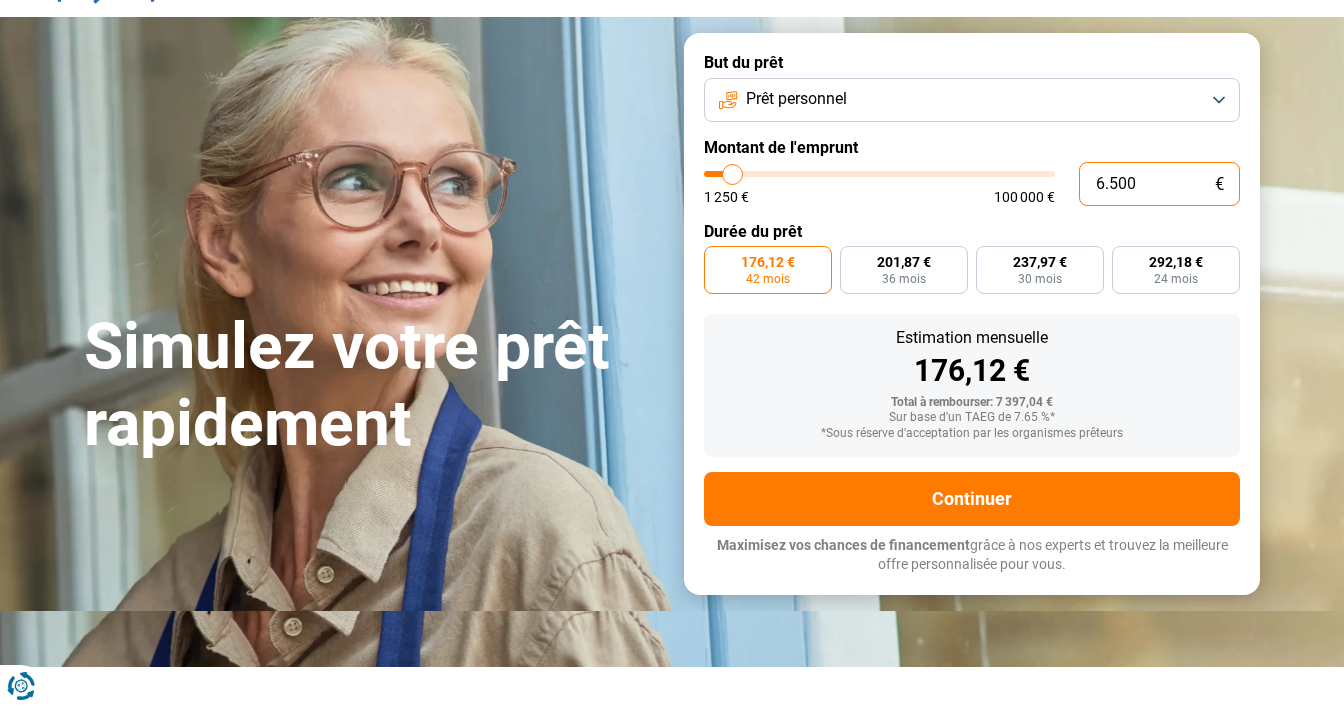 click on "6.500" at bounding box center [1159, 184] 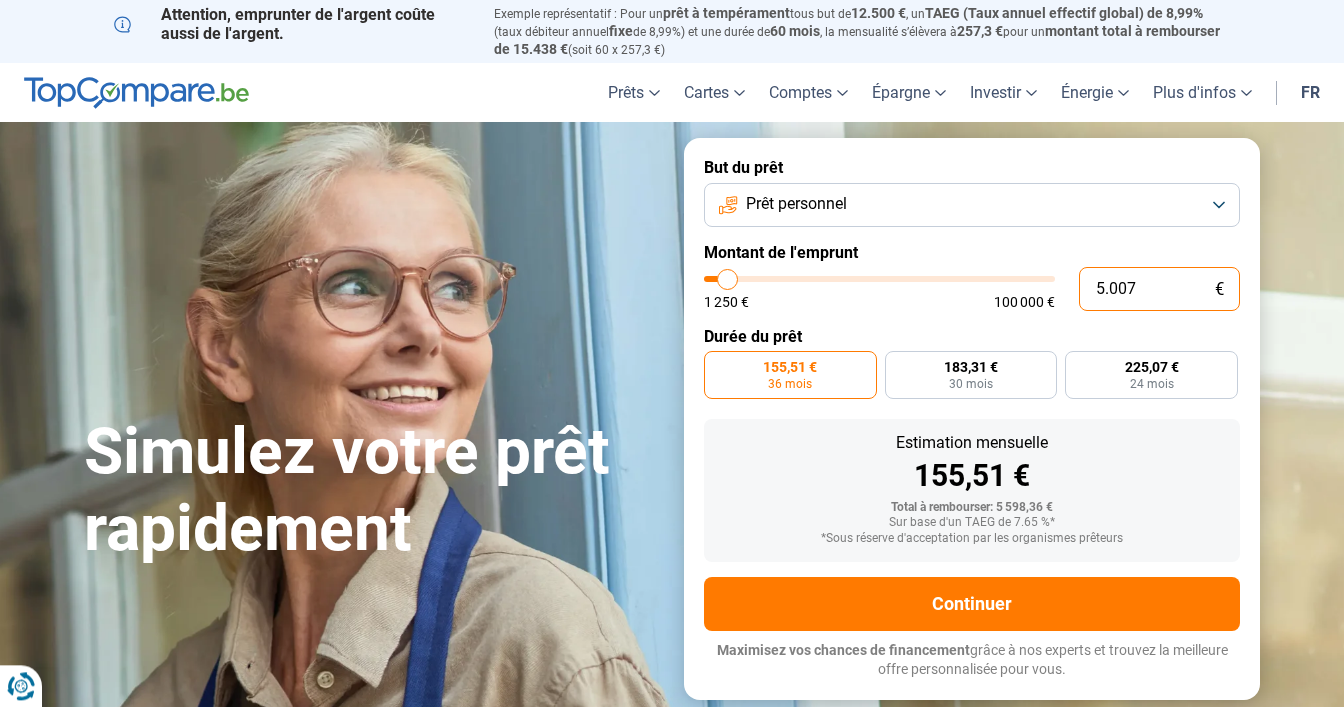scroll, scrollTop: 0, scrollLeft: 0, axis: both 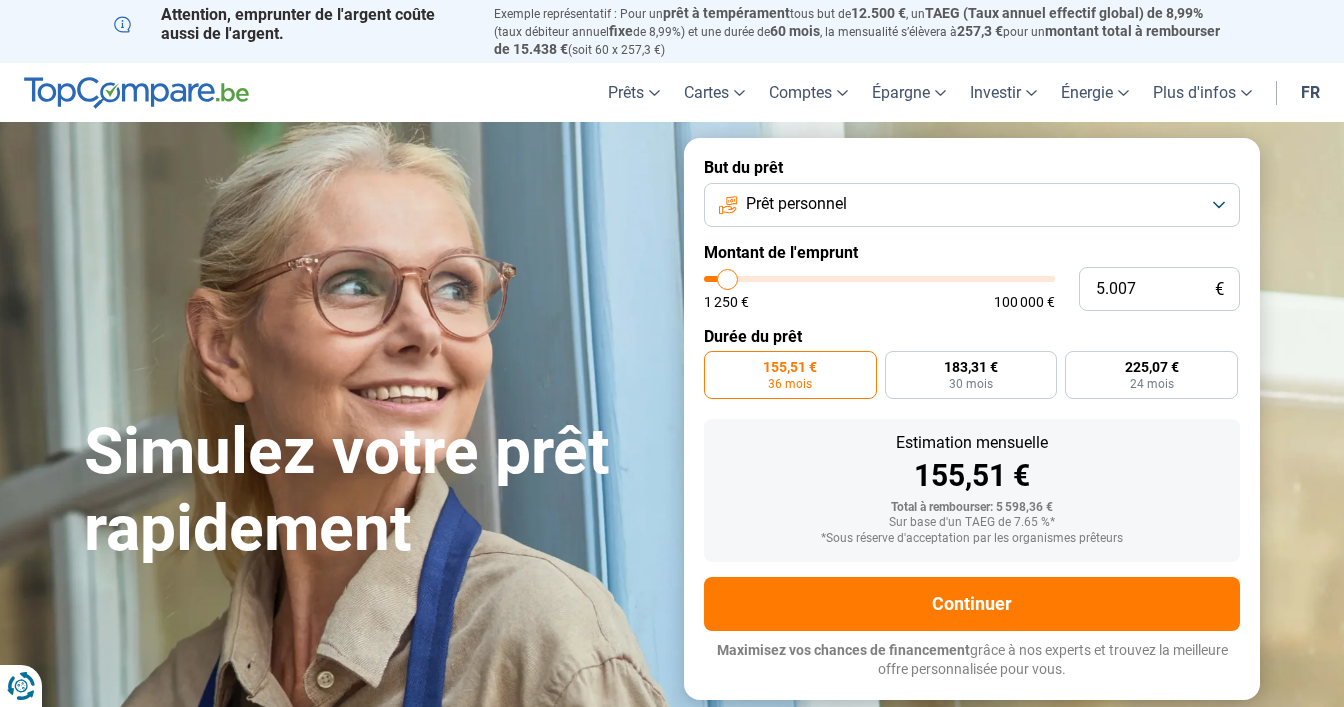 click on "36 mois" at bounding box center [790, 384] 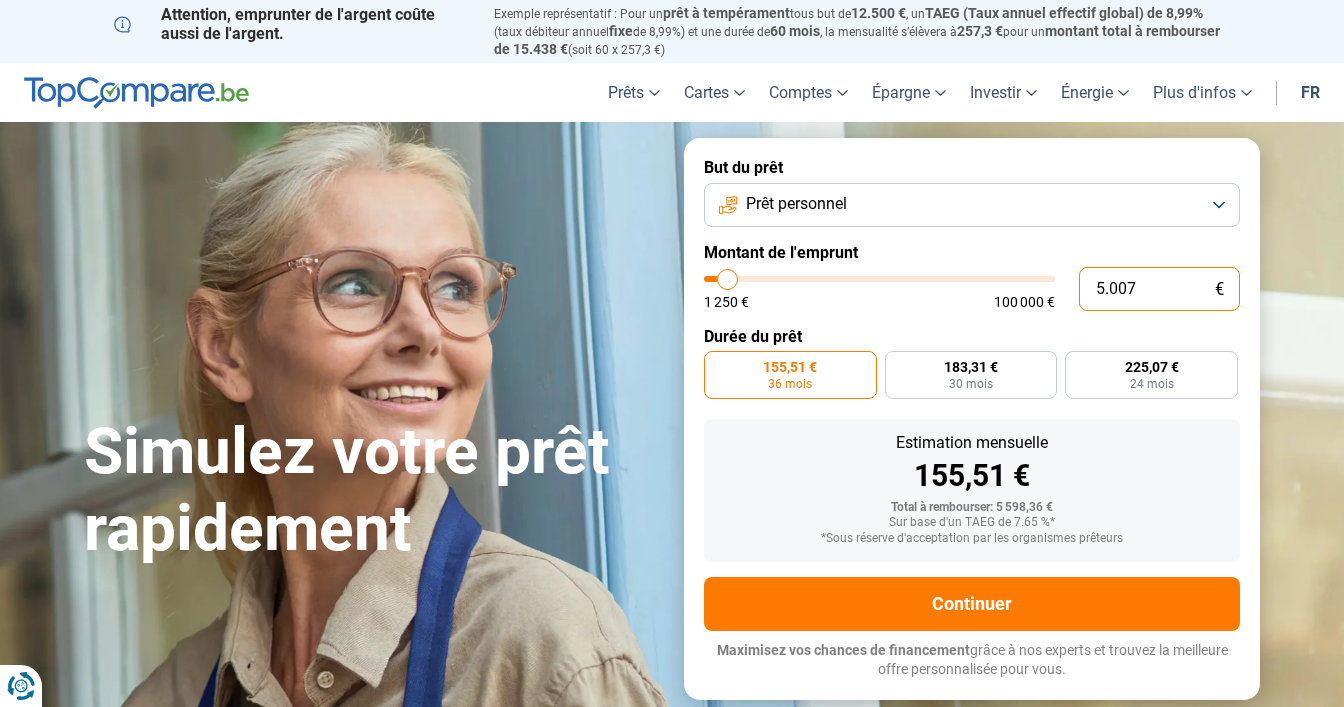 click on "5.007" at bounding box center (1159, 289) 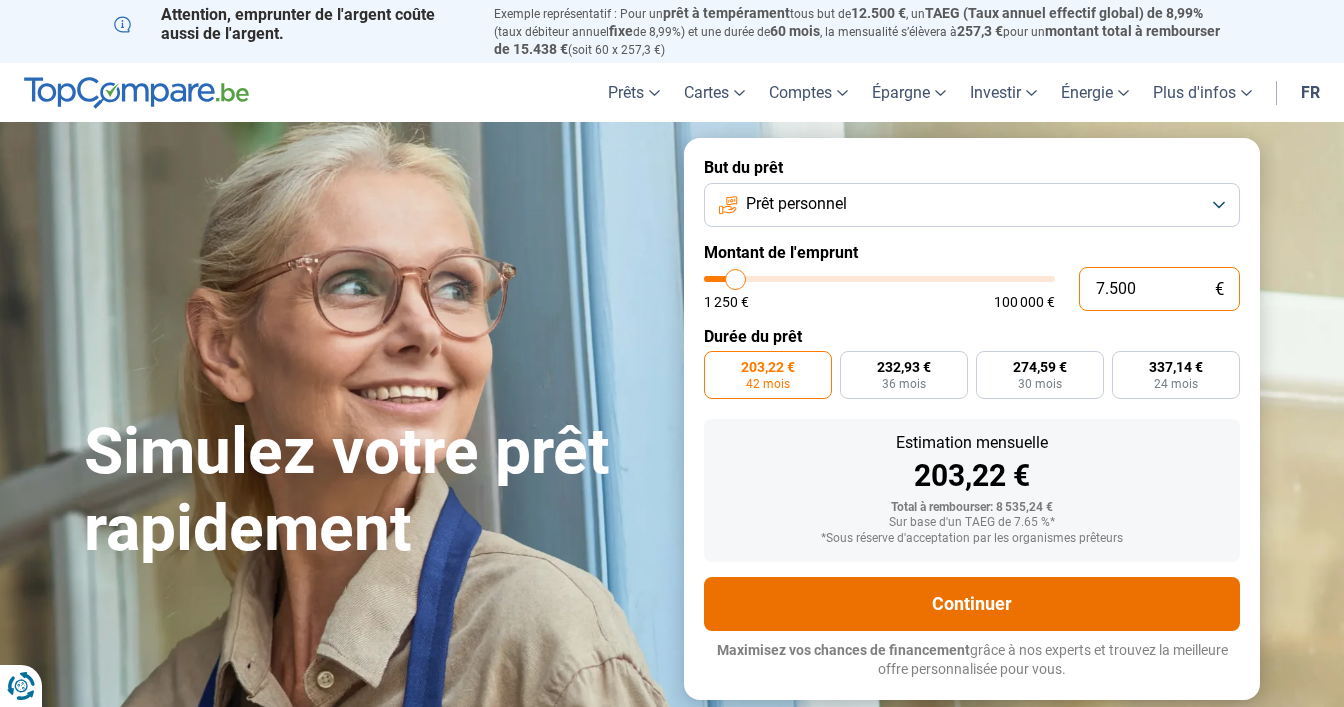 type on "7.500" 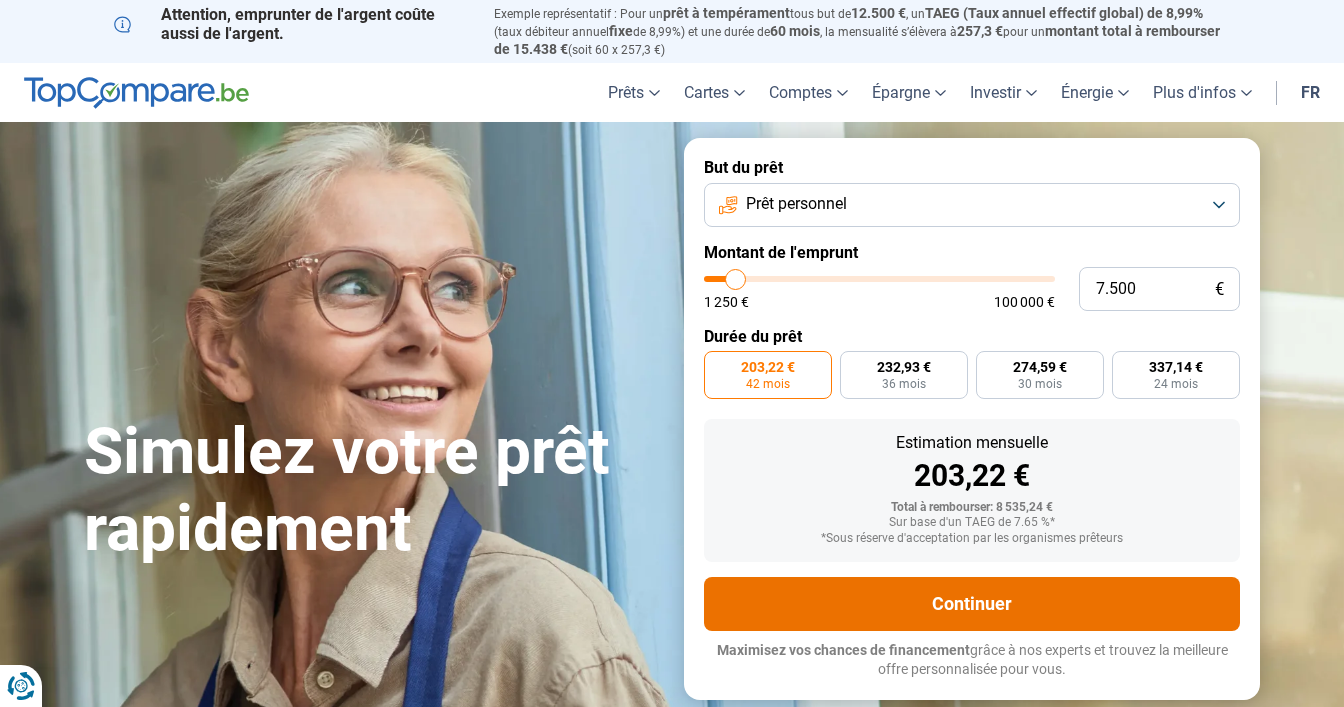 click on "Continuer" at bounding box center [972, 604] 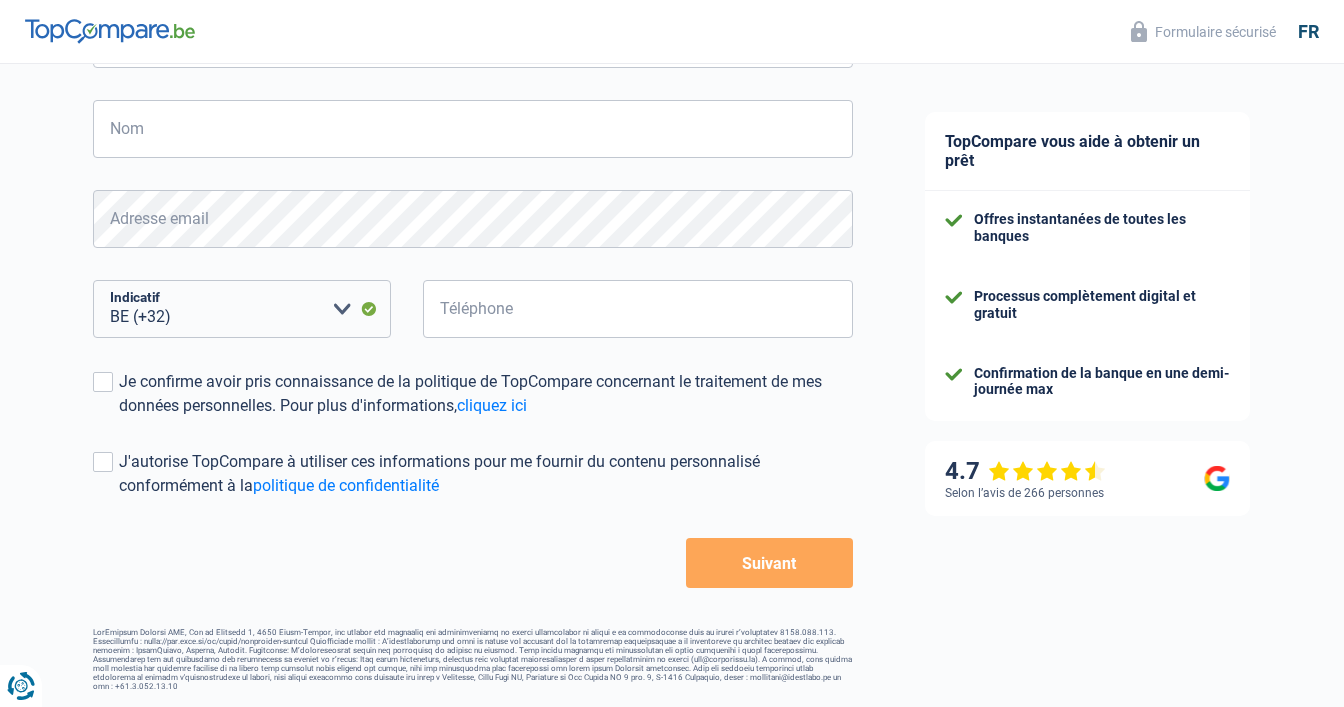 scroll, scrollTop: 0, scrollLeft: 0, axis: both 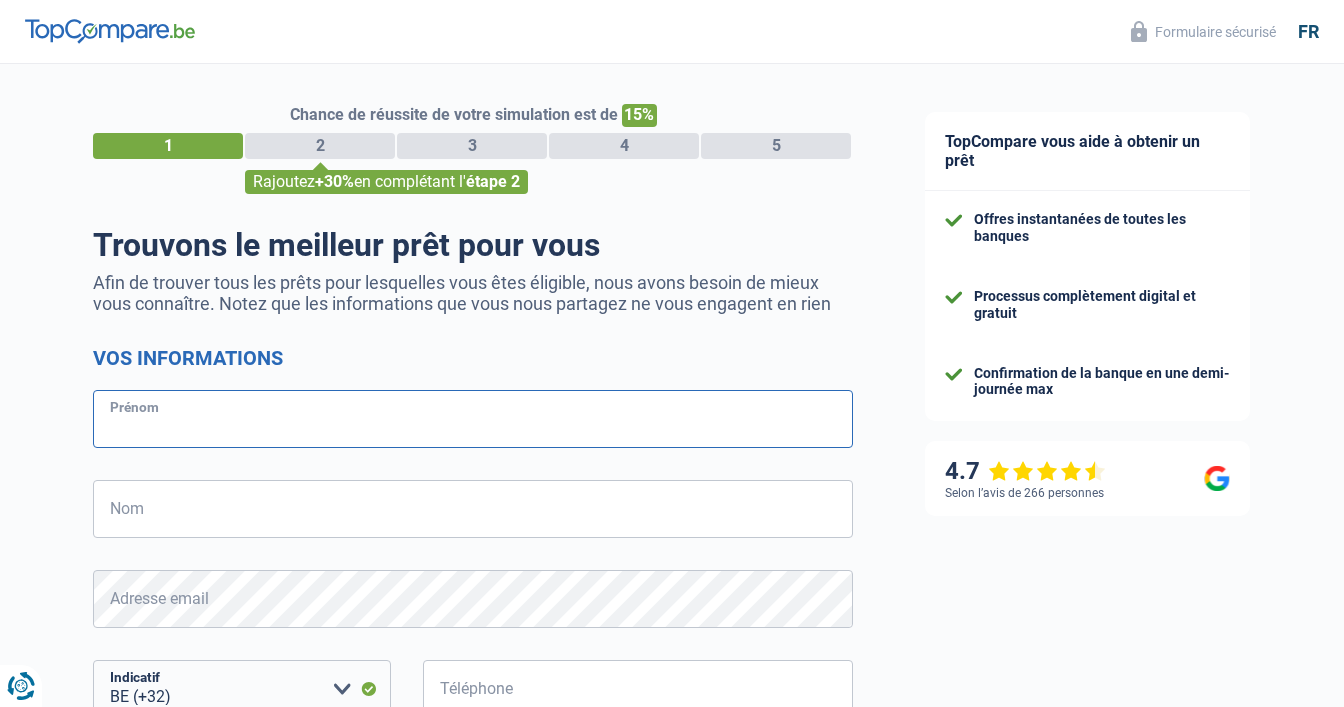 click on "Prénom" at bounding box center (473, 419) 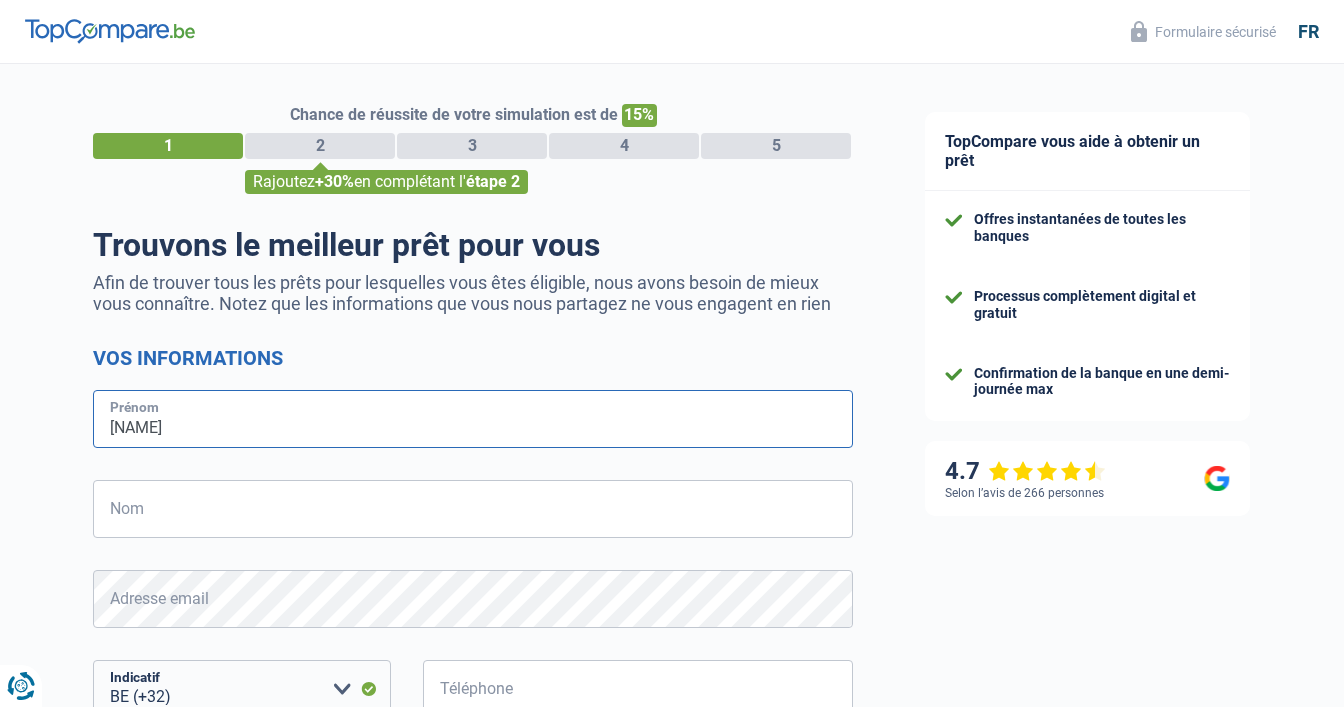 type on "[NAME]" 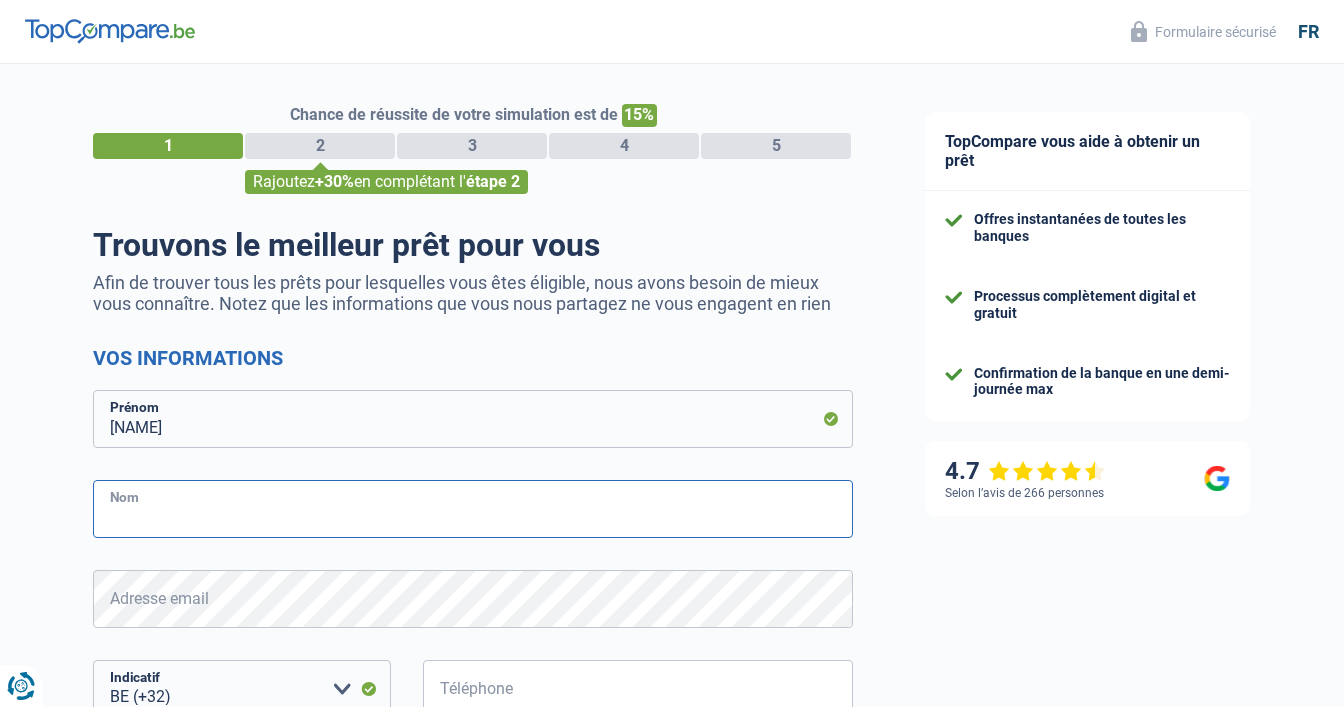 click on "Nom" at bounding box center [473, 509] 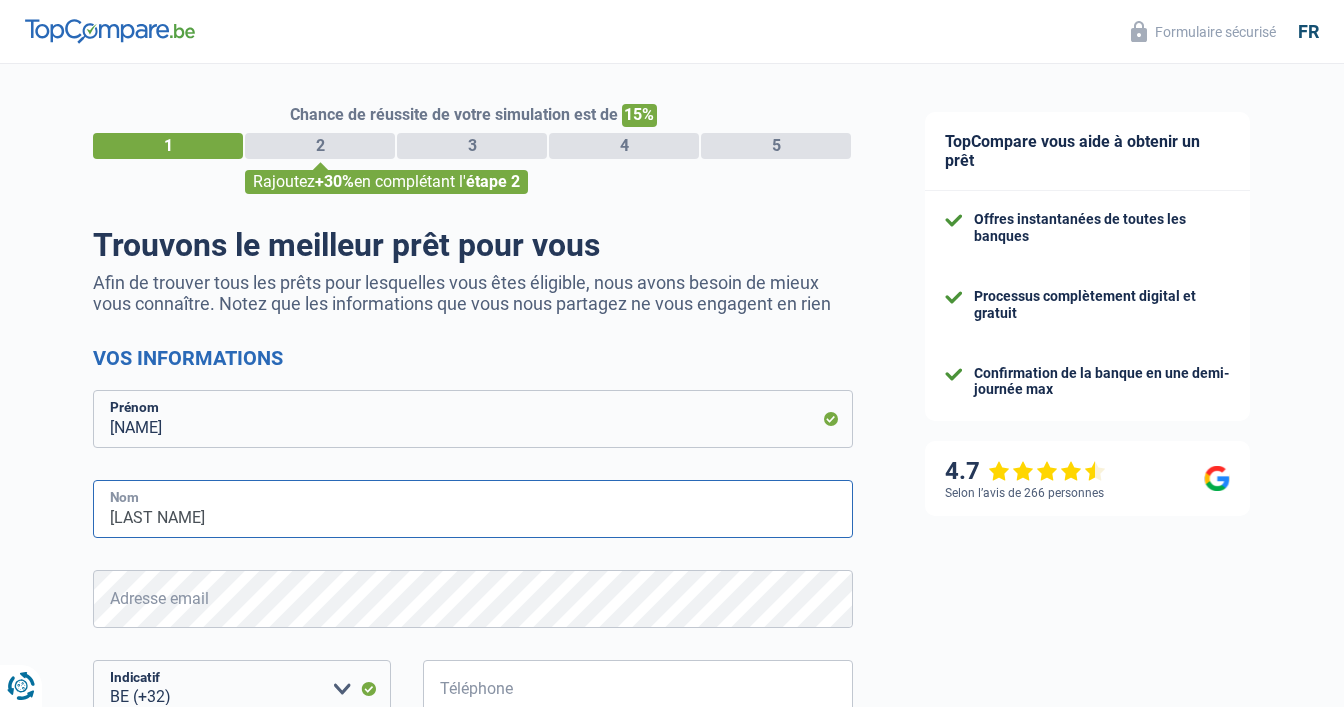 type on "[LAST NAME]" 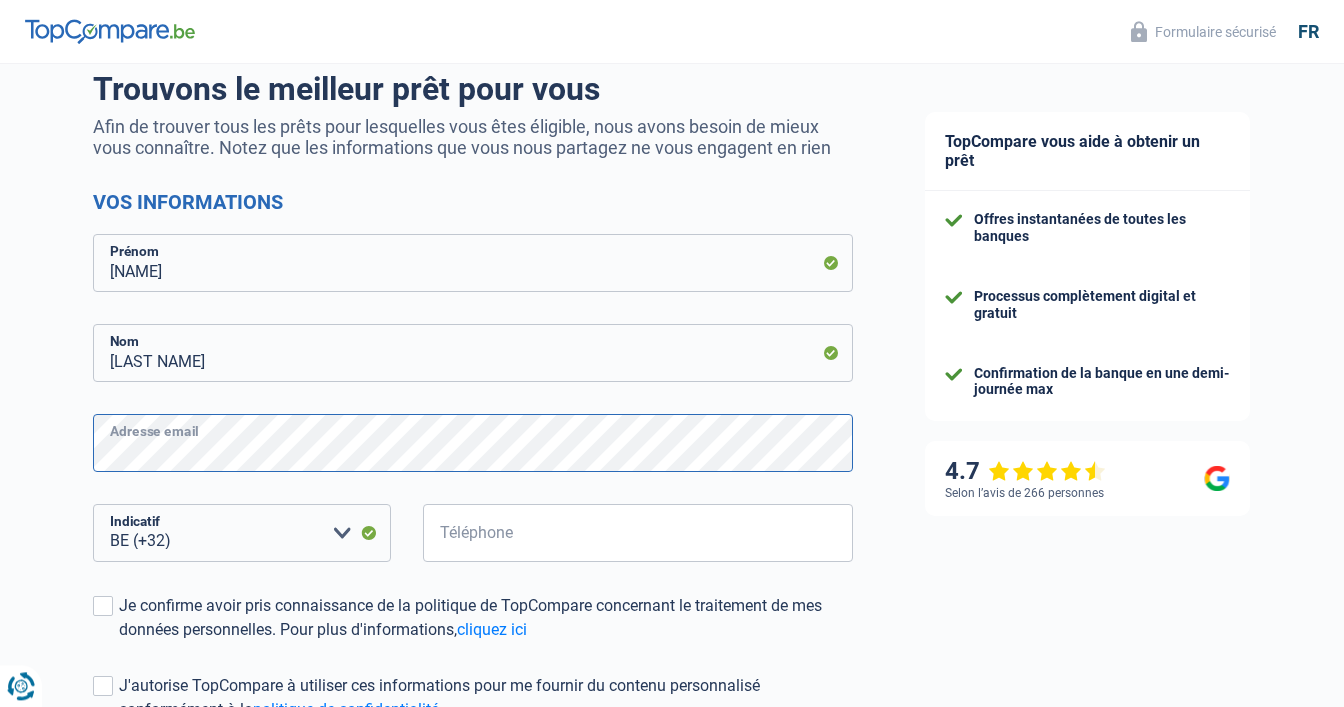 scroll, scrollTop: 211, scrollLeft: 0, axis: vertical 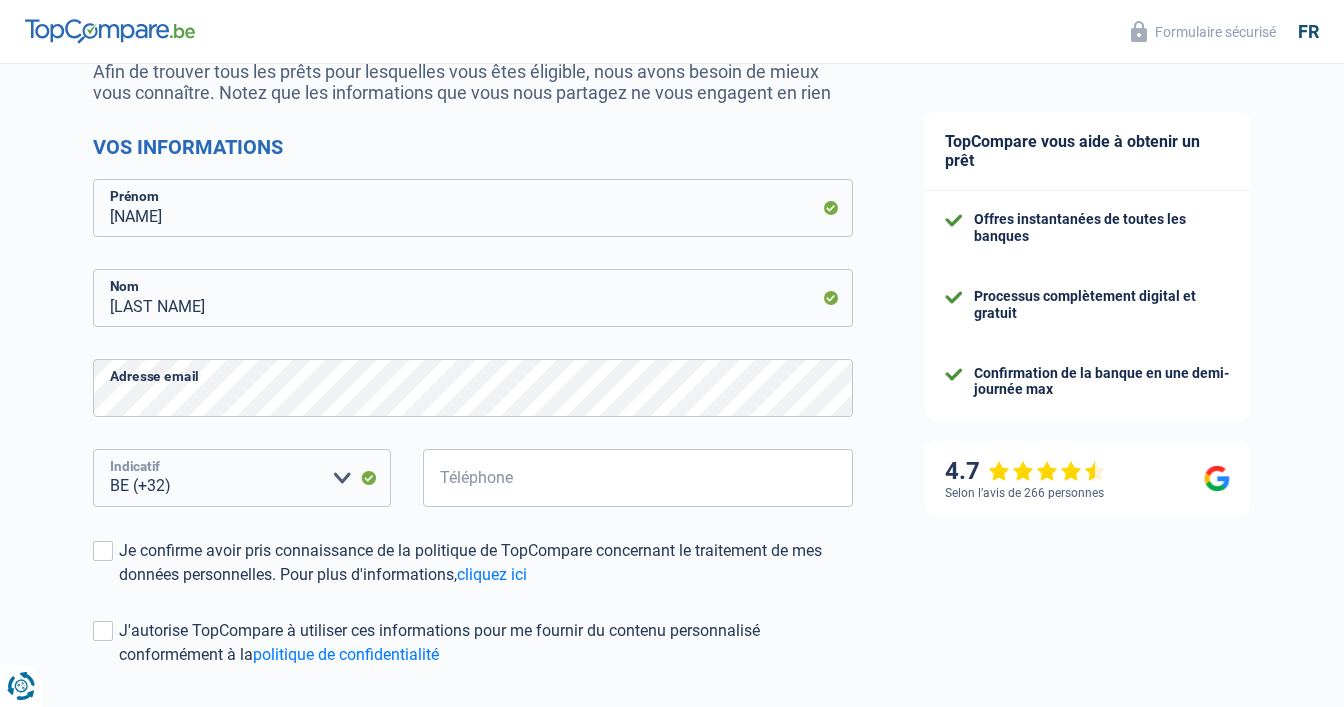 click on "BE (+32) LU (+352)
Veuillez sélectionner une option" at bounding box center [242, 478] 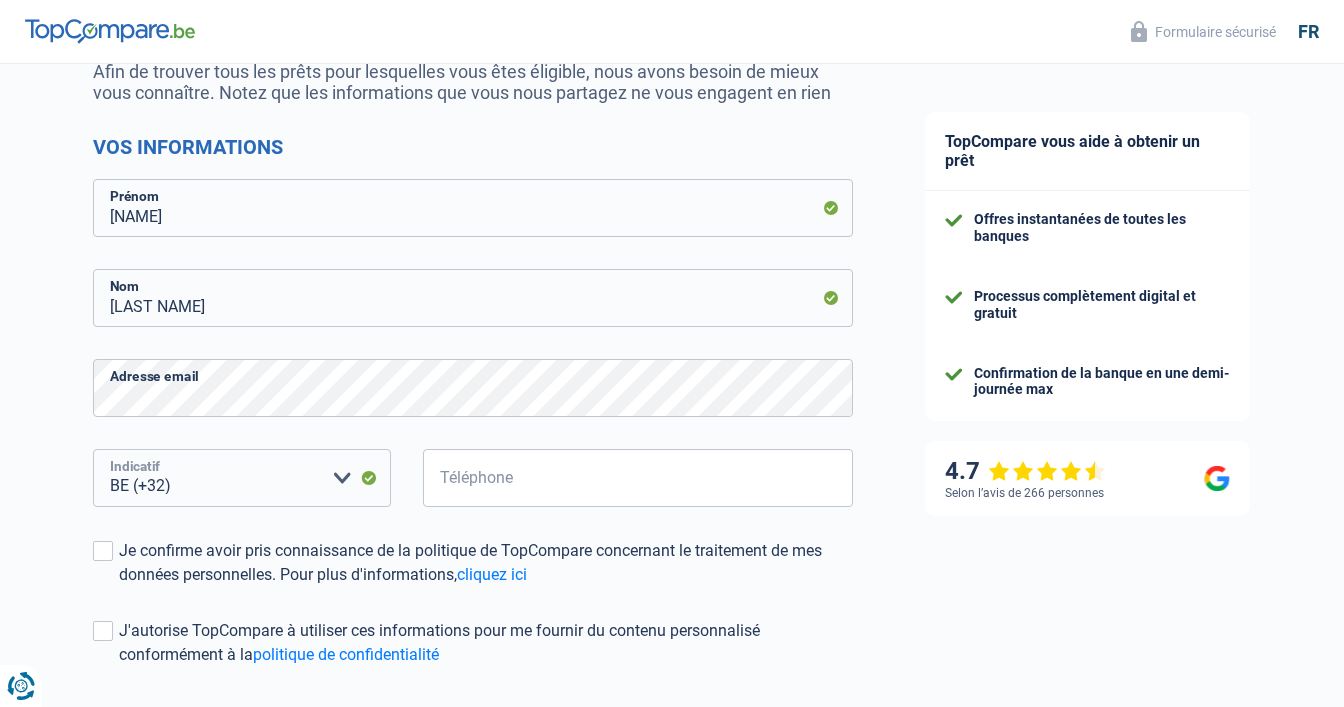 click on "BE (+32) LU (+352)
Veuillez sélectionner une option" at bounding box center (242, 478) 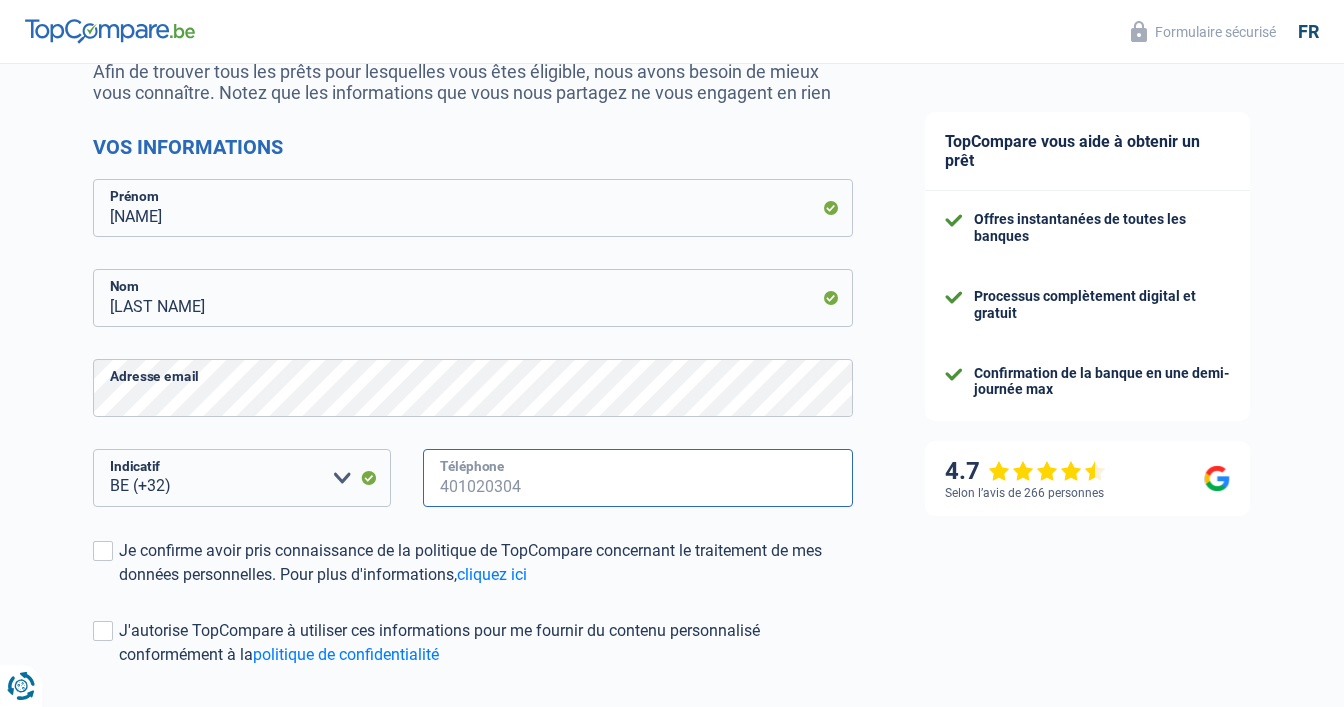 click on "Téléphone" at bounding box center [638, 478] 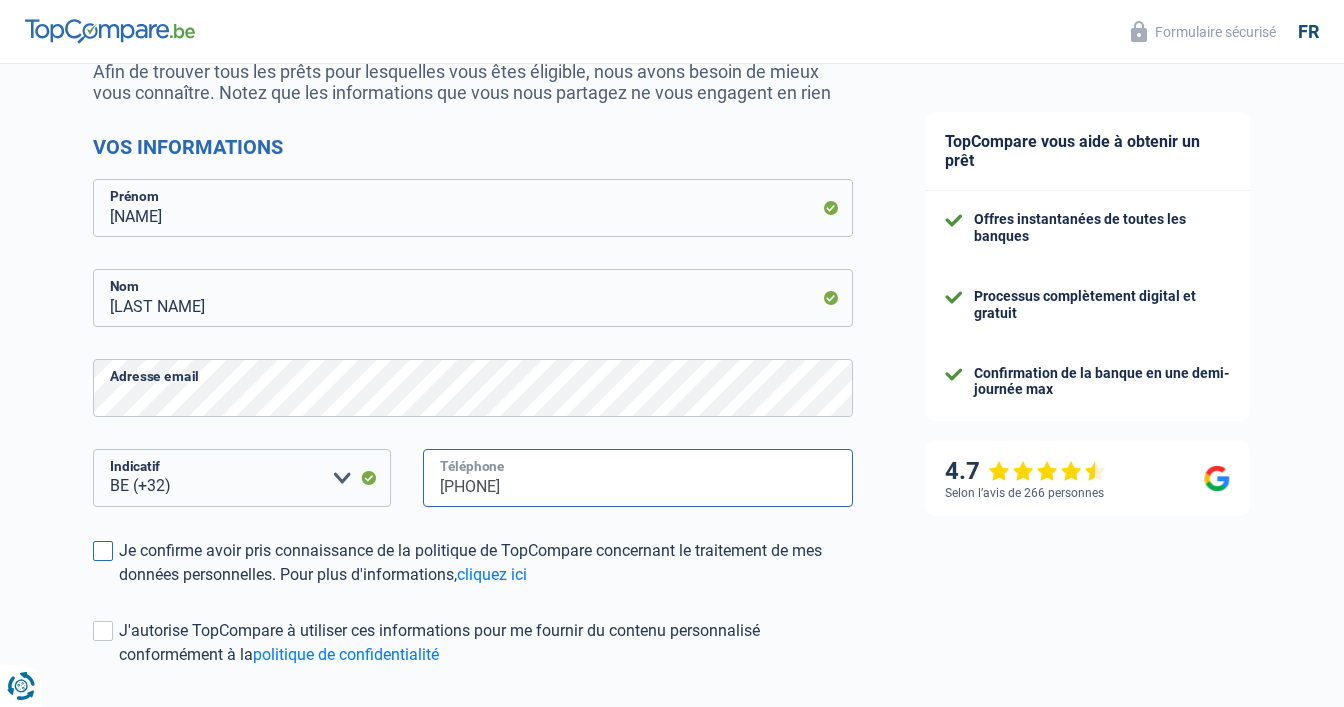 type on "[PHONE]" 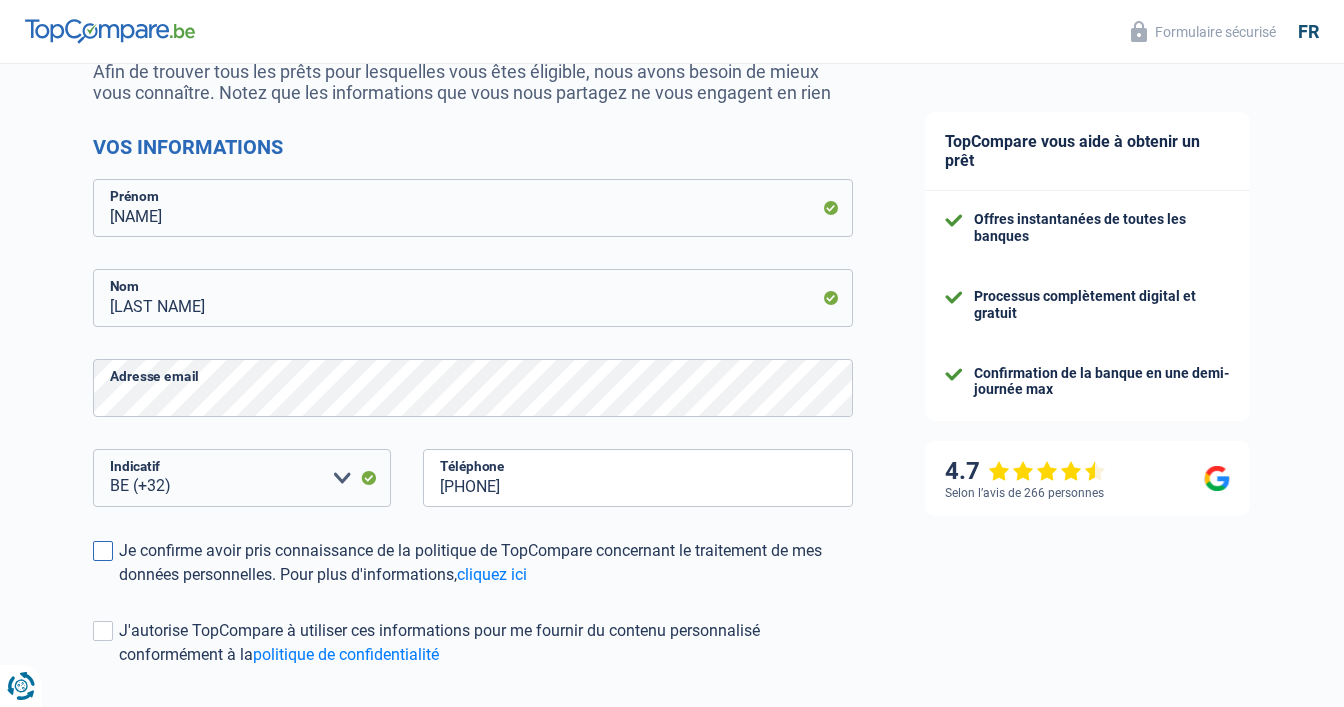 click at bounding box center [103, 551] 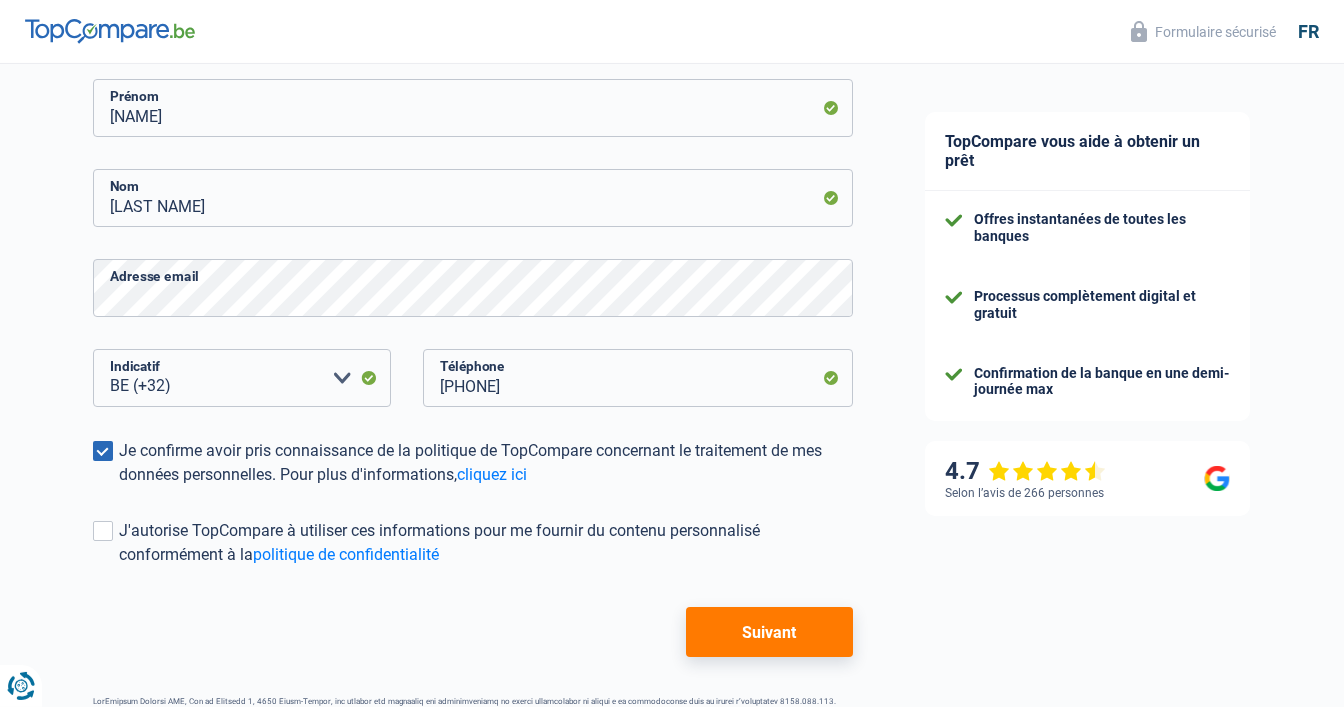 scroll, scrollTop: 380, scrollLeft: 0, axis: vertical 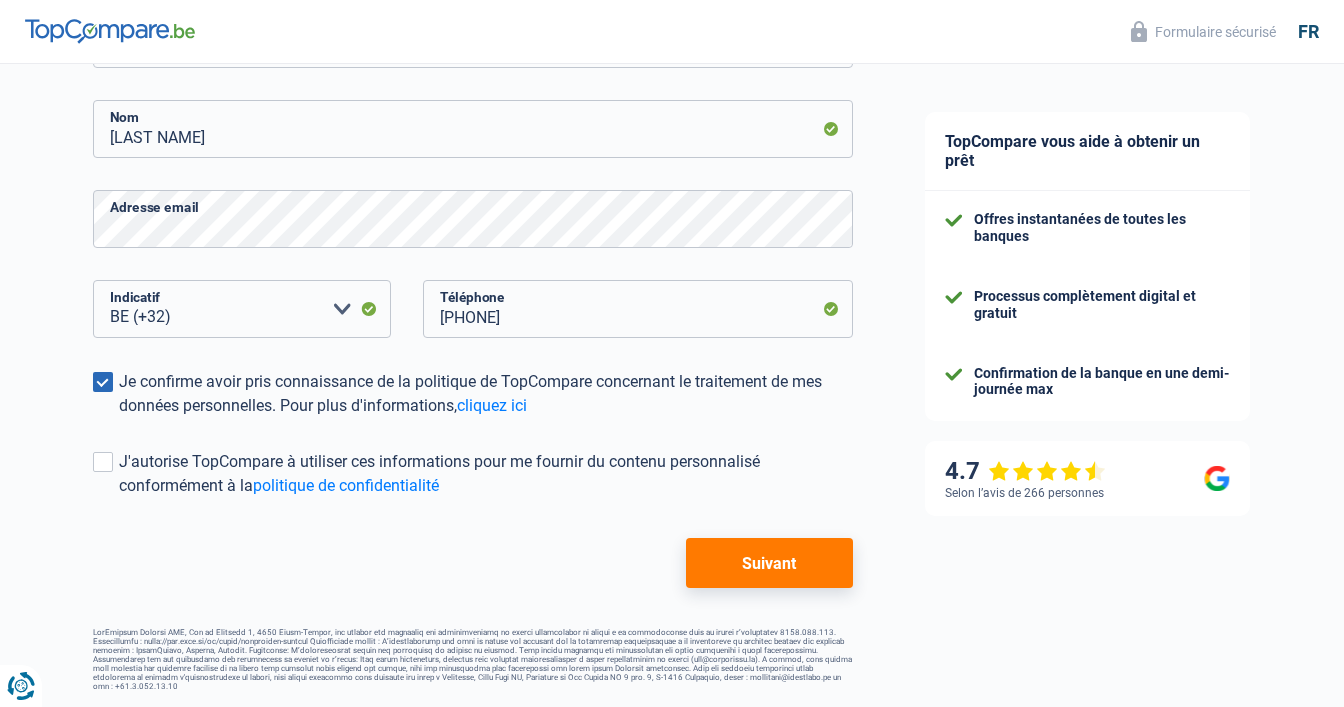 click on "Suivant" at bounding box center [769, 563] 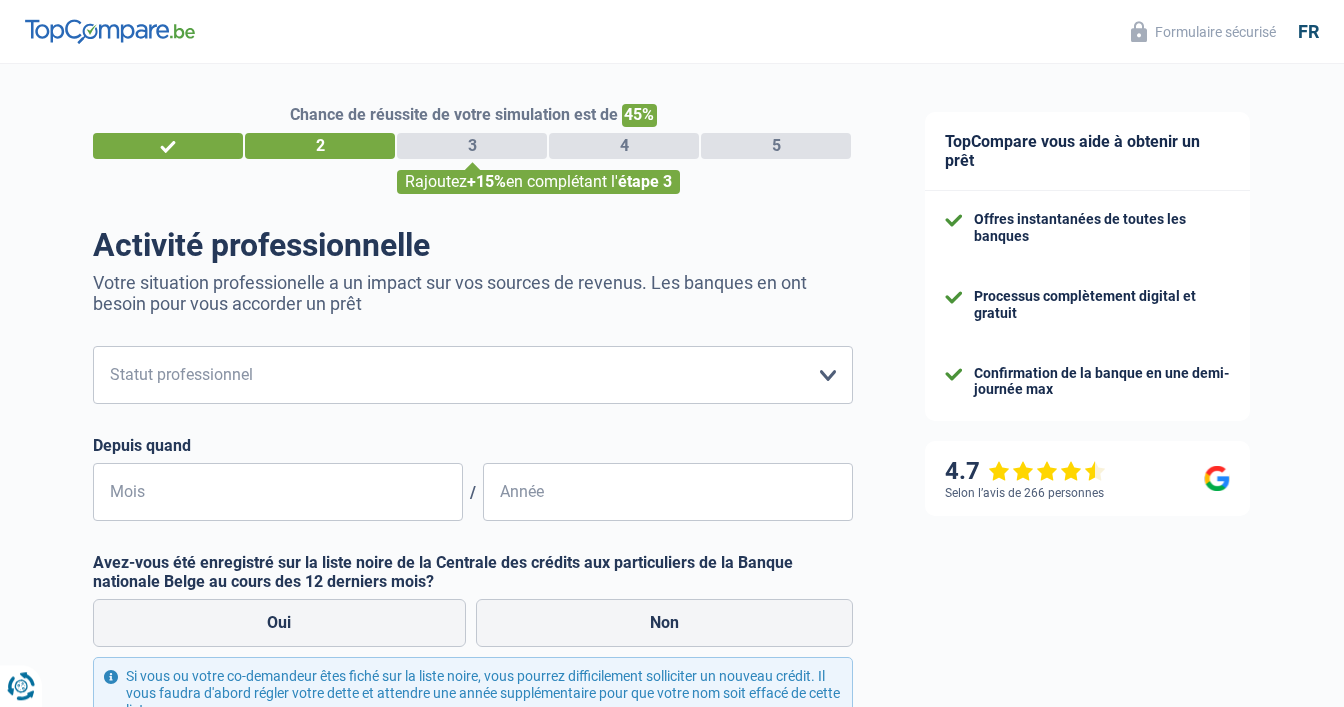 scroll, scrollTop: 0, scrollLeft: 0, axis: both 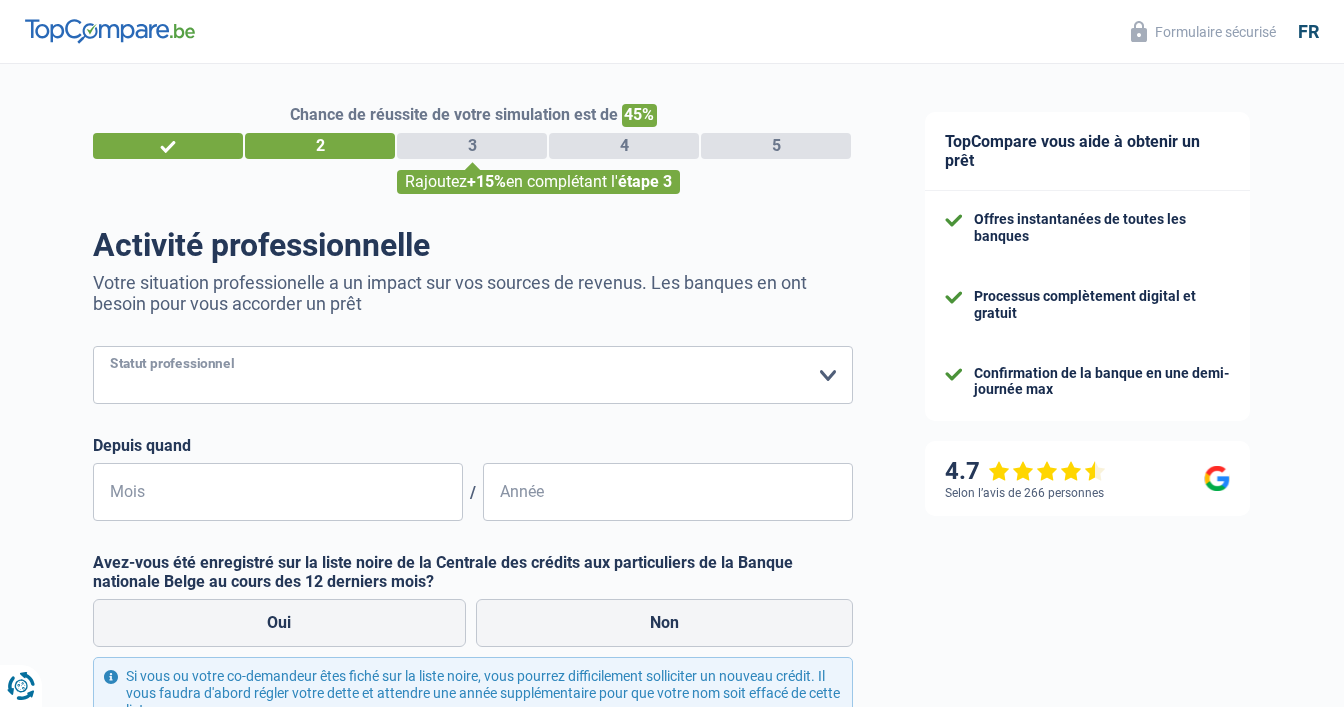 click on "Ouvrier Employé privé Employé public Invalide Indépendant Pensionné Chômeur Mutuelle Femme au foyer Sans profession Allocataire sécurité/Intégration social (SPF Sécurité Sociale, CPAS) Etudiant Profession libérale Commerçant Rentier Pré-pensionné
Veuillez sélectionner une option" at bounding box center (473, 375) 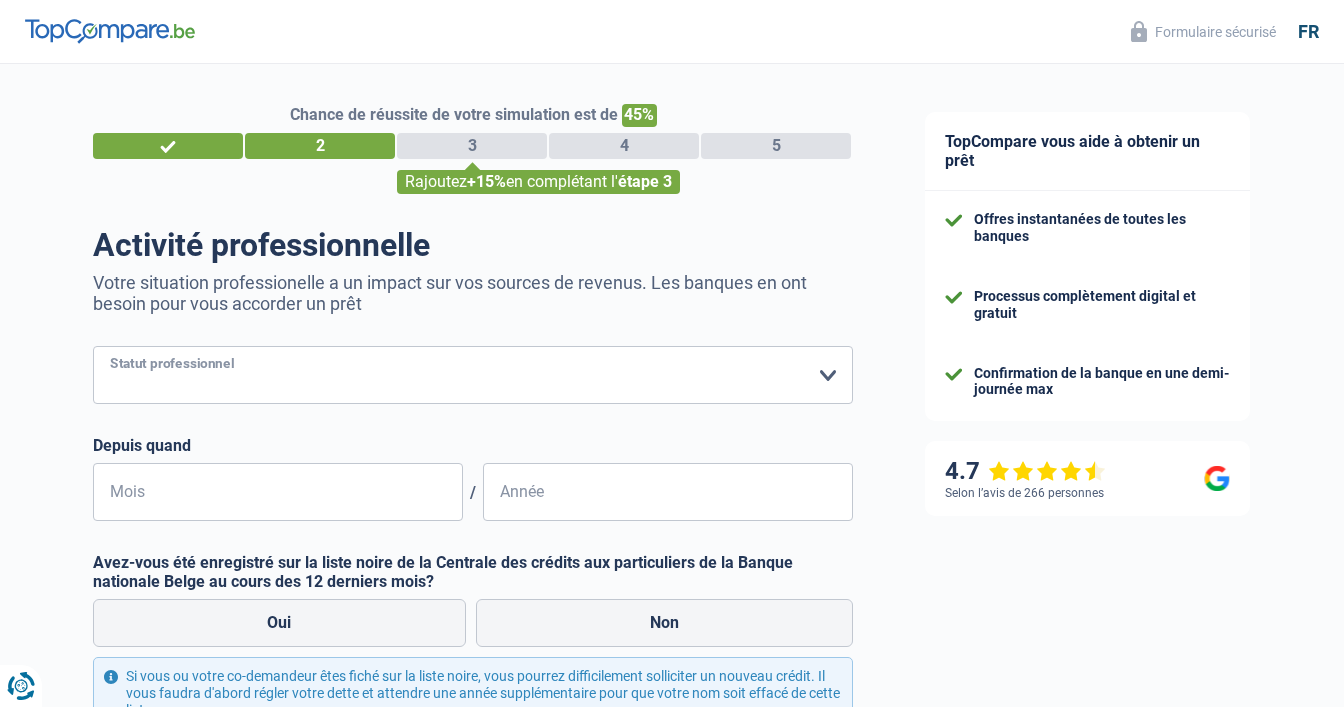 select on "publicEmployee" 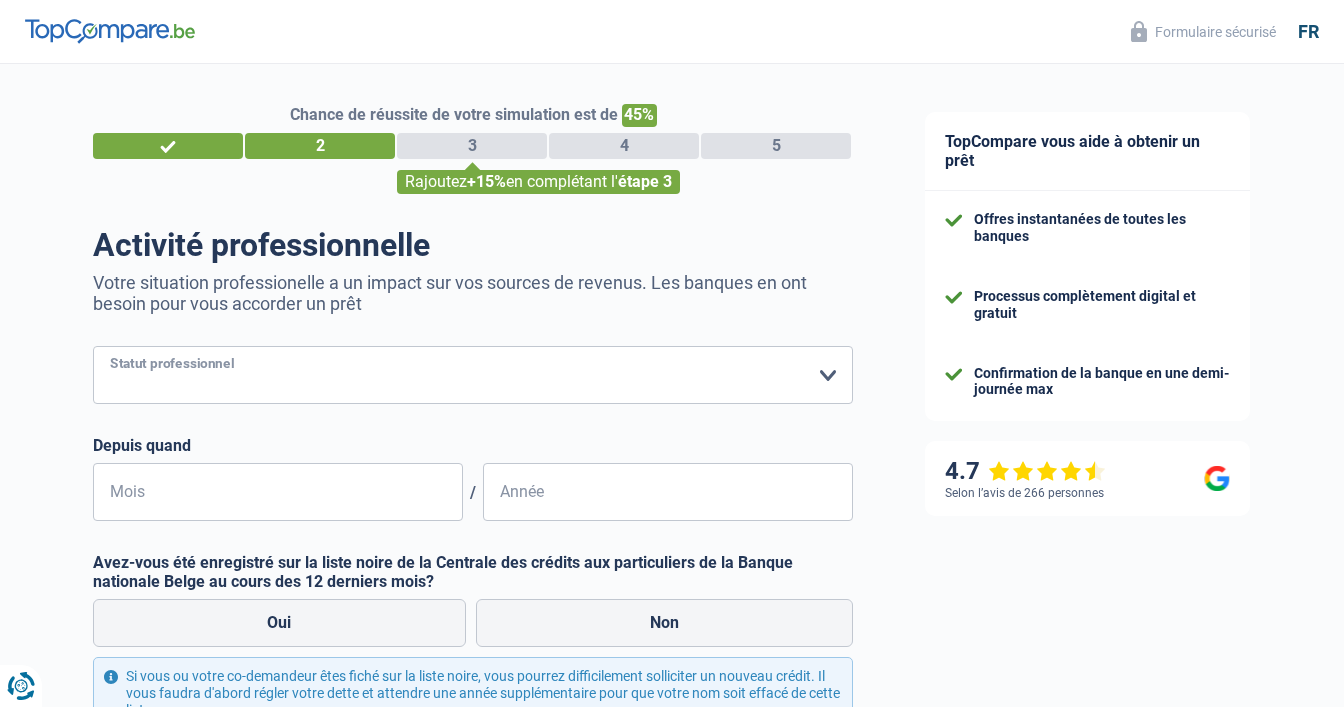 click on "Employé public" at bounding box center (0, 0) 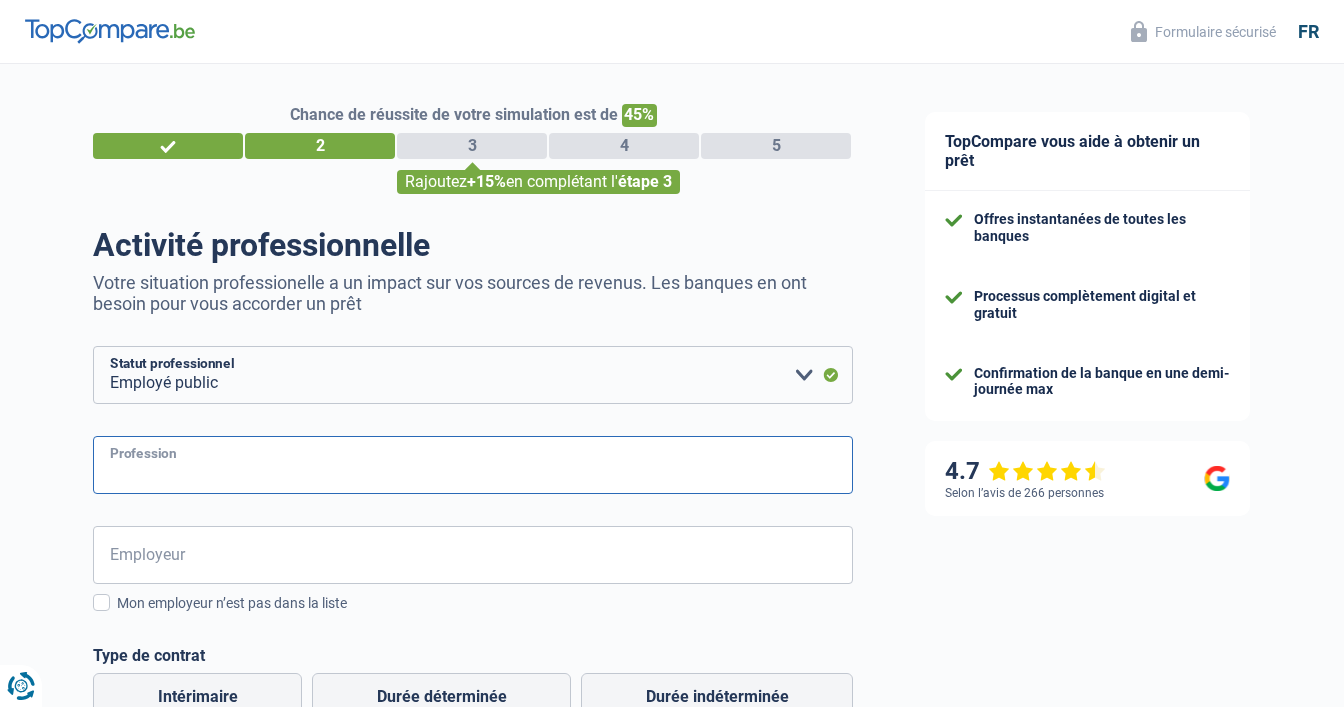 click on "Profession" at bounding box center (473, 465) 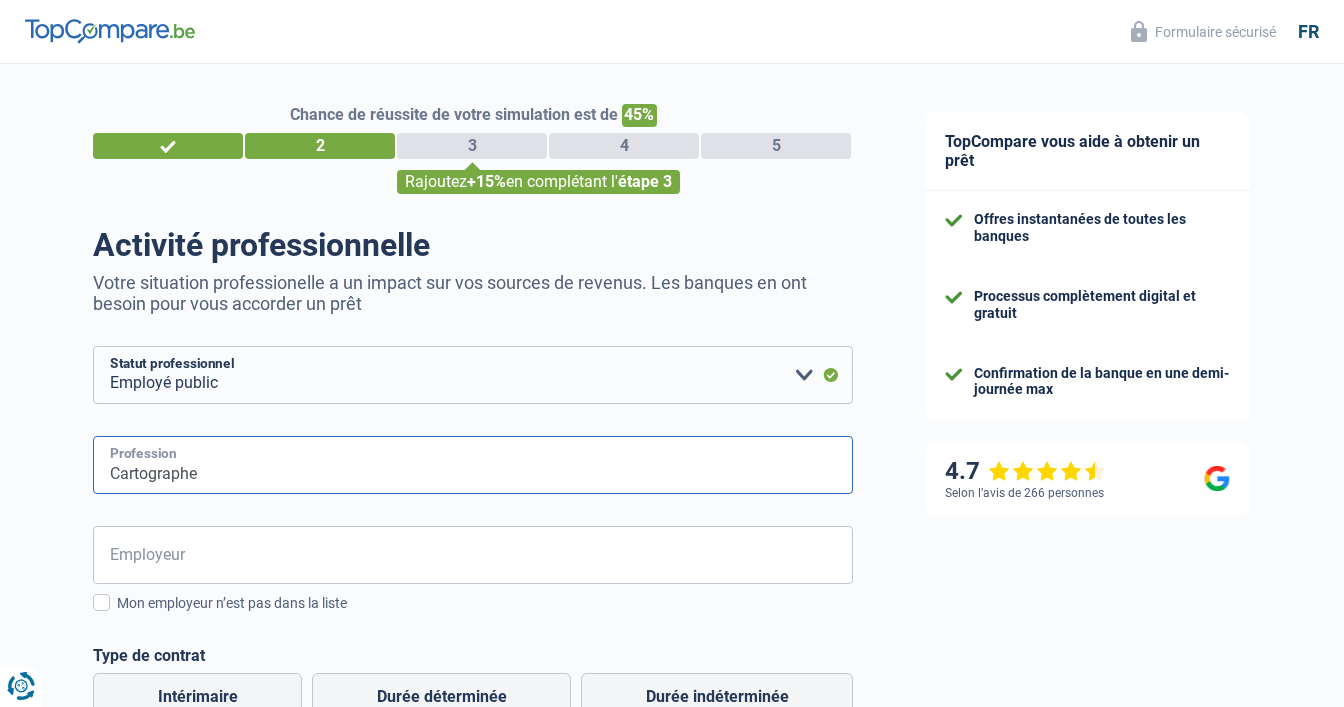 type on "Cartographe" 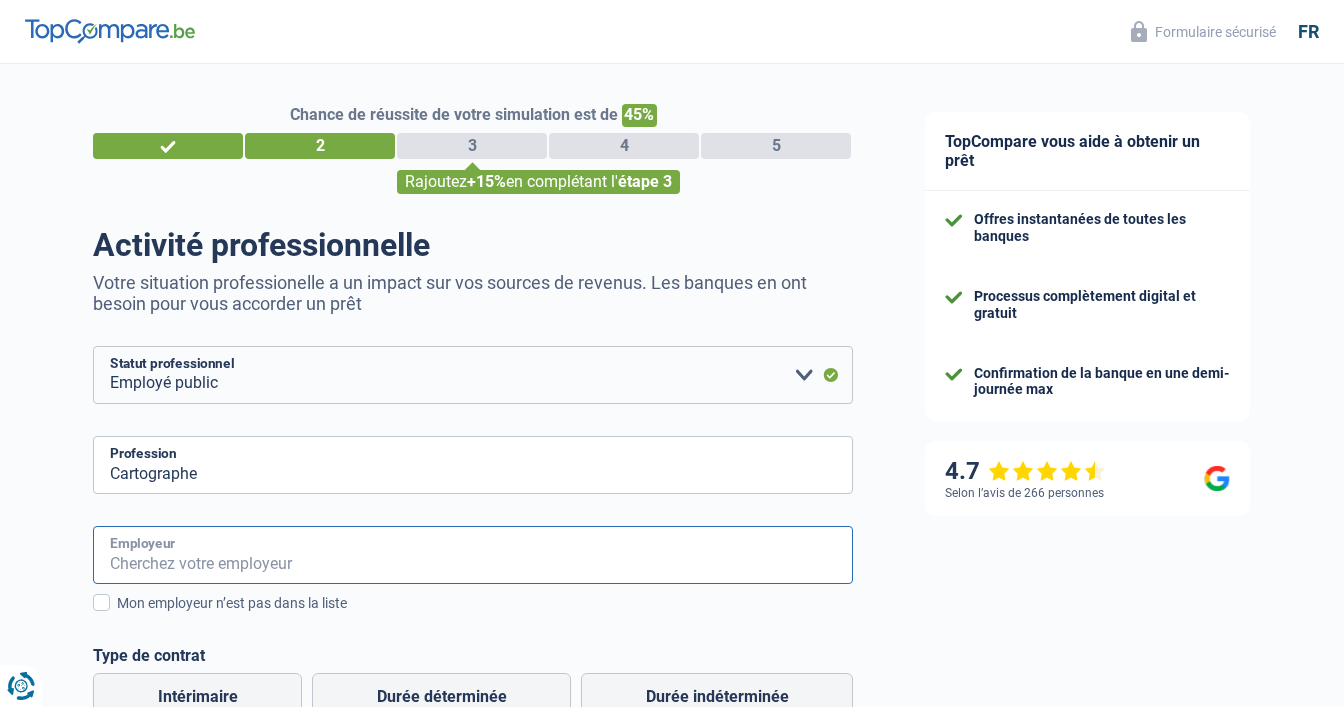 click on "Employeur" at bounding box center [473, 555] 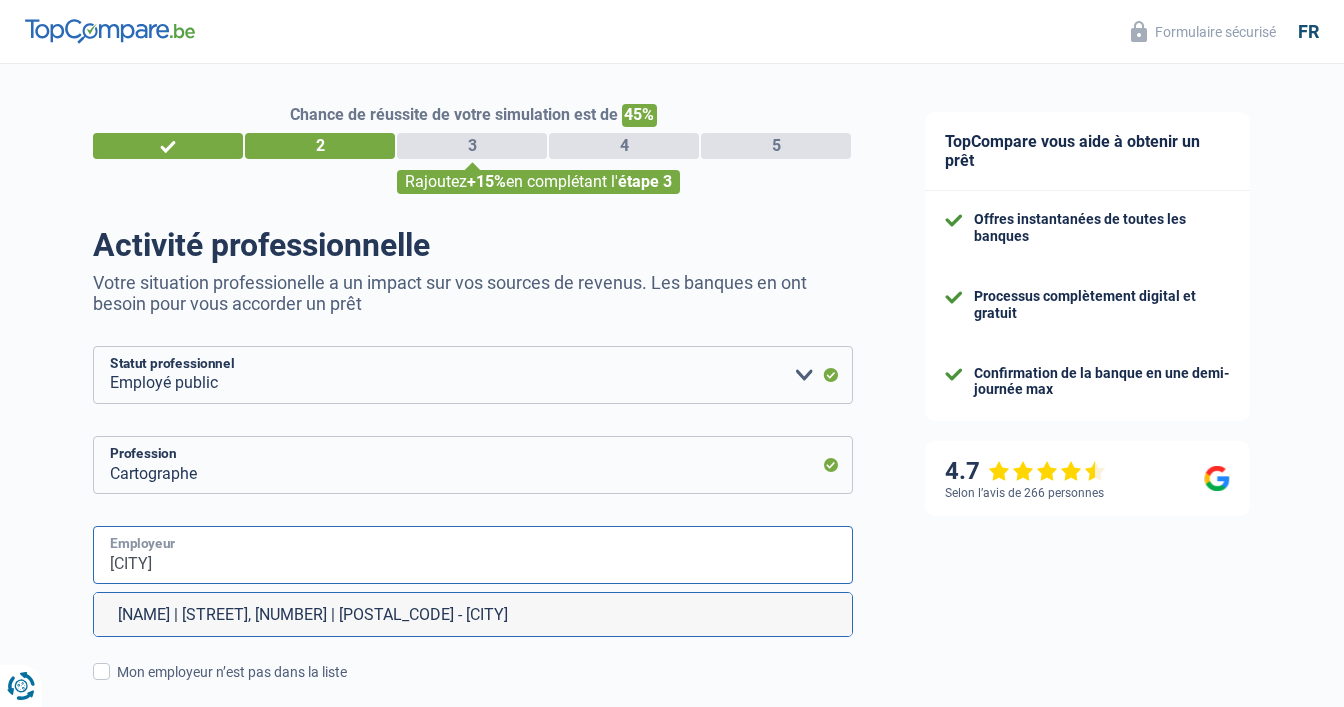type on "[CITY]" 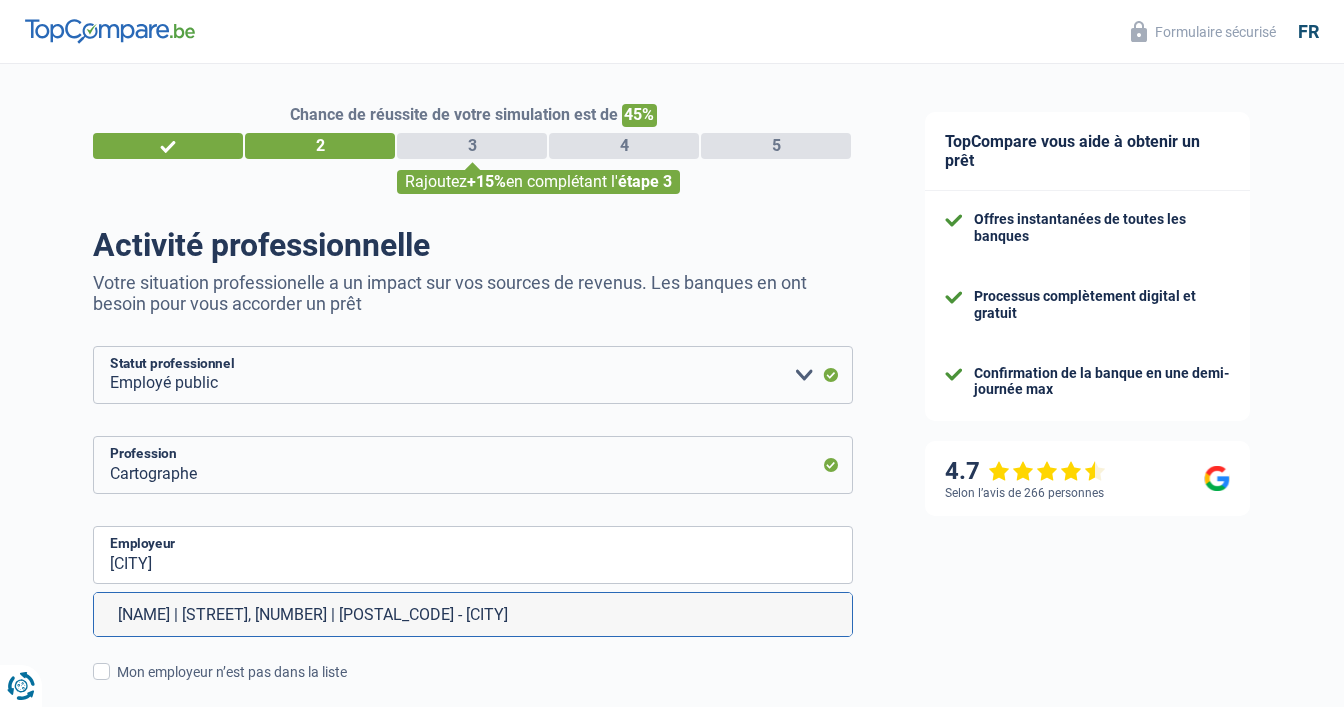 click on "[NAME] | [STREET], [NUMBER] | [POSTAL_CODE] - [CITY]" at bounding box center [473, 614] 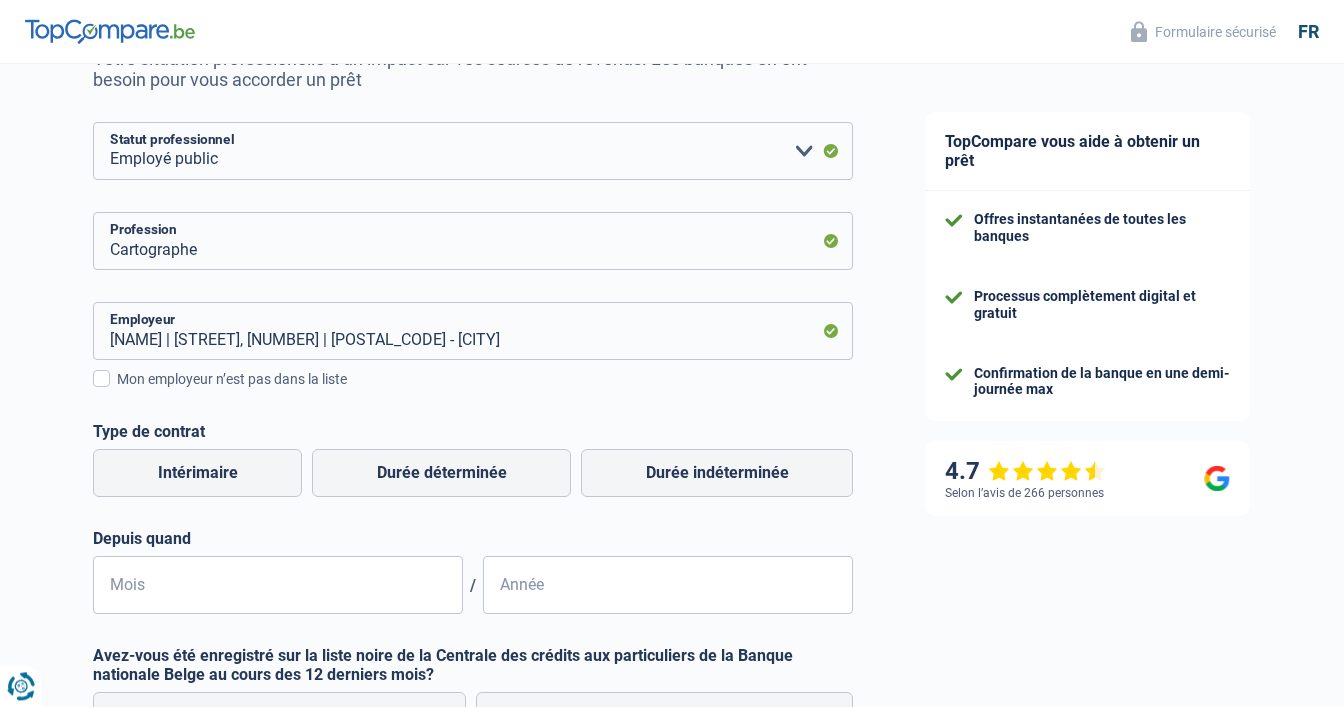 scroll, scrollTop: 316, scrollLeft: 0, axis: vertical 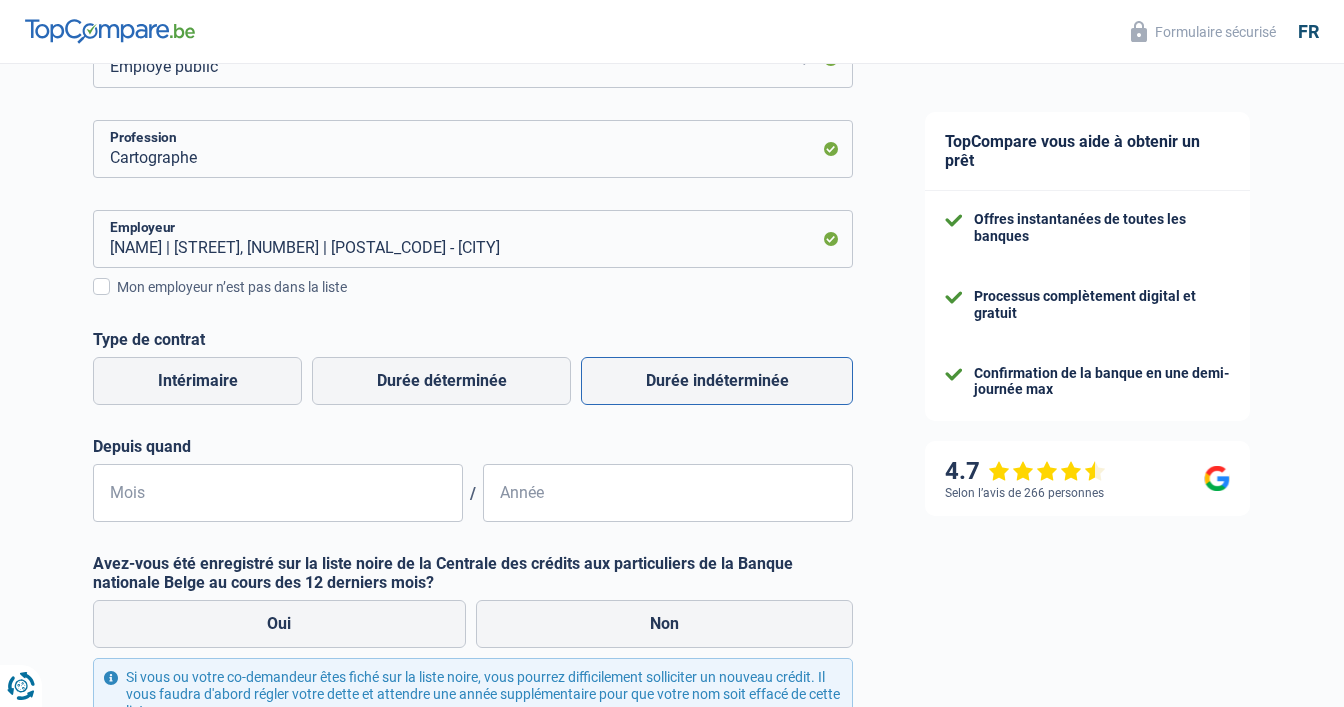 click on "Durée indéterminée" at bounding box center [717, 381] 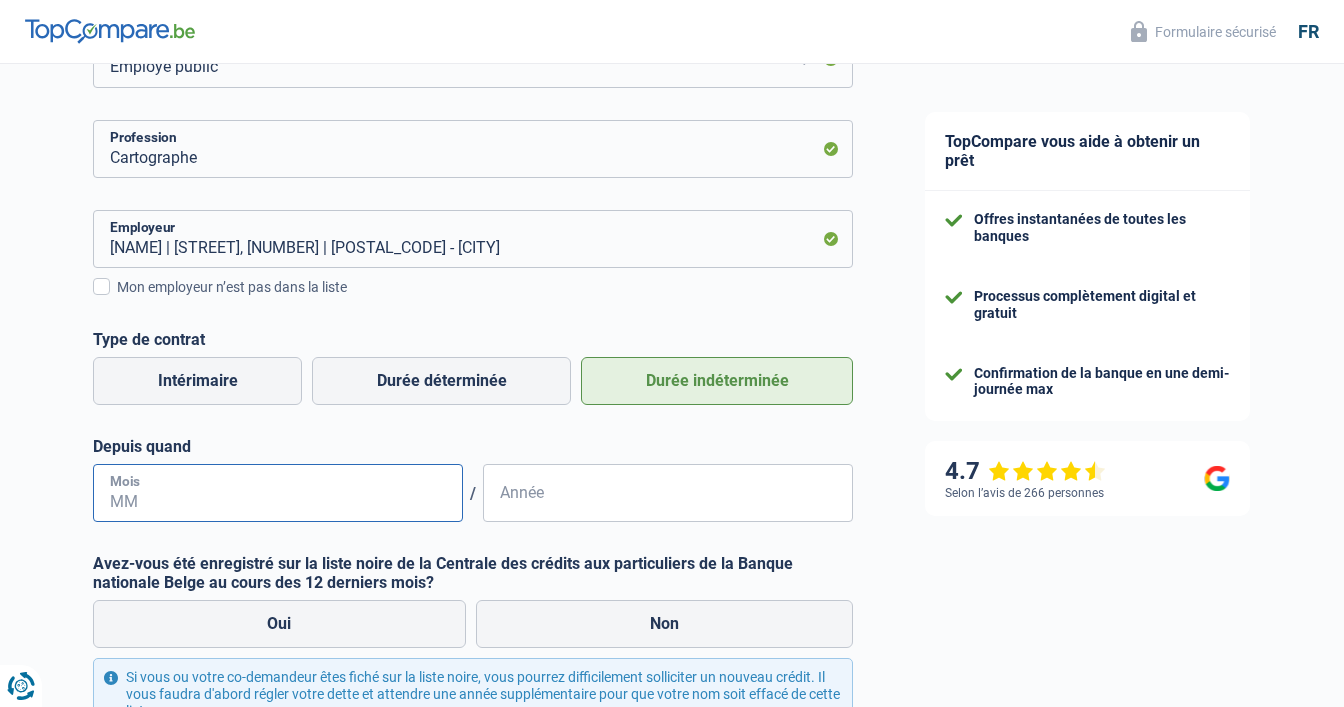click on "Mois" at bounding box center [278, 493] 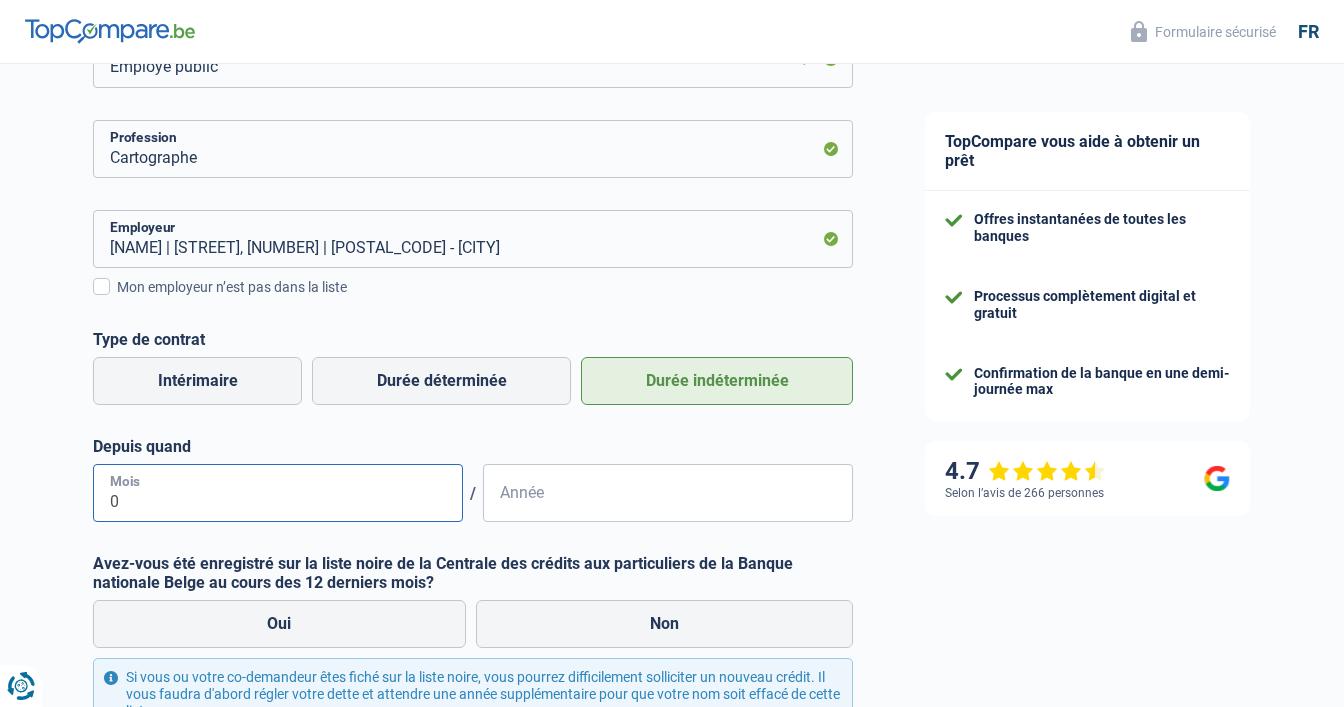 type on "06" 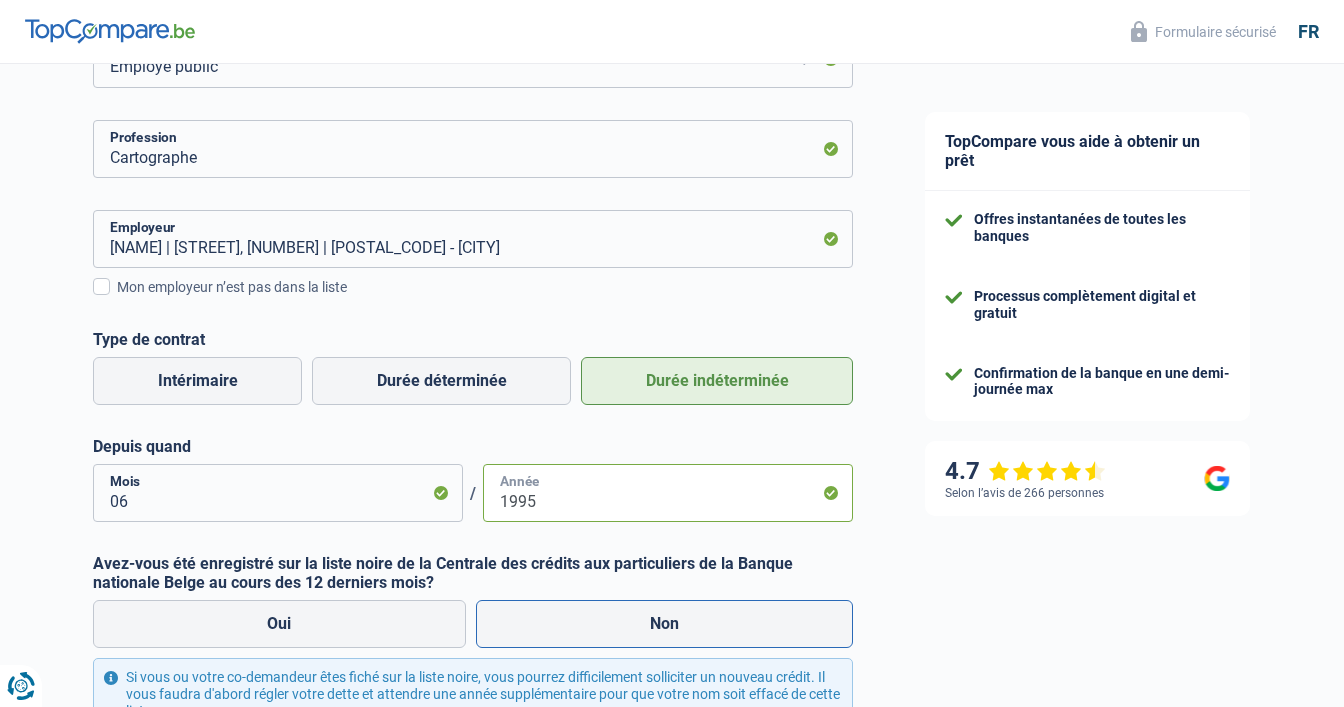 type on "1995" 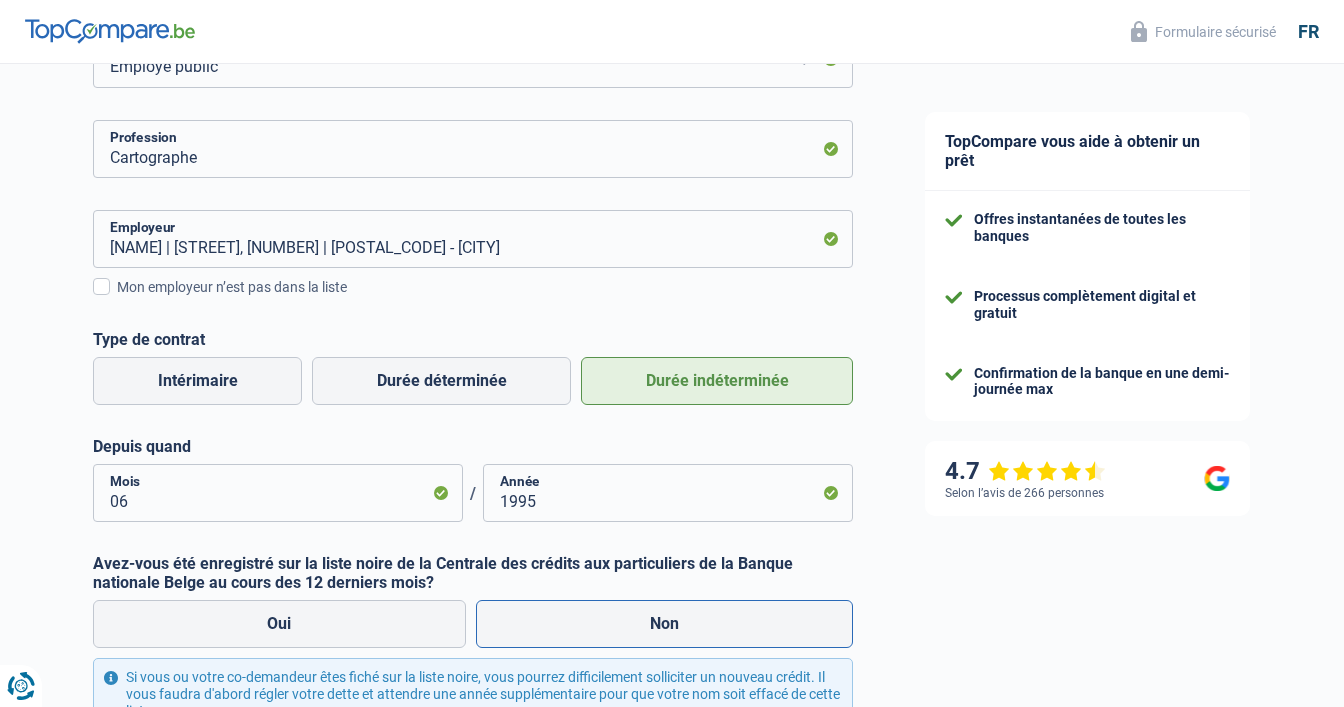 click on "Non" at bounding box center [665, 624] 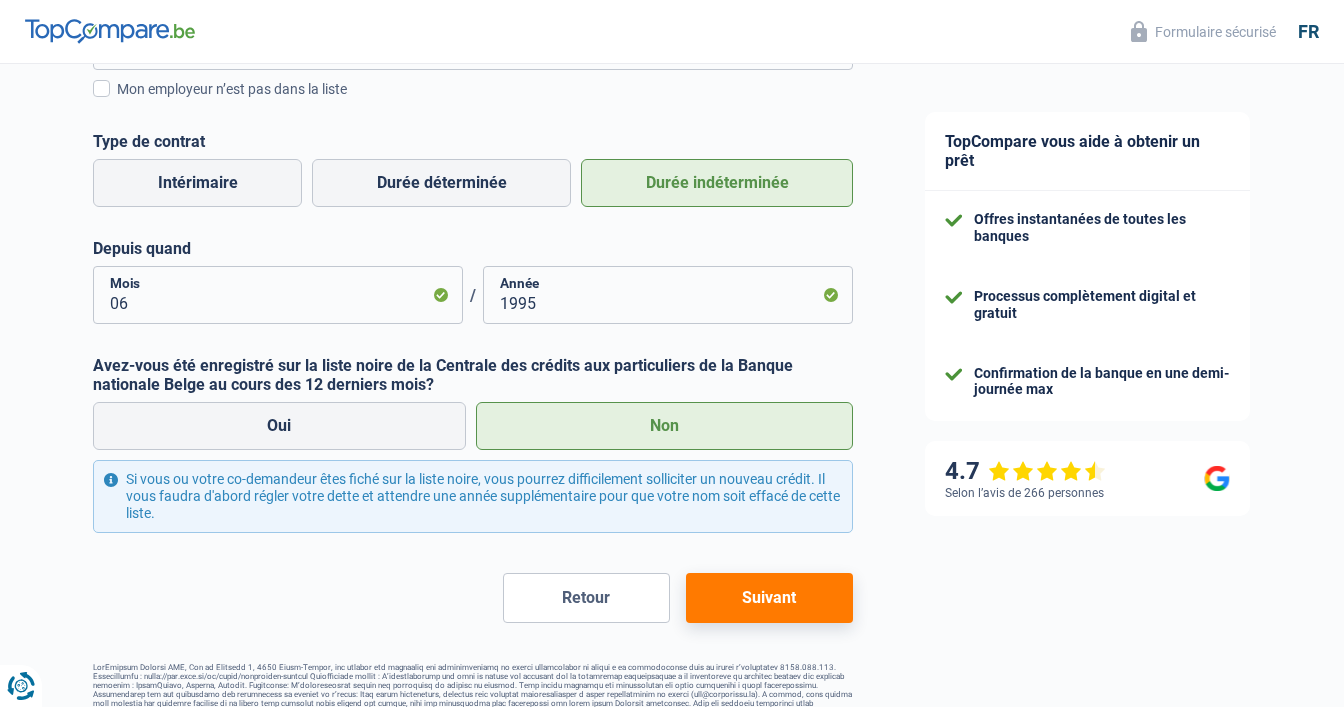 scroll, scrollTop: 528, scrollLeft: 0, axis: vertical 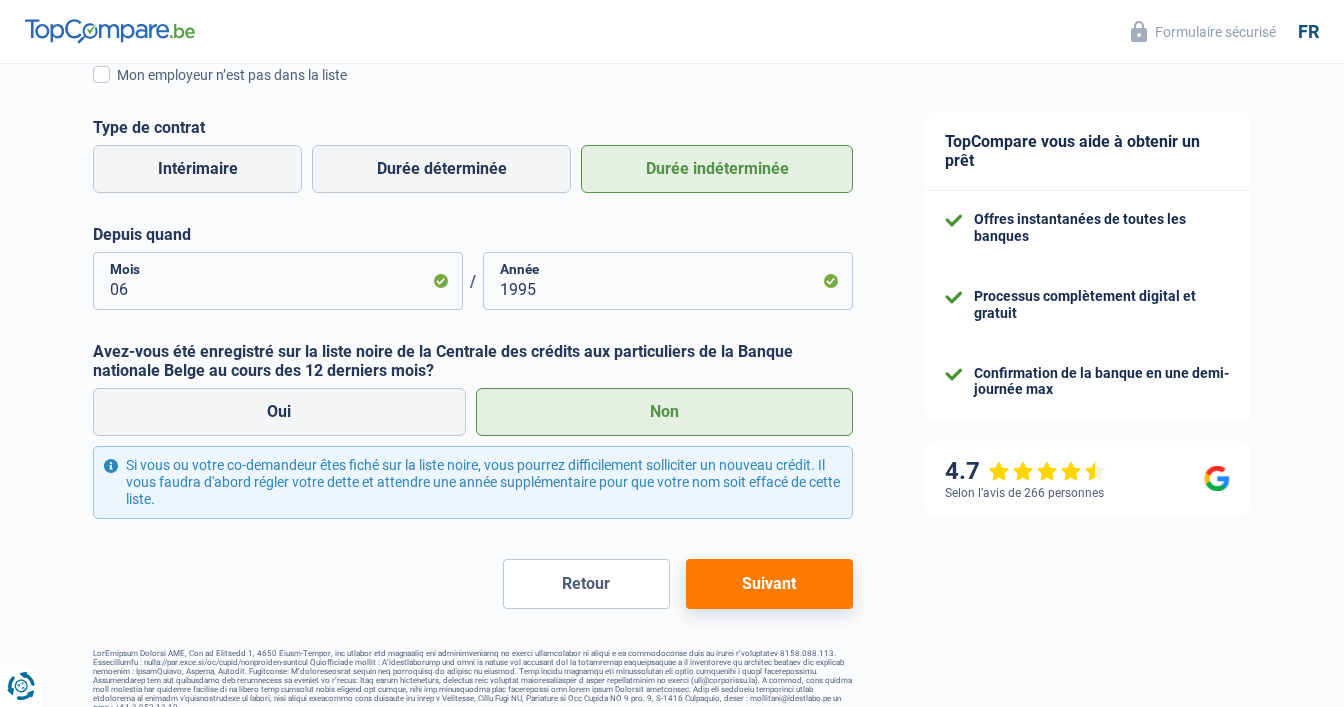 click on "Suivant" at bounding box center [769, 584] 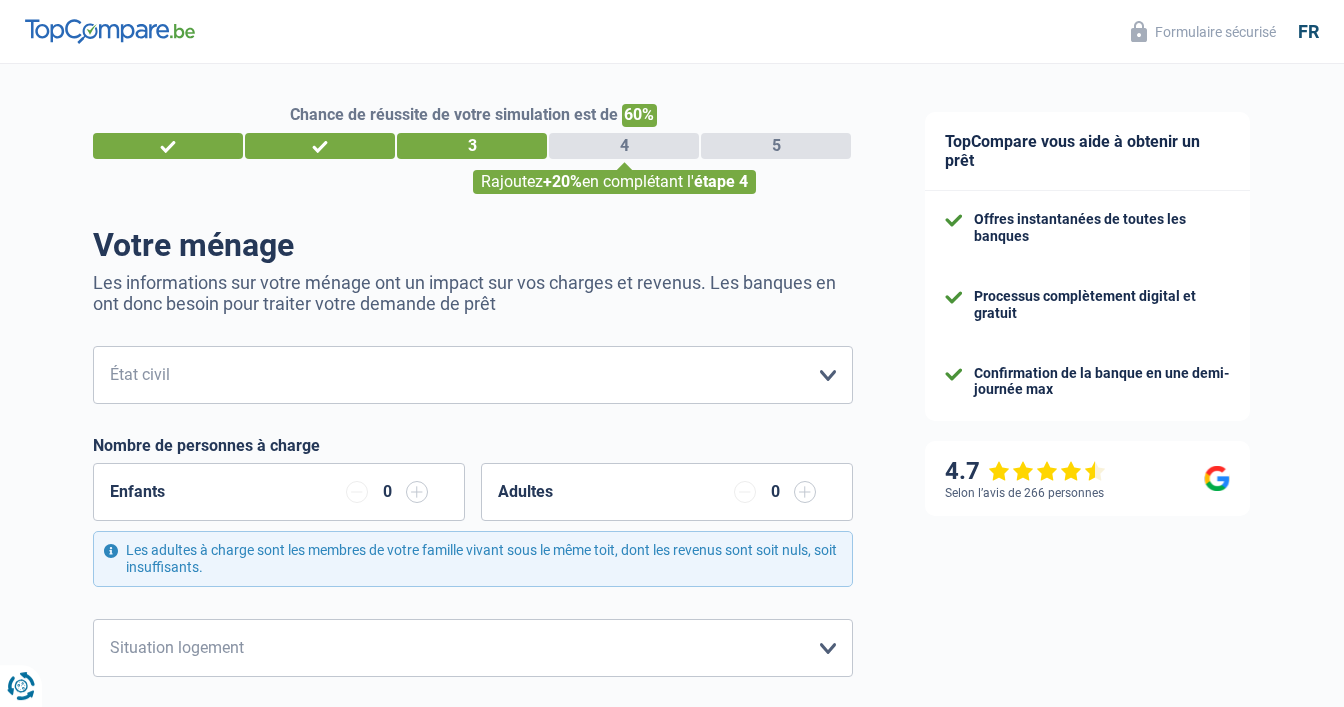scroll, scrollTop: 0, scrollLeft: 0, axis: both 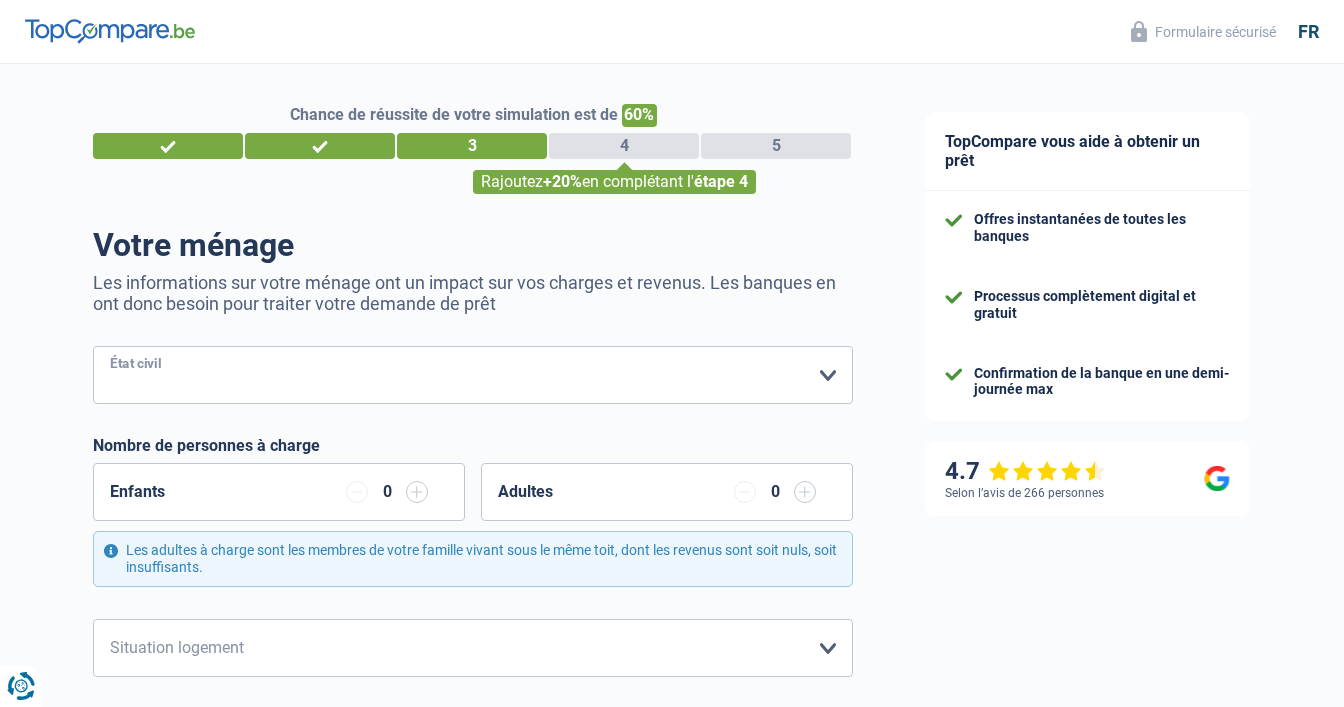 click on "Célibataire Marié(e) Cohabitant(e) légal(e) Divorcé(e) Veuf(ve) Séparé (de fait)
Veuillez sélectionner une option" at bounding box center (473, 375) 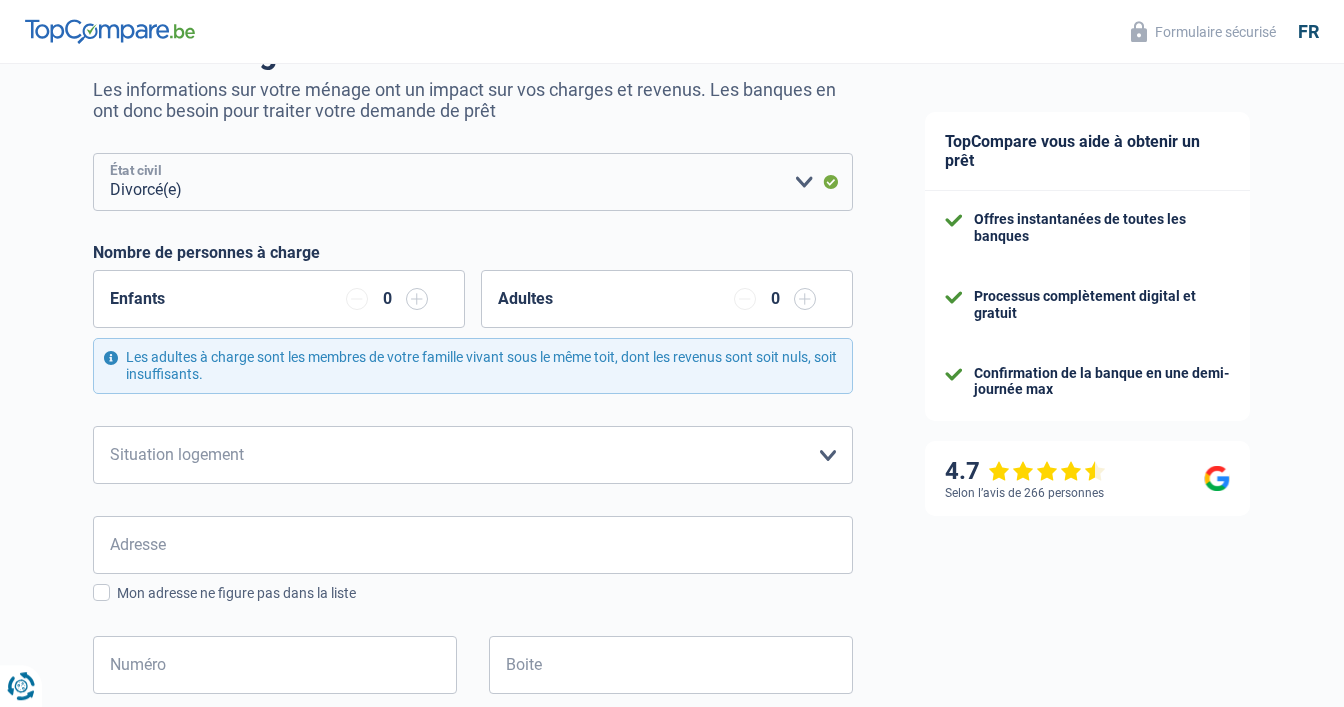scroll, scrollTop: 211, scrollLeft: 0, axis: vertical 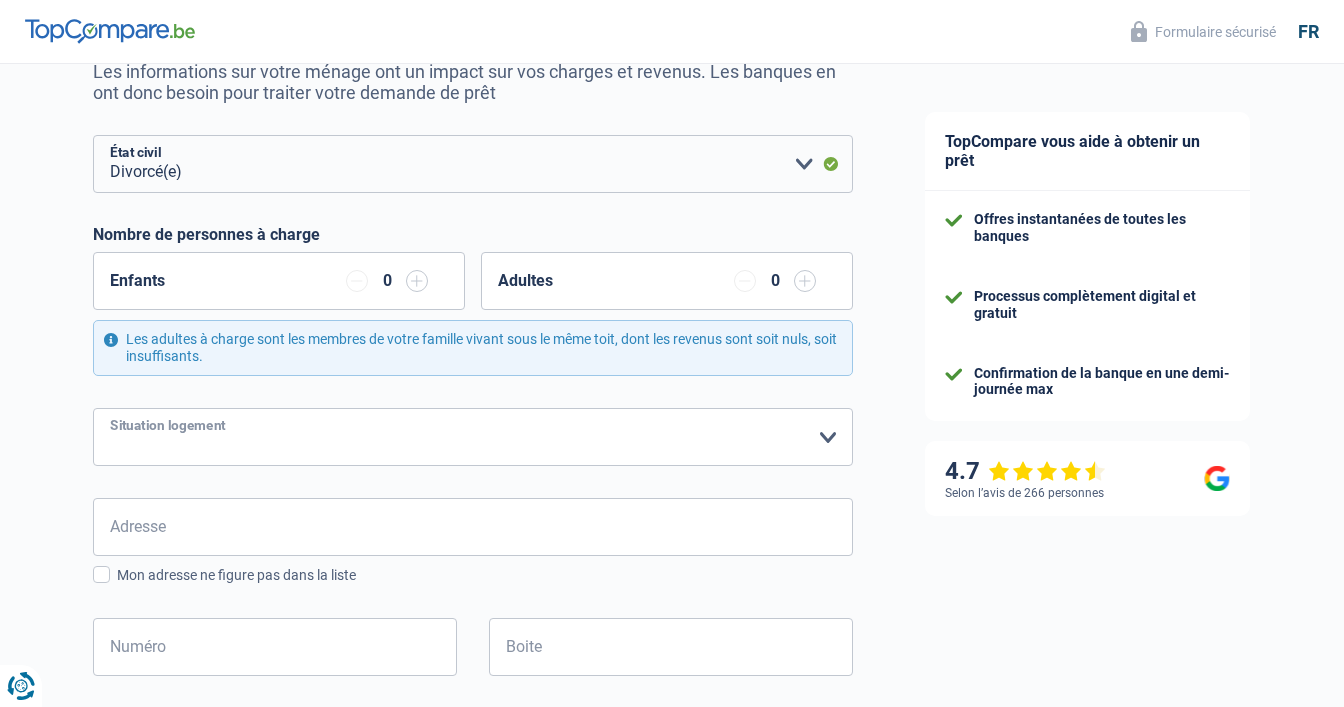 click on "Locataire Propriétaire avec prêt hypothécaire Propriétaire sans prêt hypothécaire Logé(e) par la famille Concierge
Veuillez sélectionner une option" at bounding box center [473, 437] 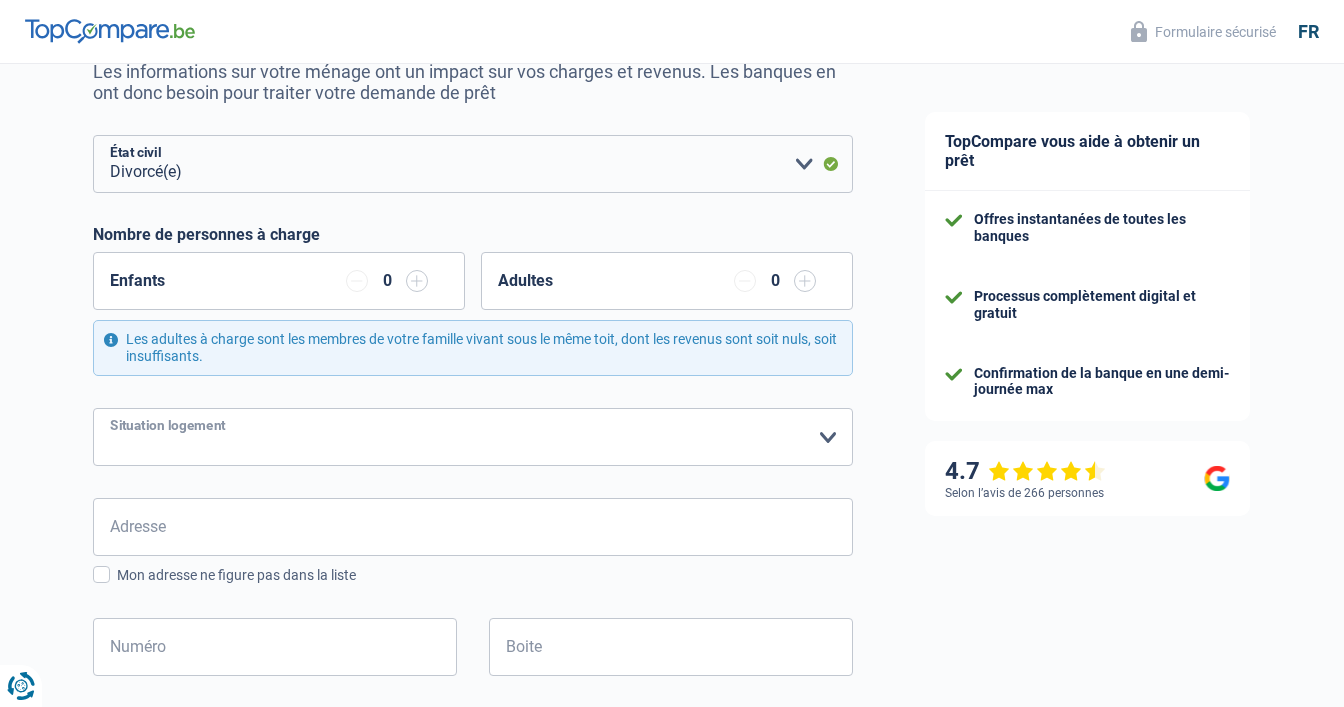 select on "rents" 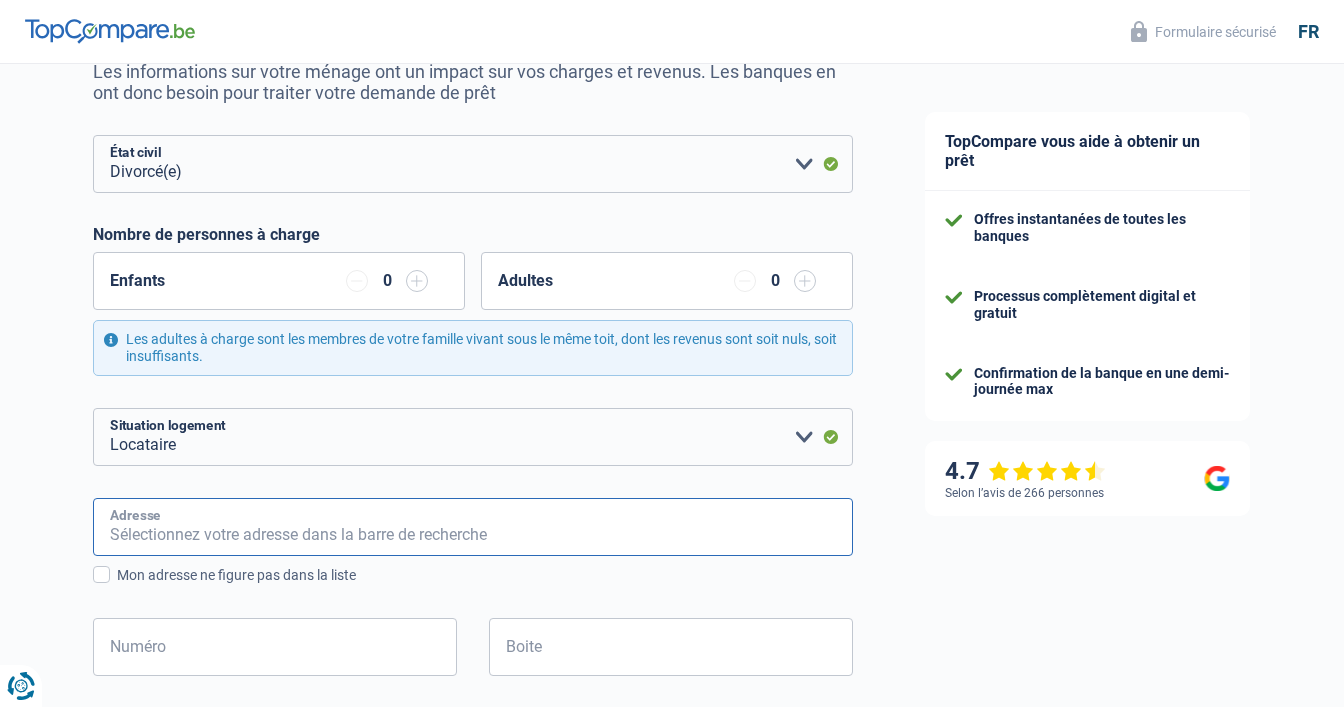 click on "Adresse" at bounding box center [473, 527] 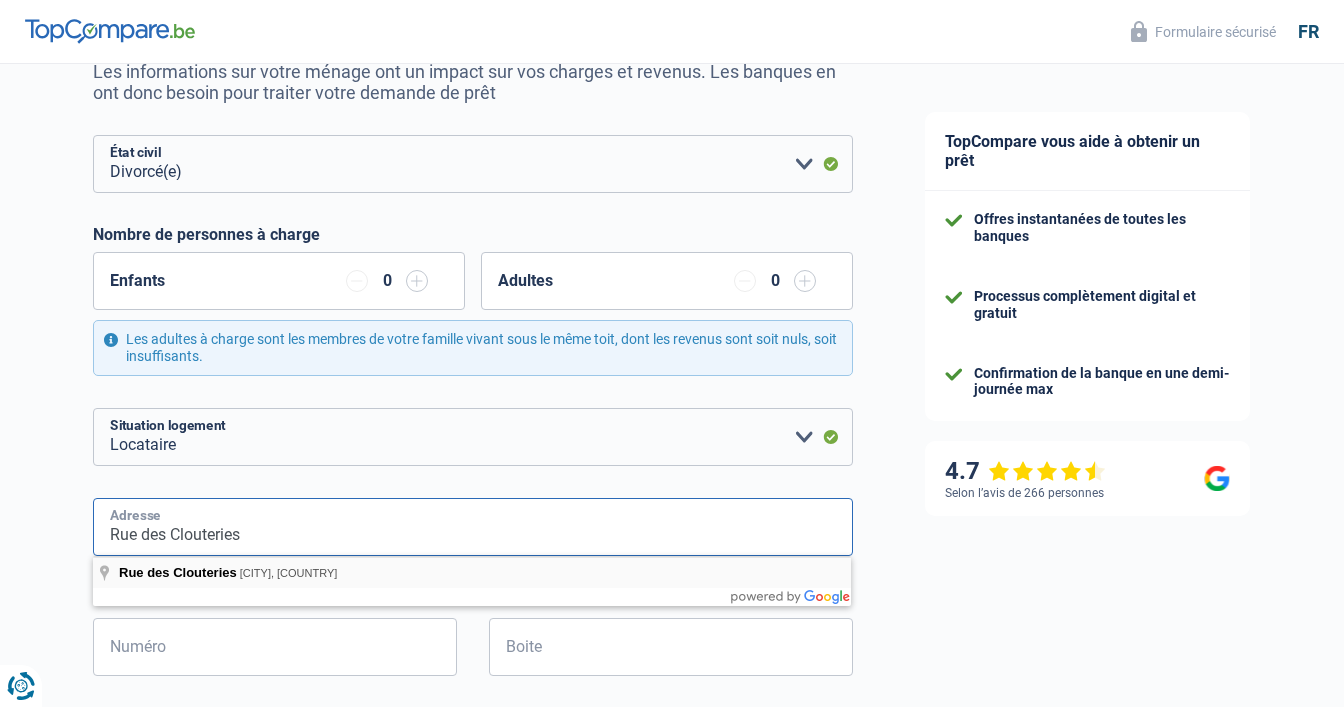type on "Rue des Clouteries" 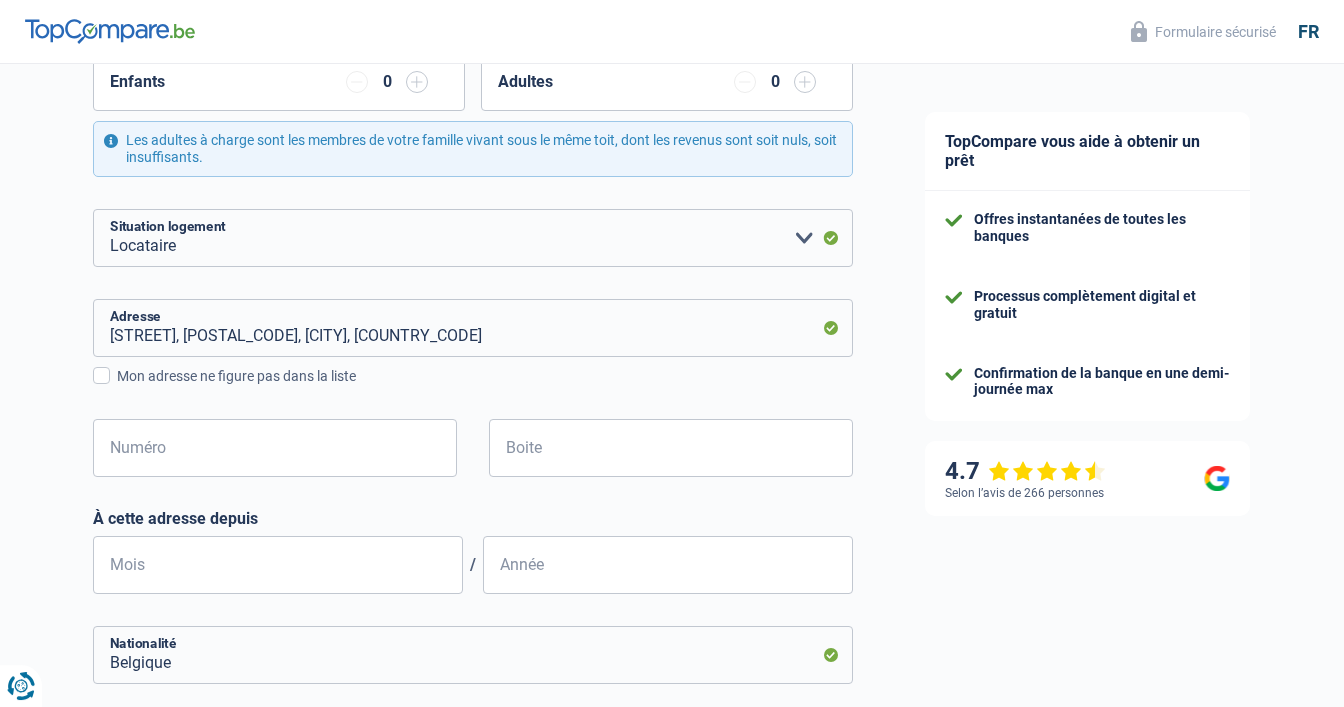 scroll, scrollTop: 422, scrollLeft: 0, axis: vertical 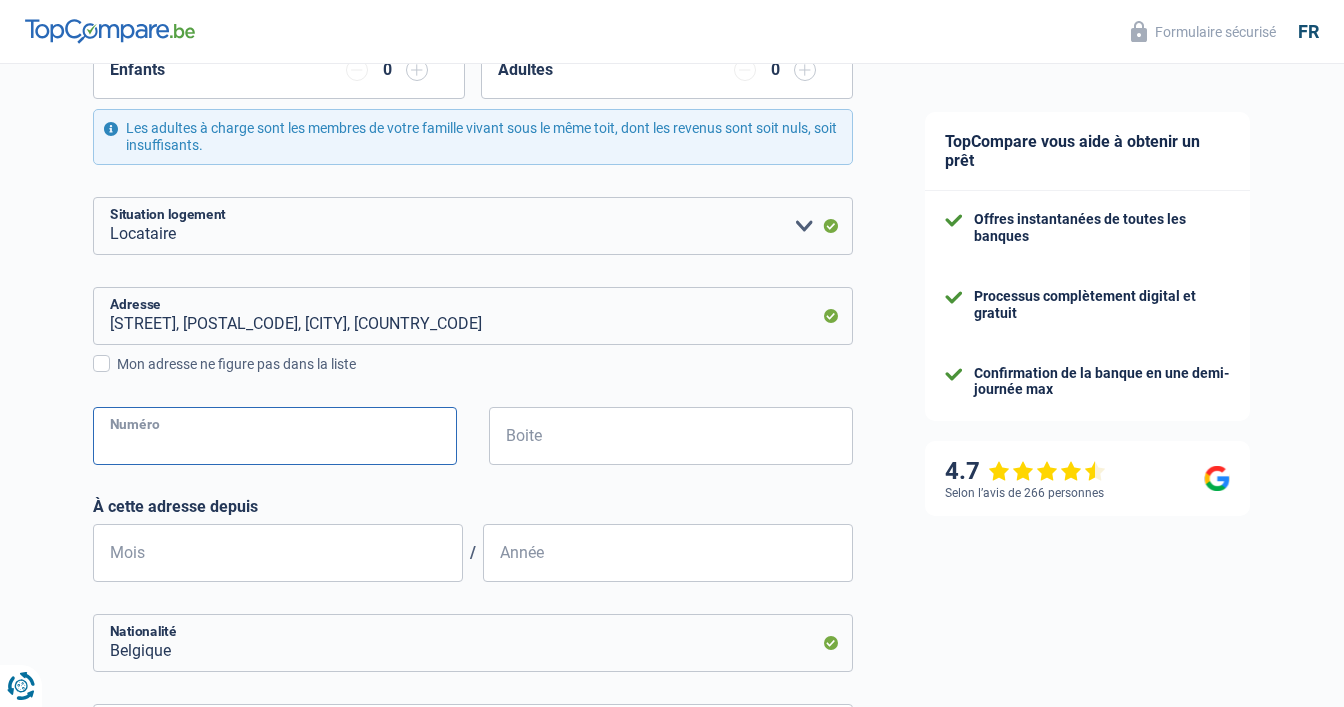 click on "Numéro" at bounding box center (275, 436) 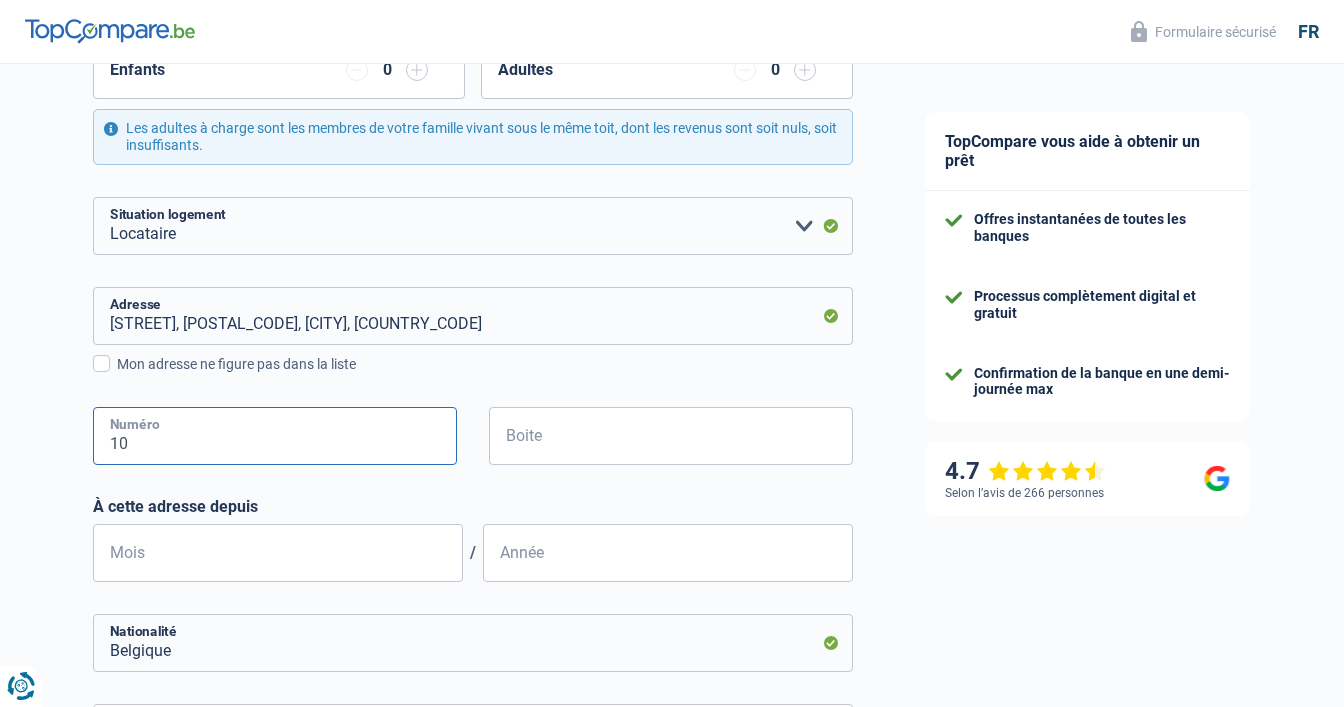 type on "10" 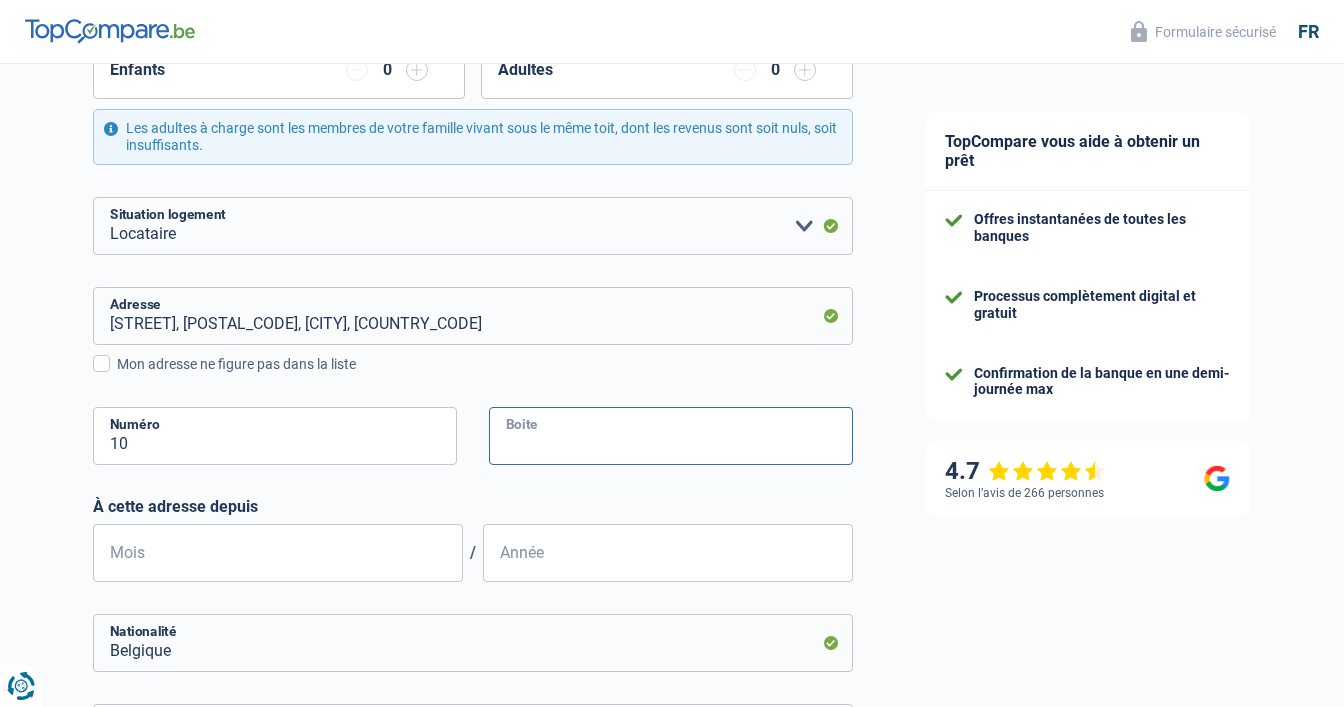 click on "Boite" at bounding box center [671, 436] 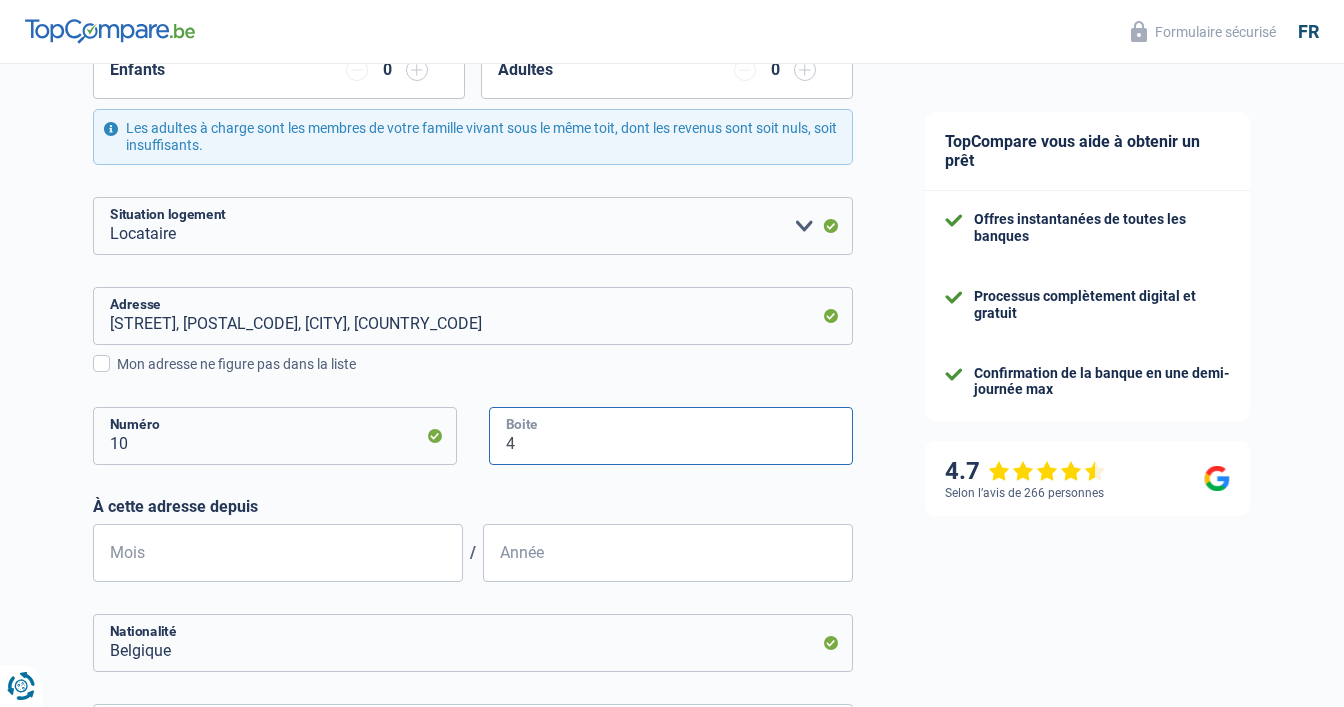 type on "4" 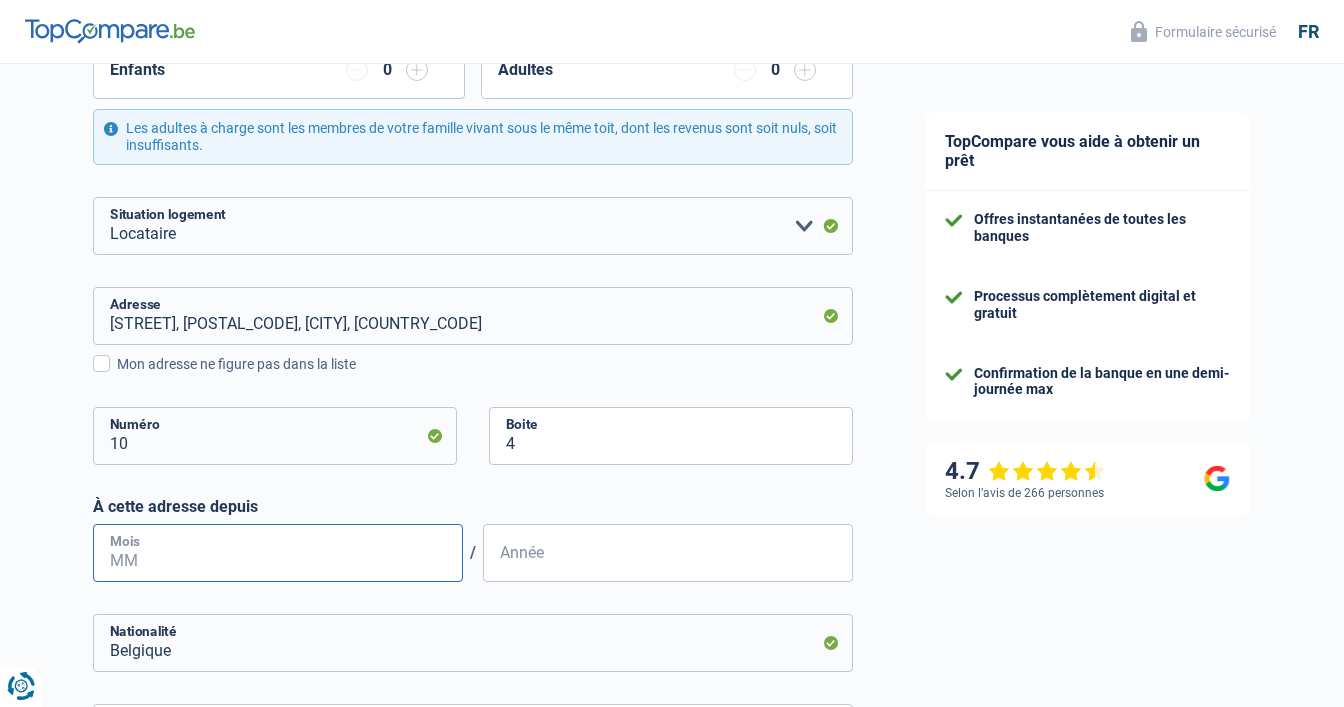 click on "Mois" at bounding box center [278, 553] 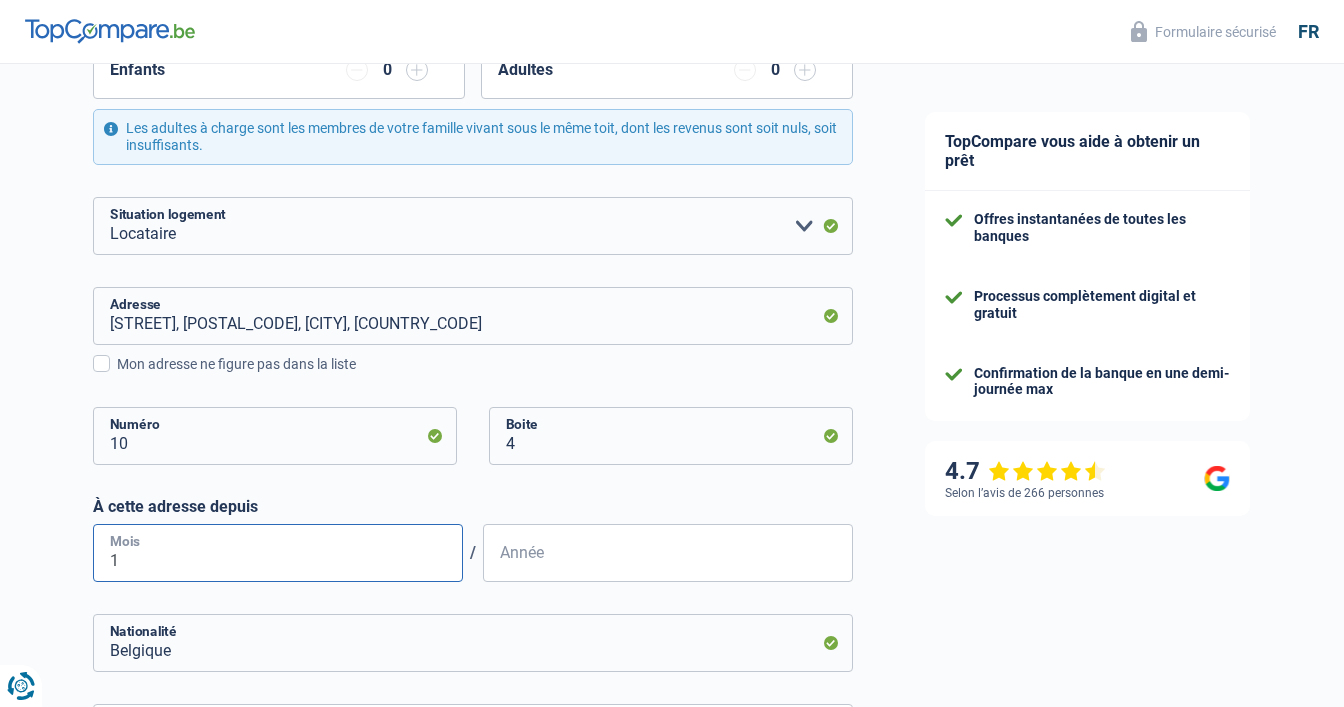 type on "10" 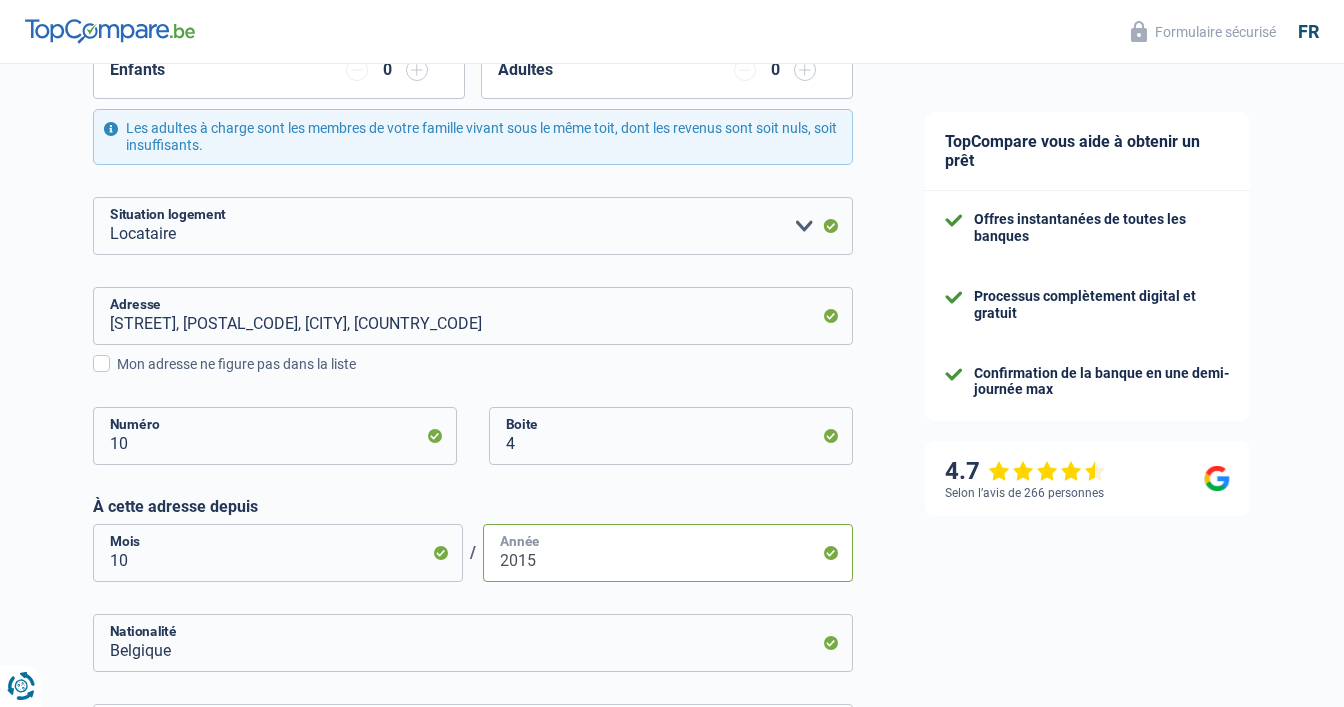 scroll, scrollTop: 739, scrollLeft: 0, axis: vertical 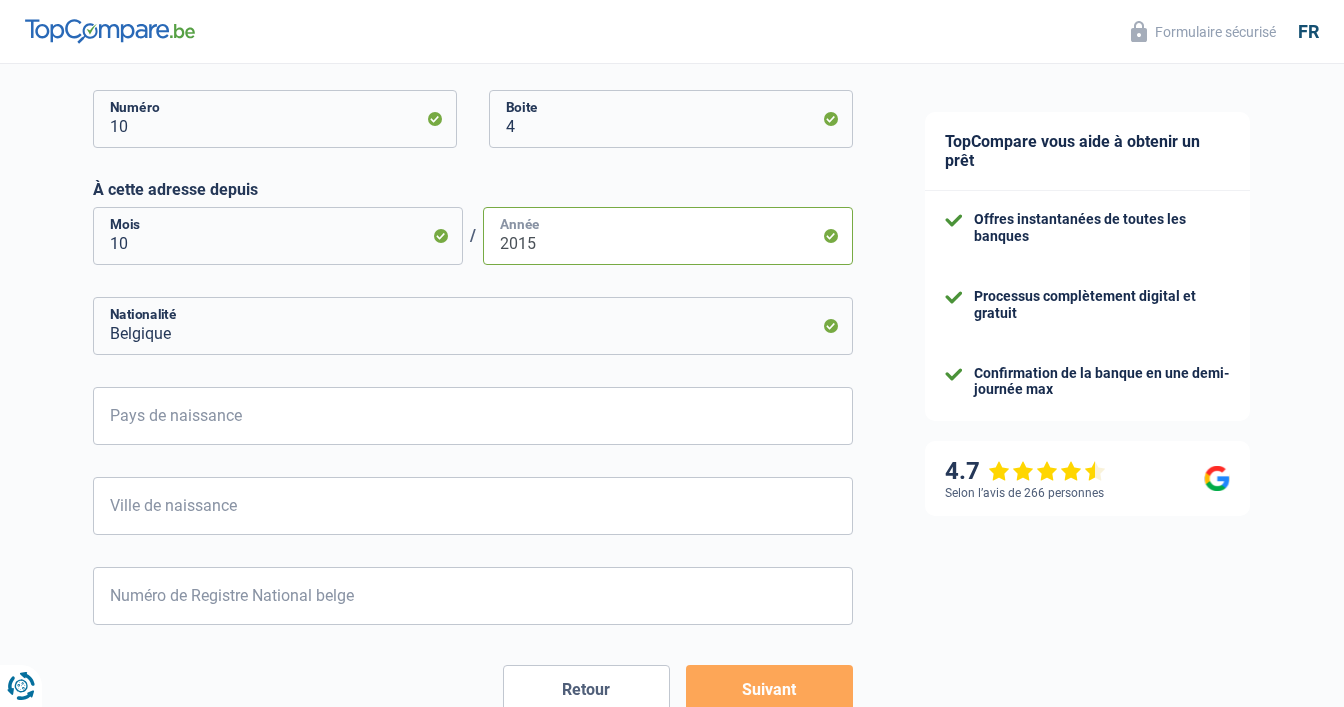 type on "2015" 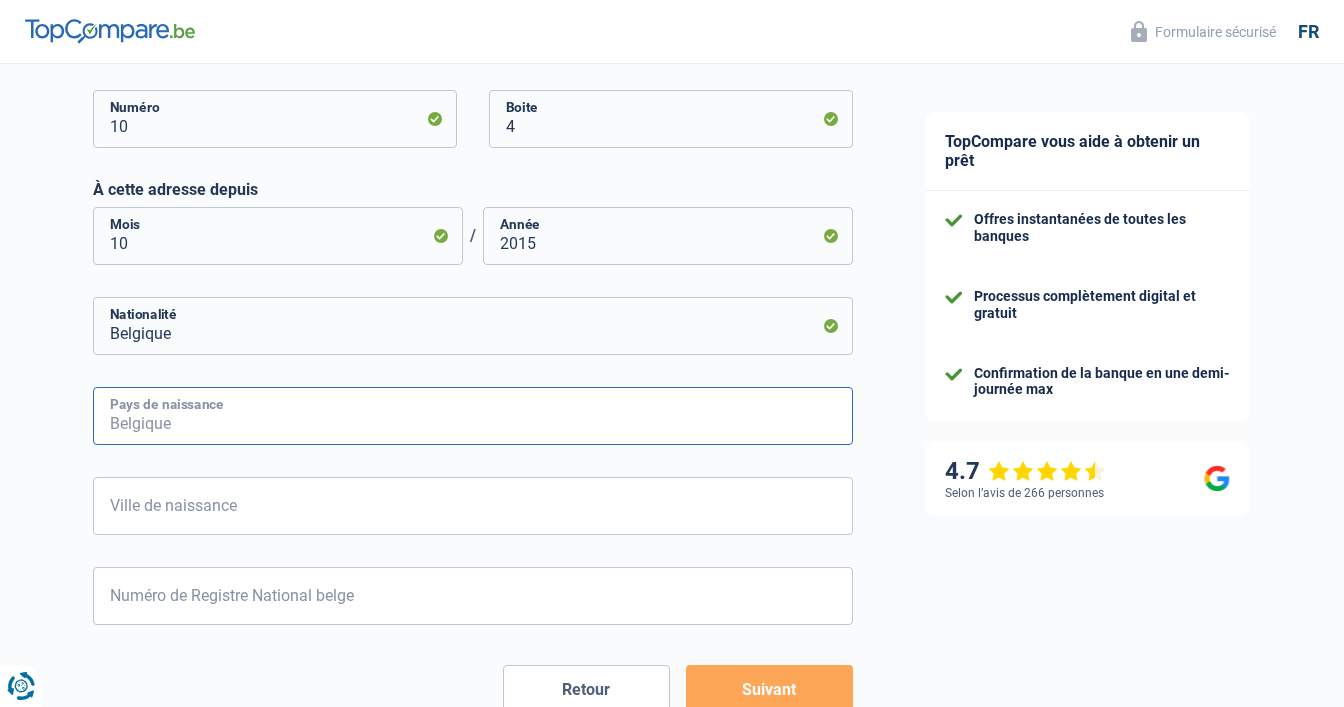 click on "Pays de naissance" at bounding box center [473, 416] 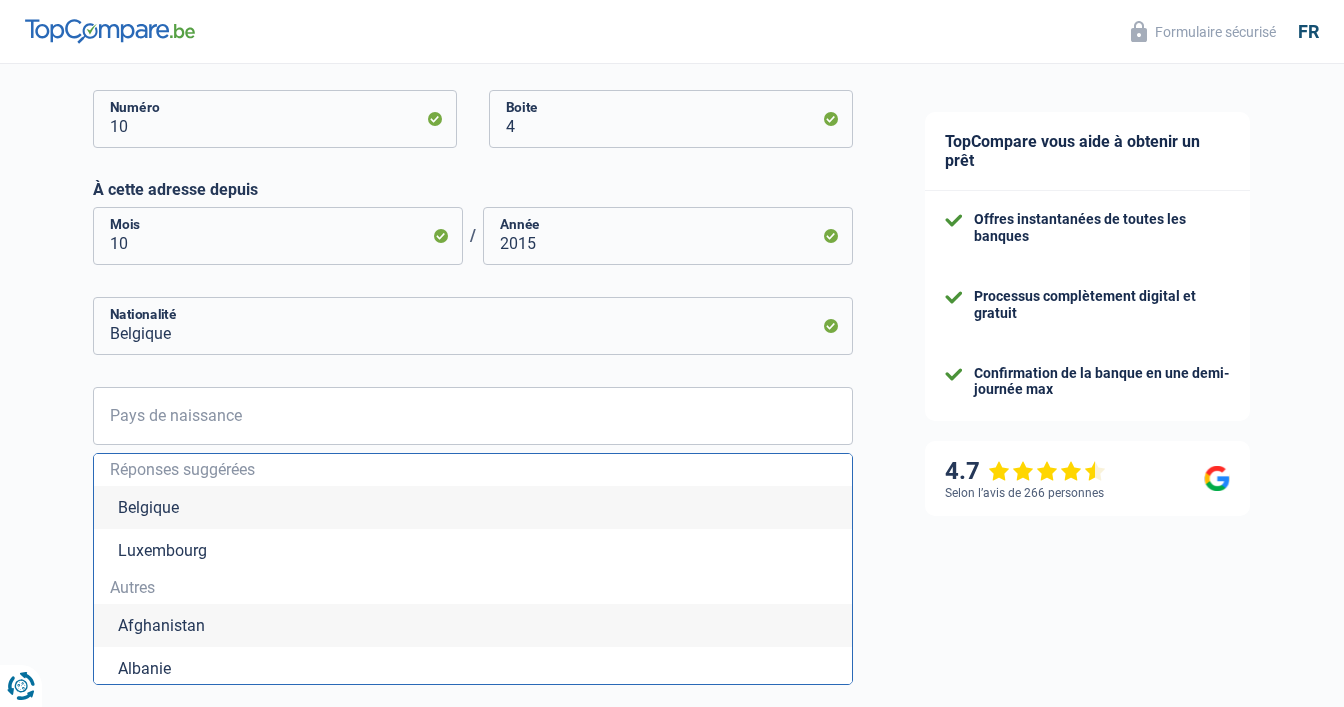 click on "Belgique" at bounding box center (473, 507) 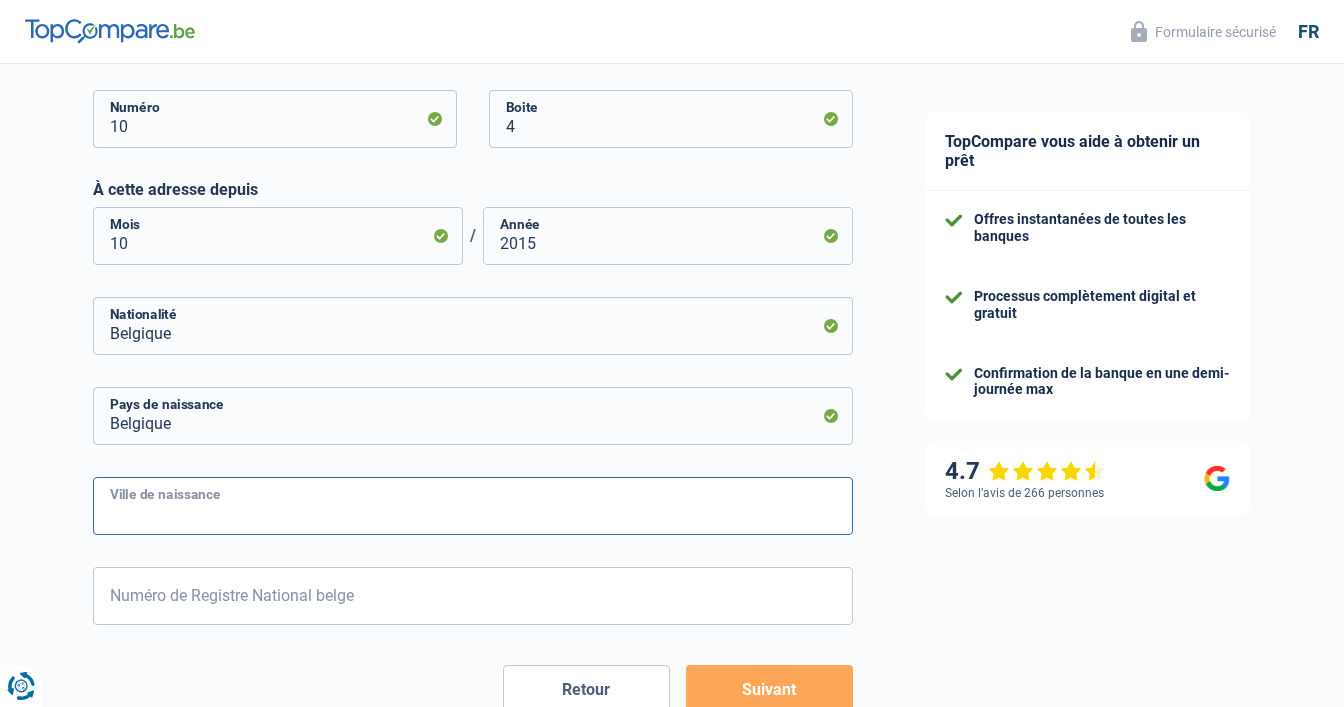 click on "Ville de naissance" at bounding box center [473, 506] 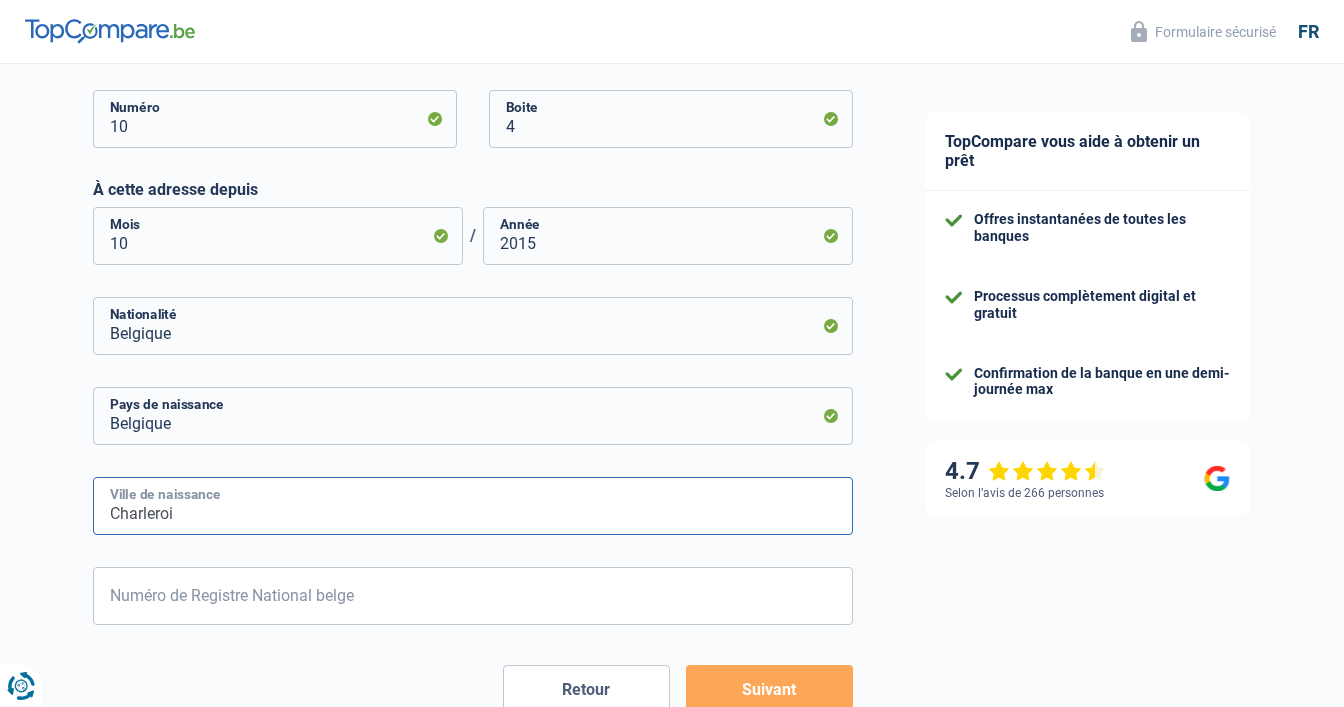 type on "Charleroi" 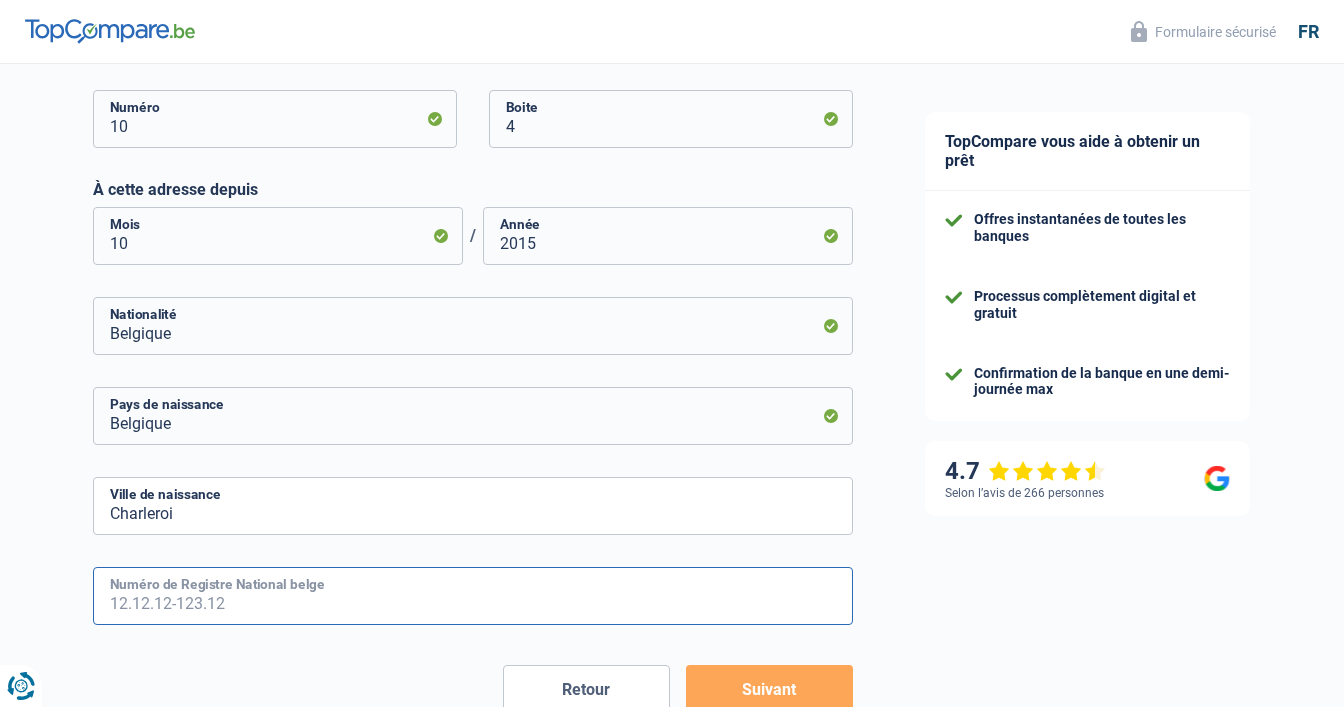 click on "Numéro de Registre National belge" at bounding box center (473, 596) 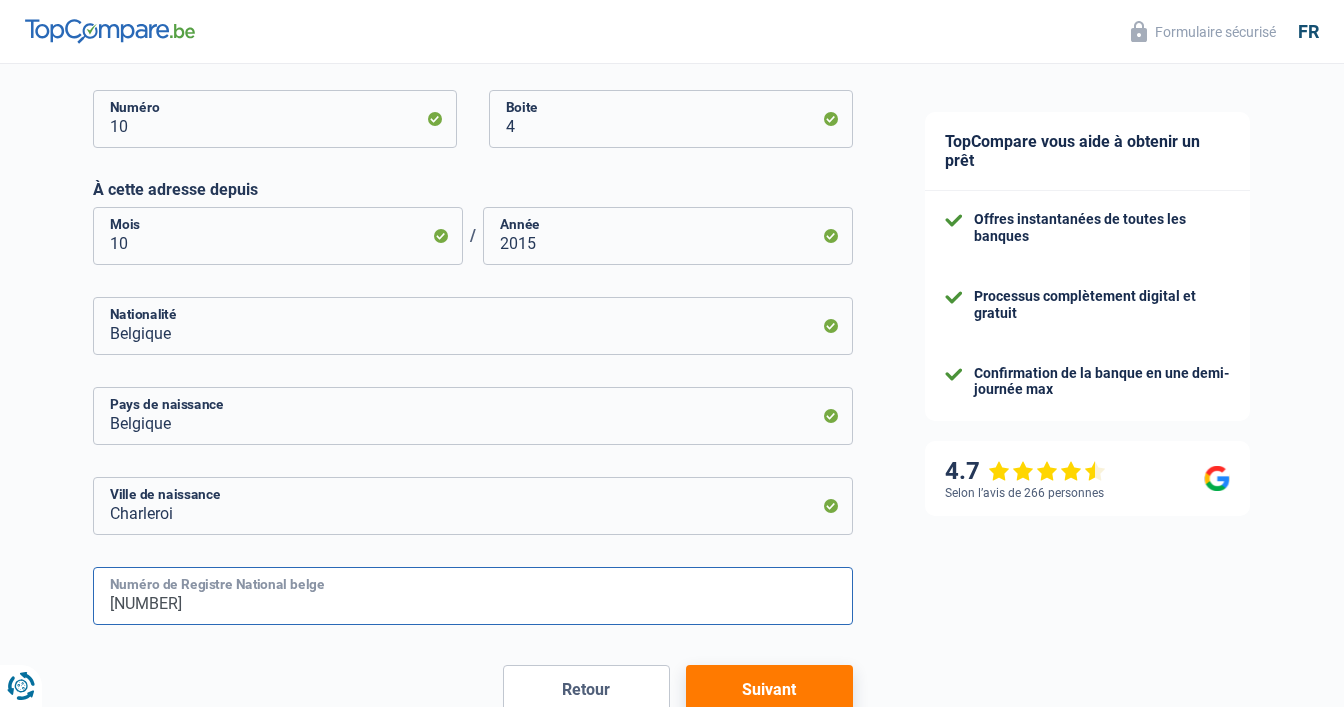 type on "[NUMBER]" 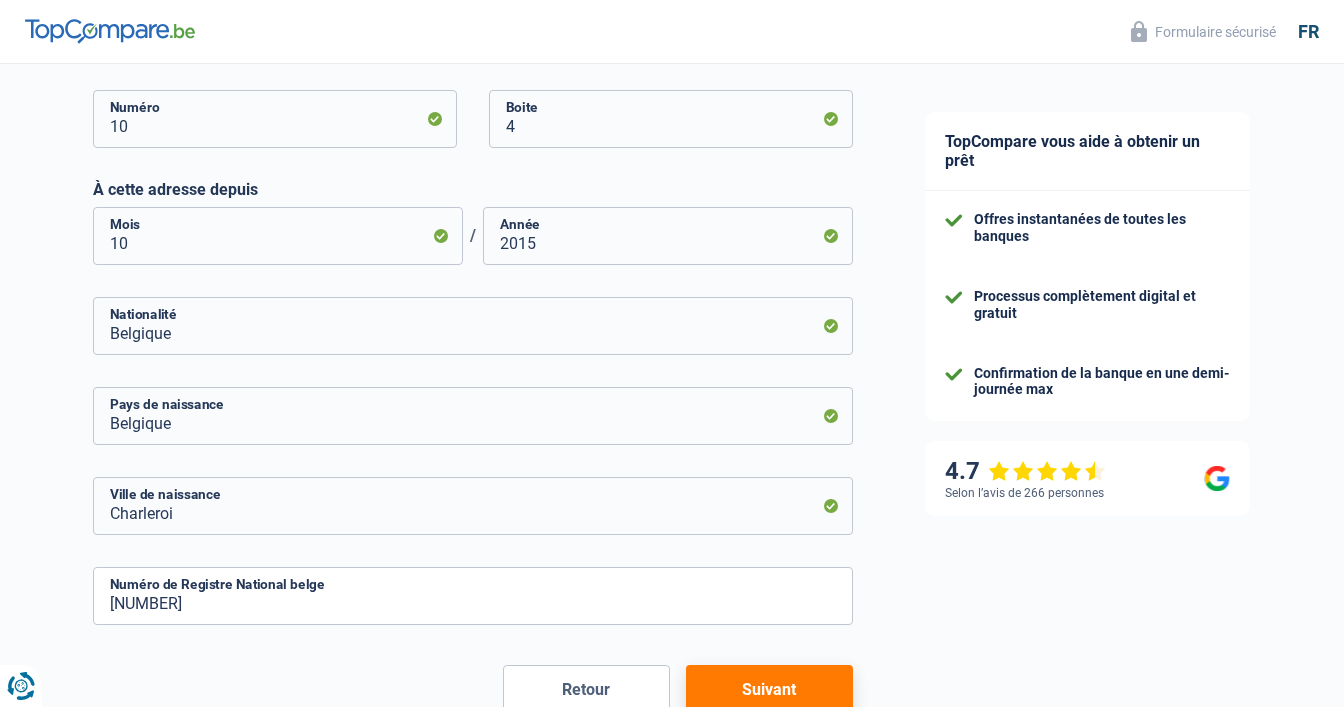 click on "Suivant" at bounding box center (769, 690) 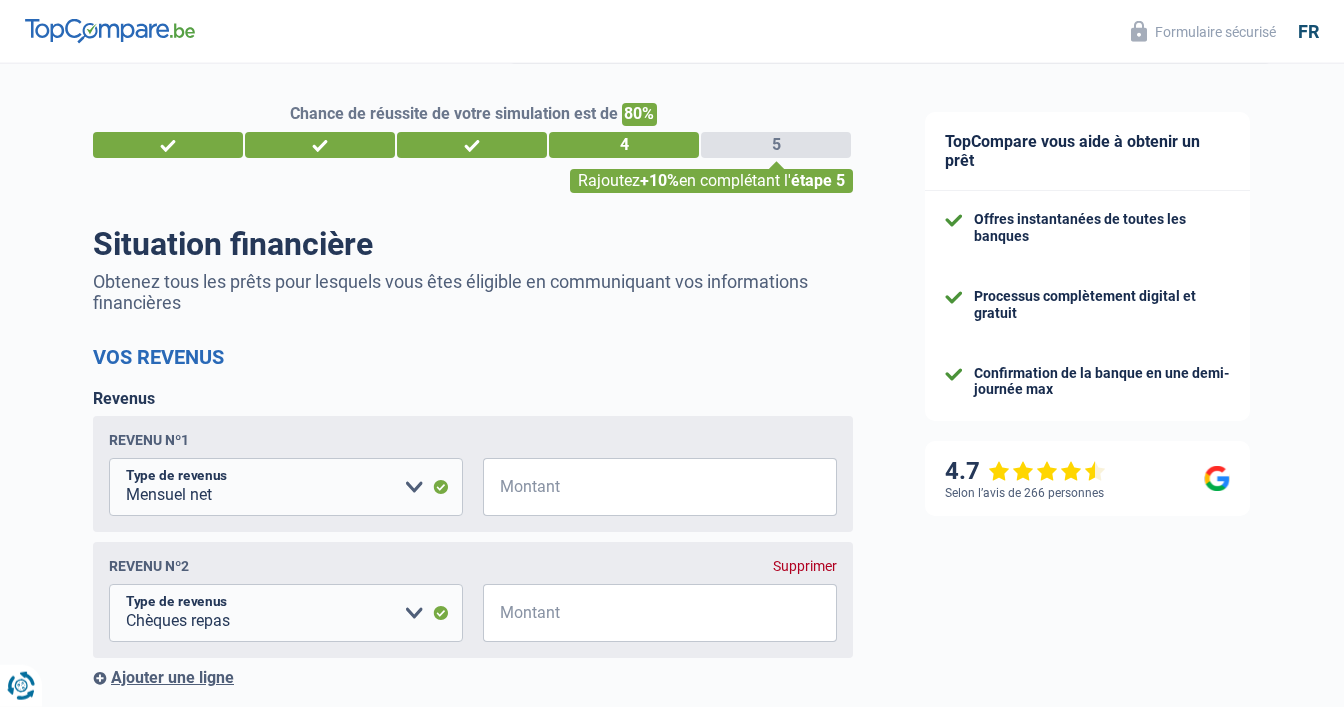scroll, scrollTop: 0, scrollLeft: 0, axis: both 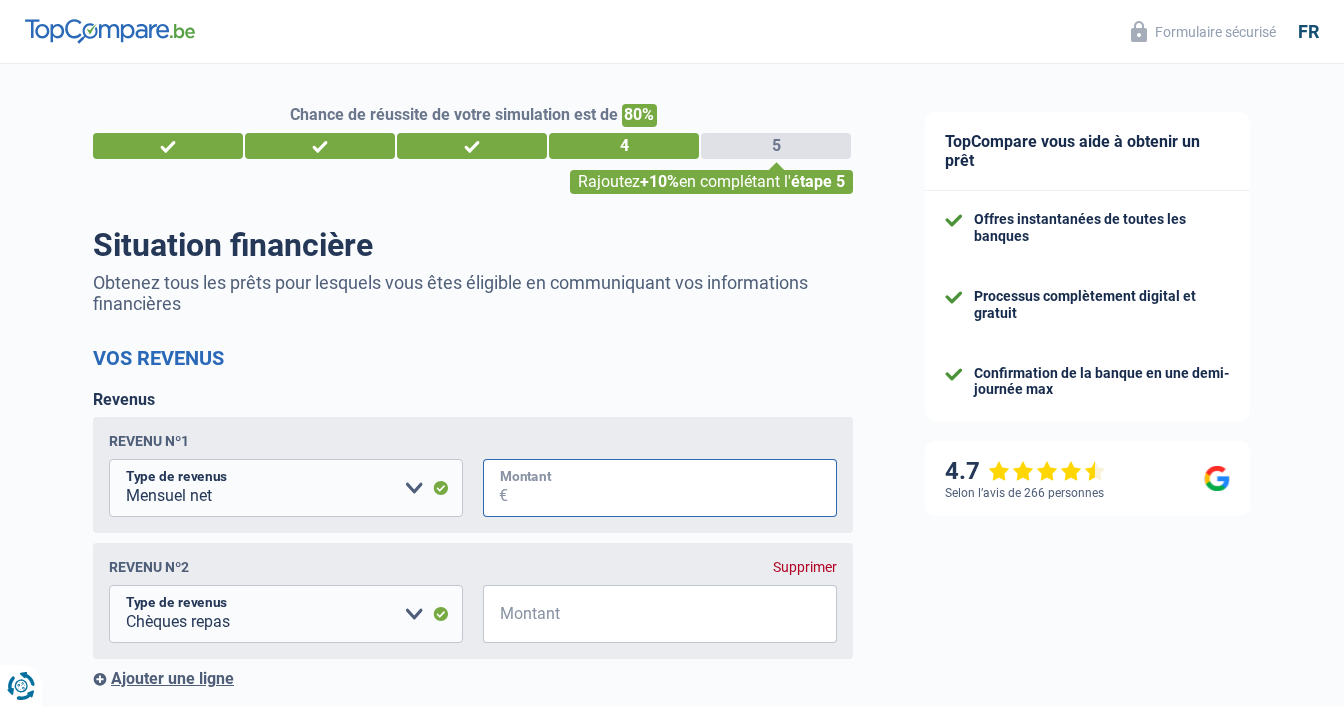 click on "Montant" at bounding box center (672, 488) 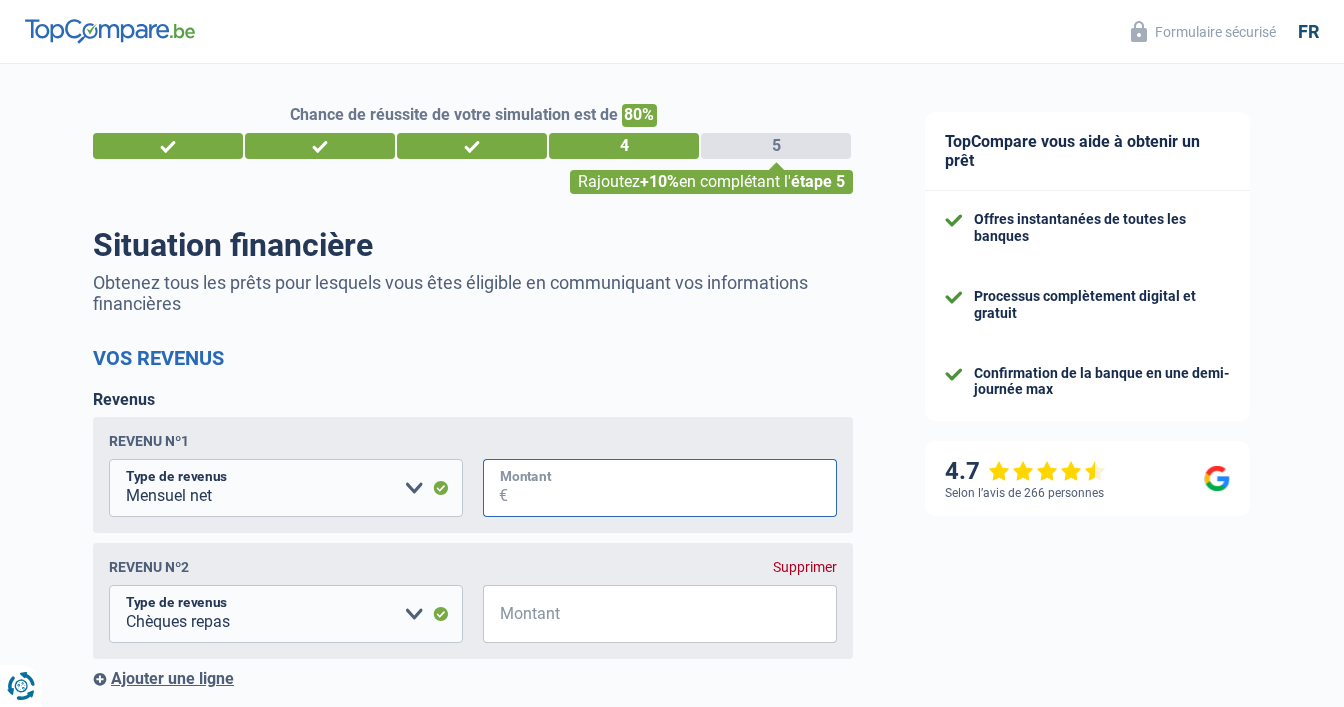 scroll, scrollTop: 105, scrollLeft: 0, axis: vertical 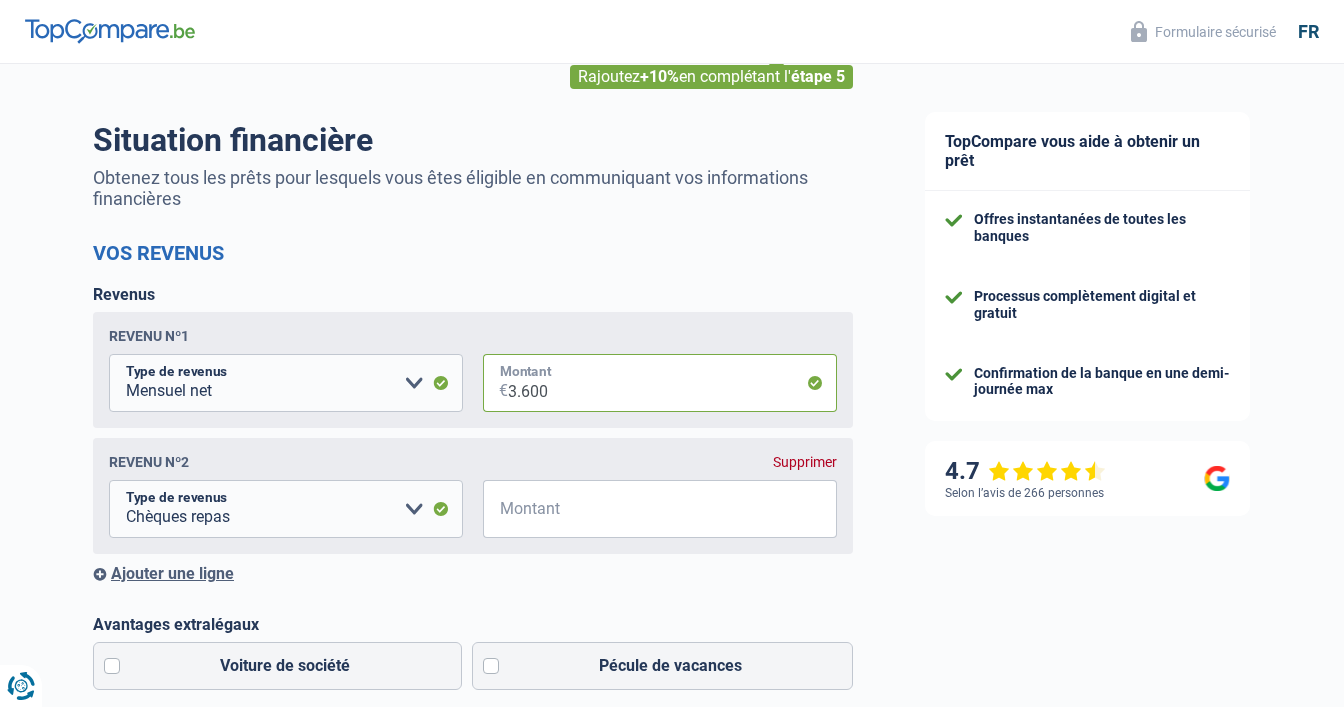 type on "3.600" 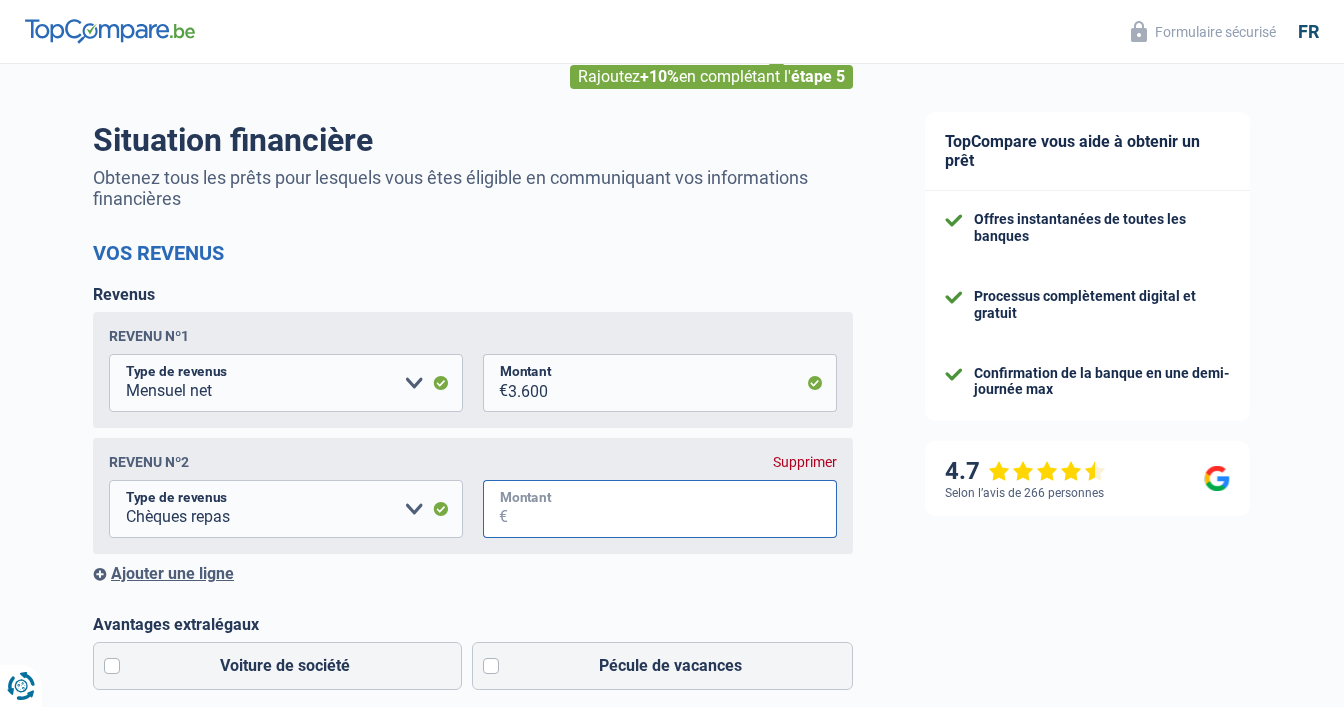 click on "Montant" at bounding box center [672, 509] 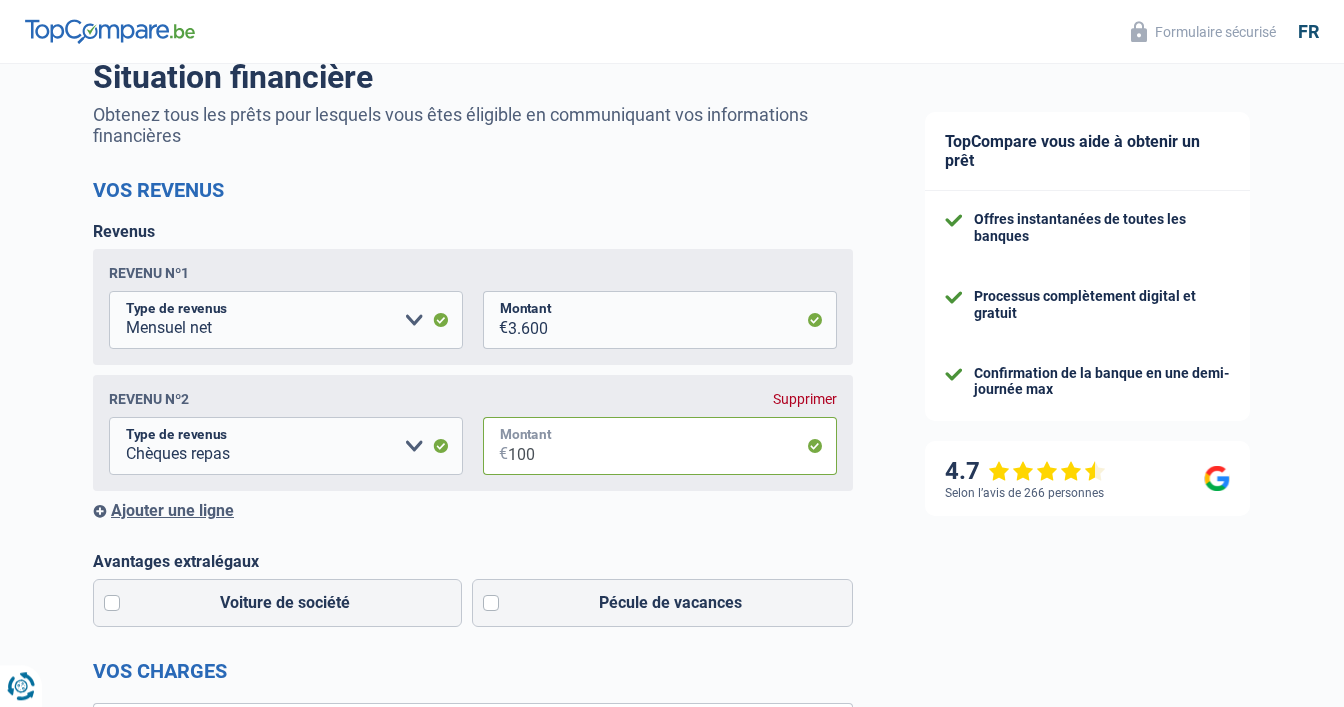 scroll, scrollTop: 127, scrollLeft: 0, axis: vertical 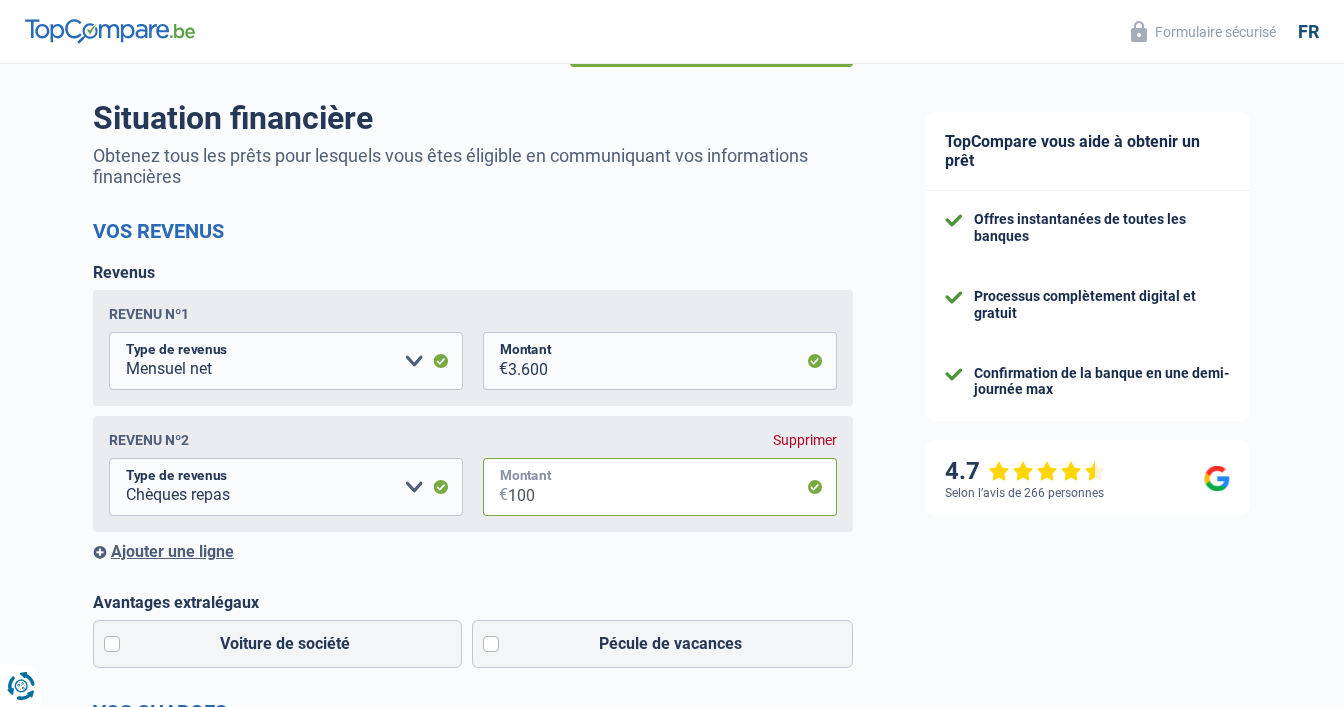 type on "100" 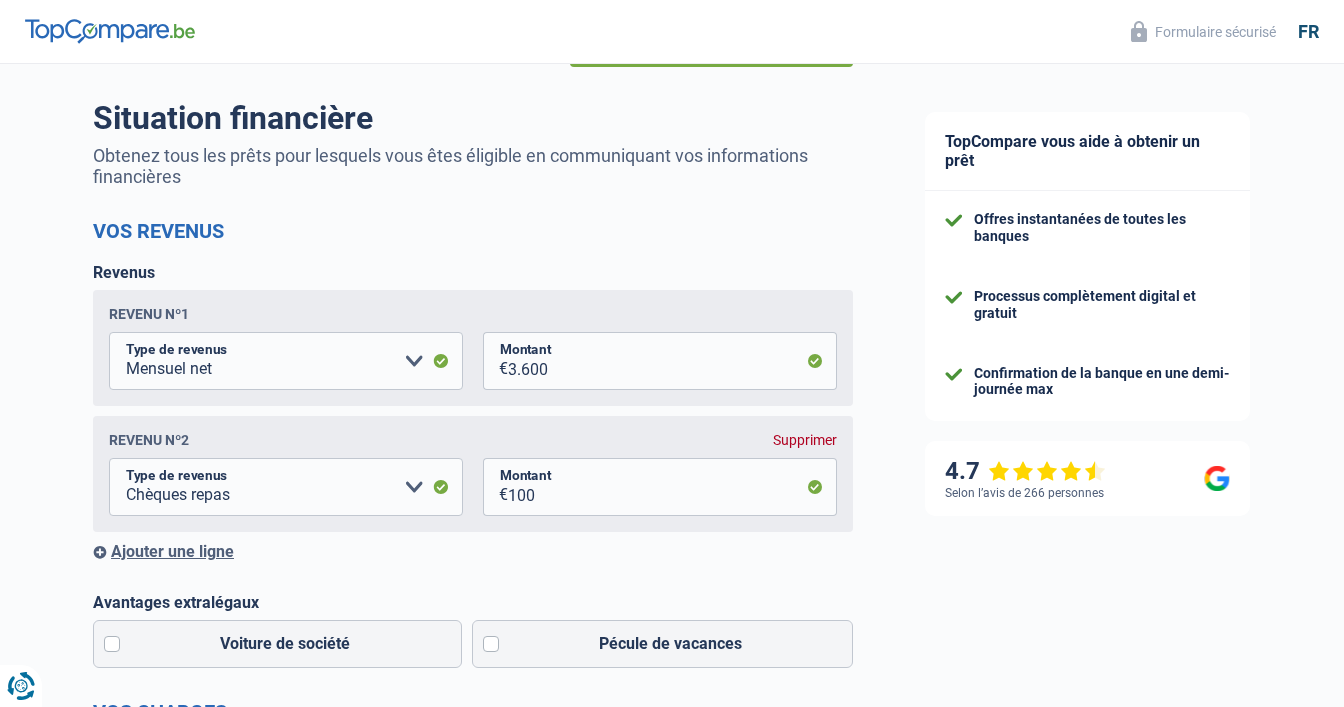 click on "Ajouter une ligne" at bounding box center [473, 551] 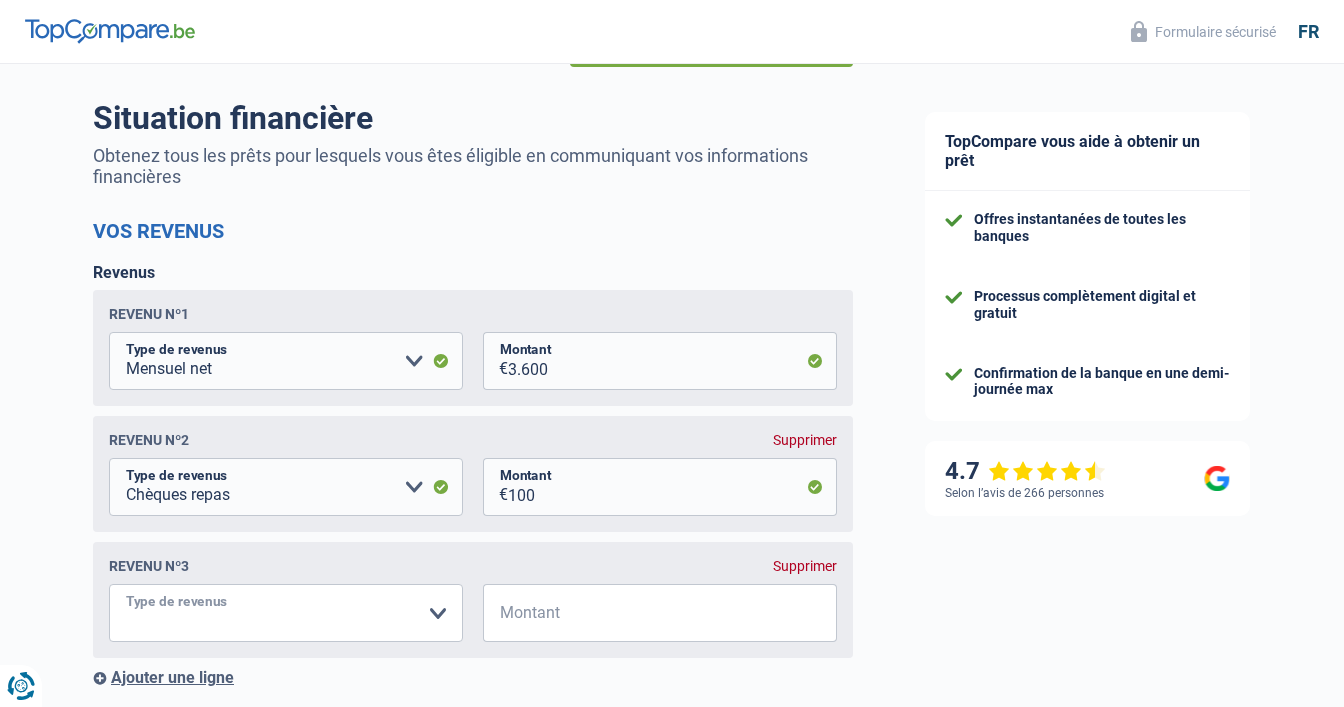 click on "Allocation d'handicap Allocations chômage Allocations familiales Chèques repas Complément d'entreprise Indemnité mutuelle Indépendant complémentaire Mensuel net Pension Pension alimentaire Pension d'invalidité Revenu d'intégration sociale Revenus locatifs Autres revenus
Veuillez sélectionner une option" at bounding box center (286, 613) 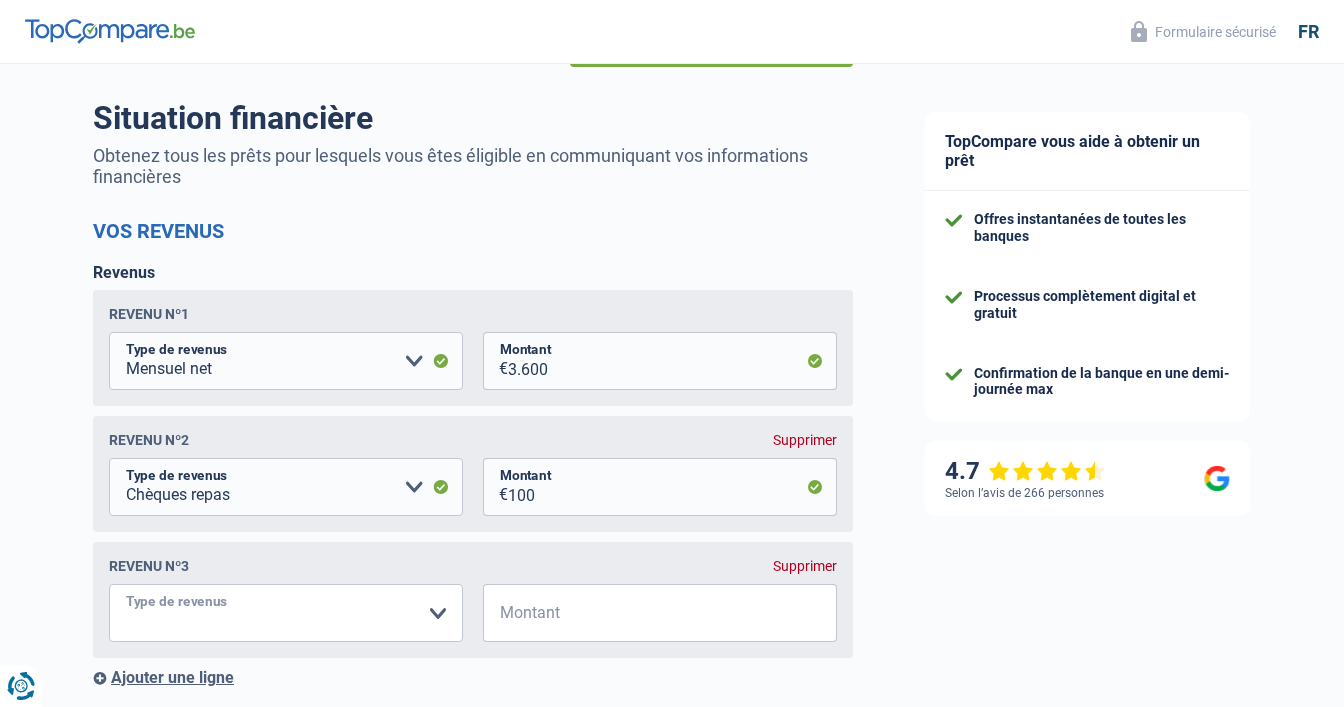 select on "other" 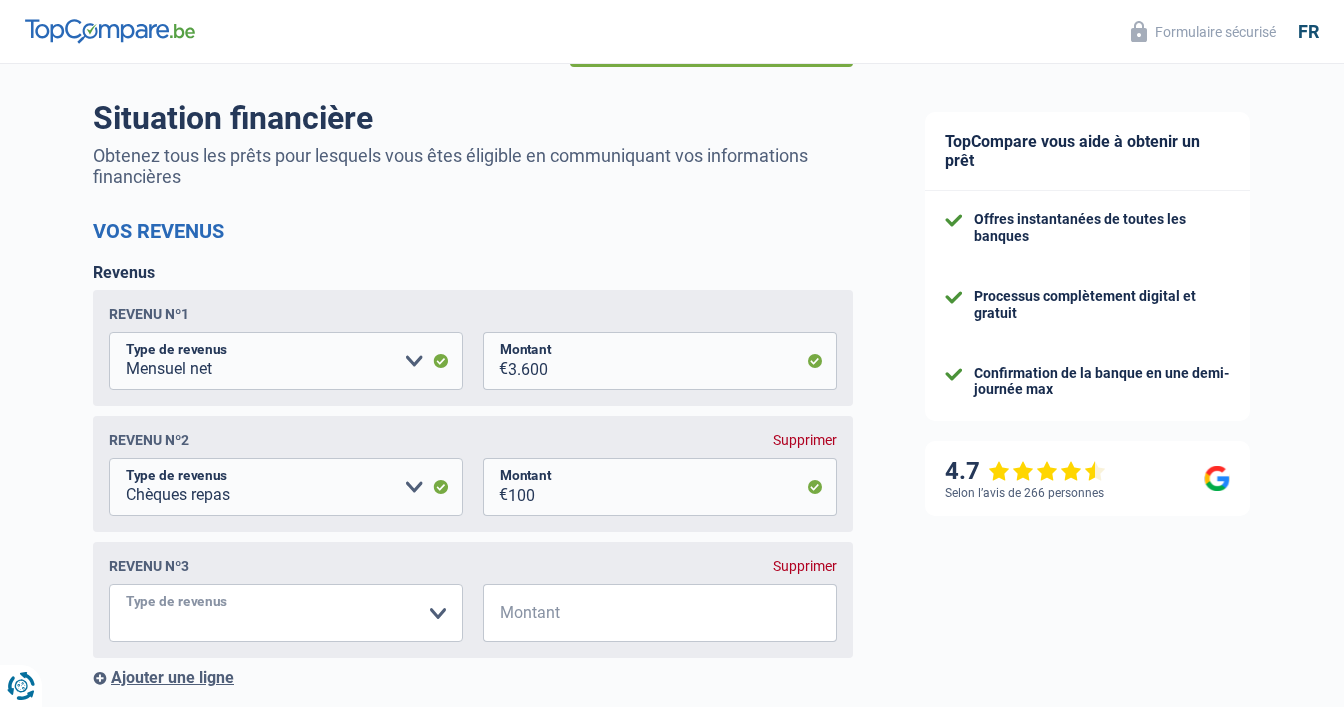 click on "Autres revenus" at bounding box center [0, 0] 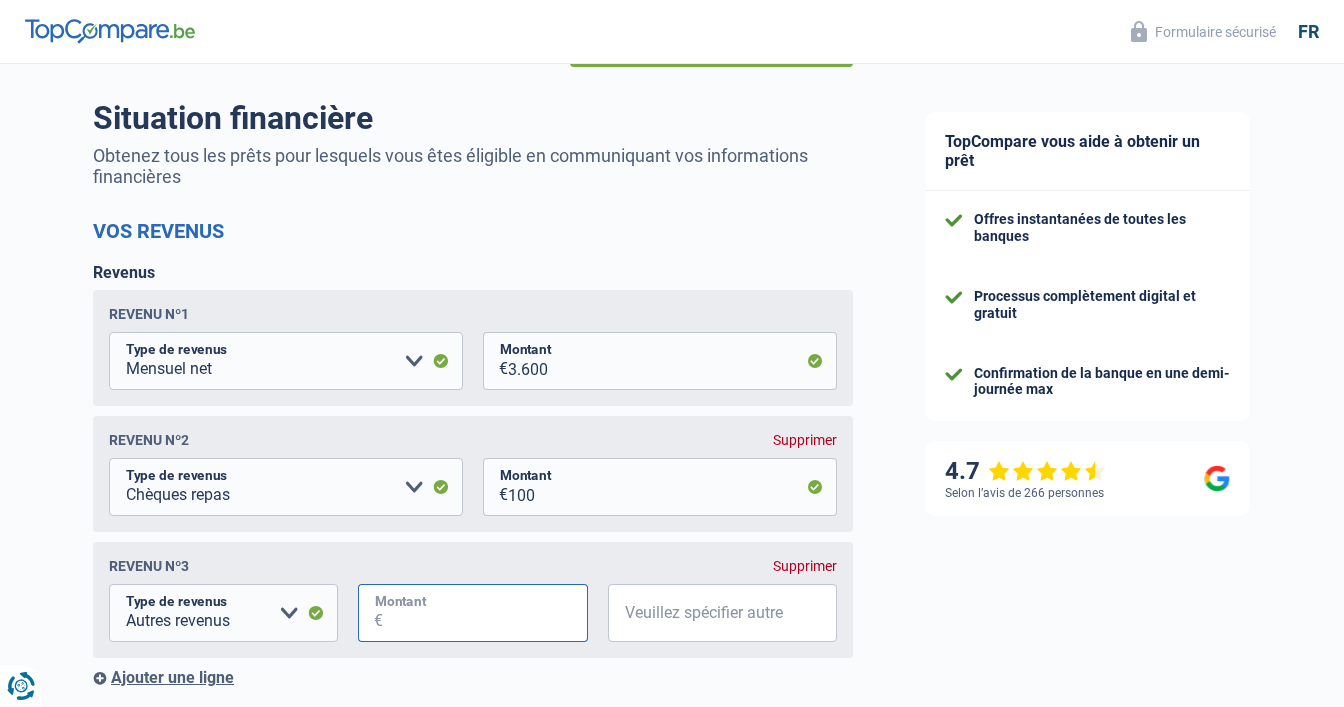 click on "Montant" at bounding box center (485, 613) 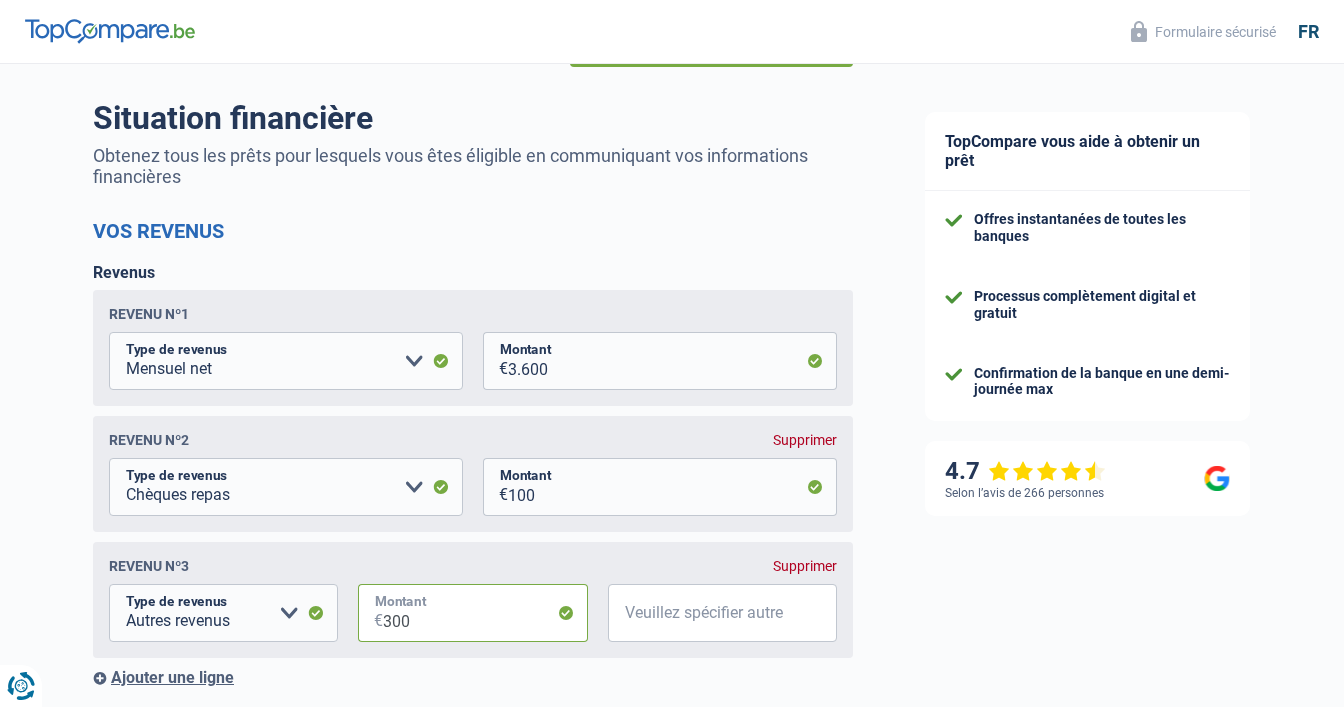 type on "300" 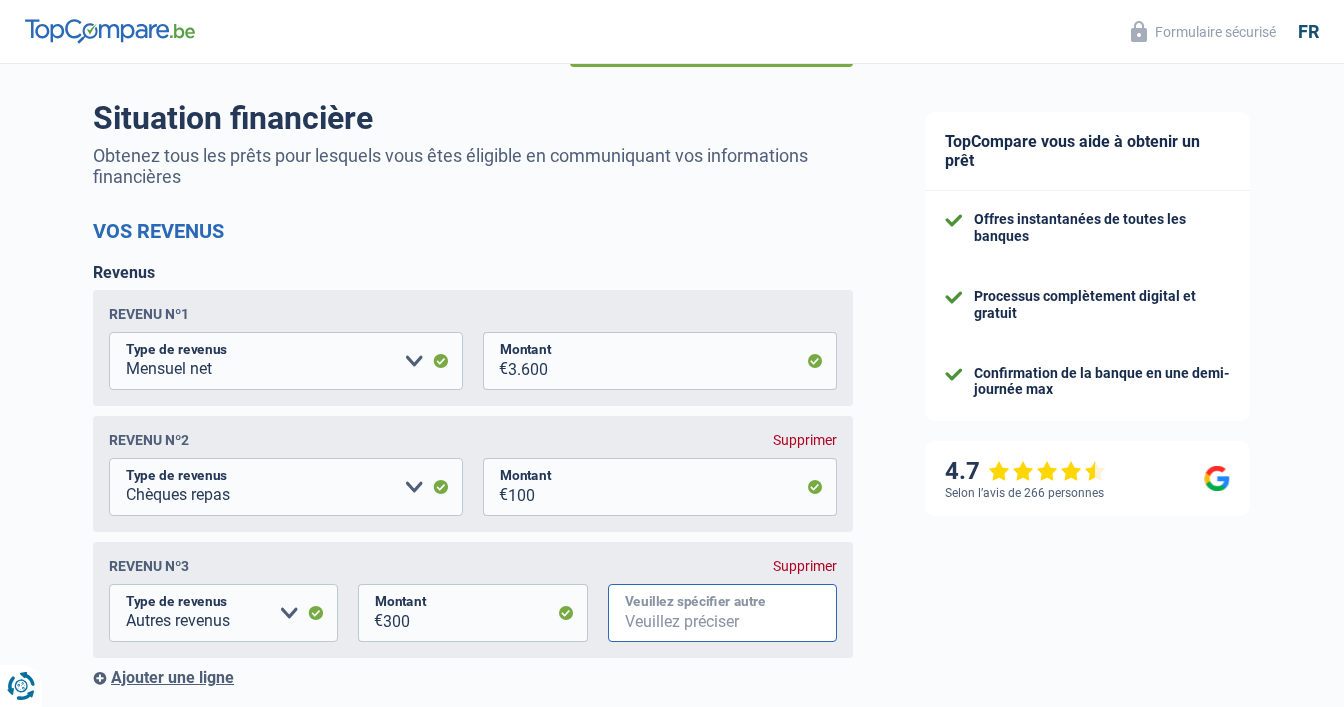 click on "Veuillez spécifier autre" at bounding box center (722, 613) 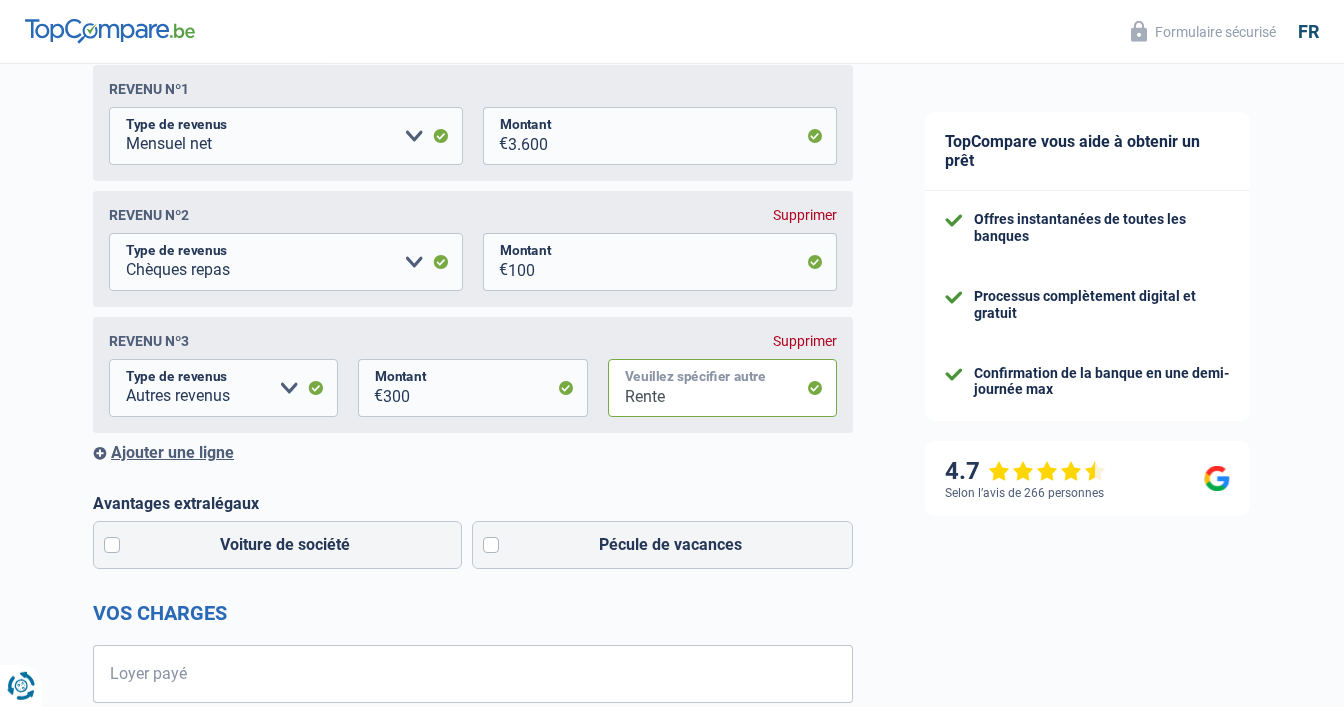 scroll, scrollTop: 444, scrollLeft: 0, axis: vertical 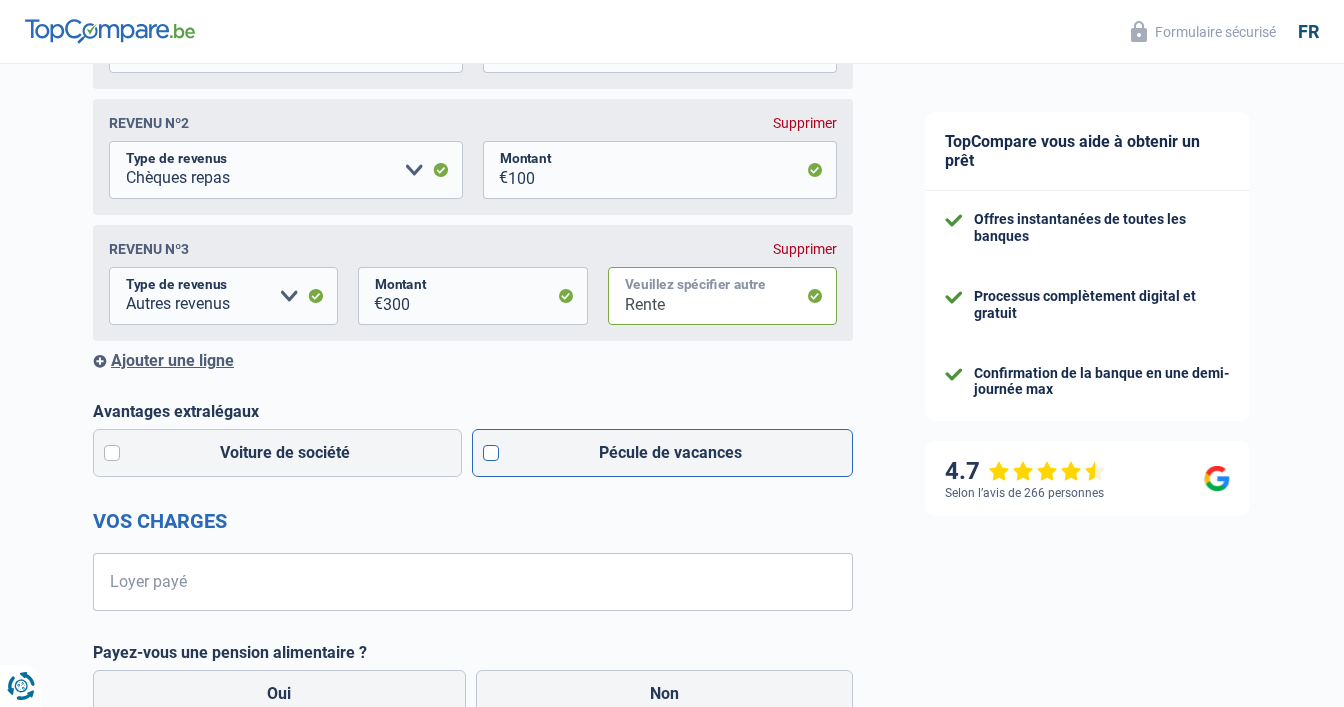type on "Rente" 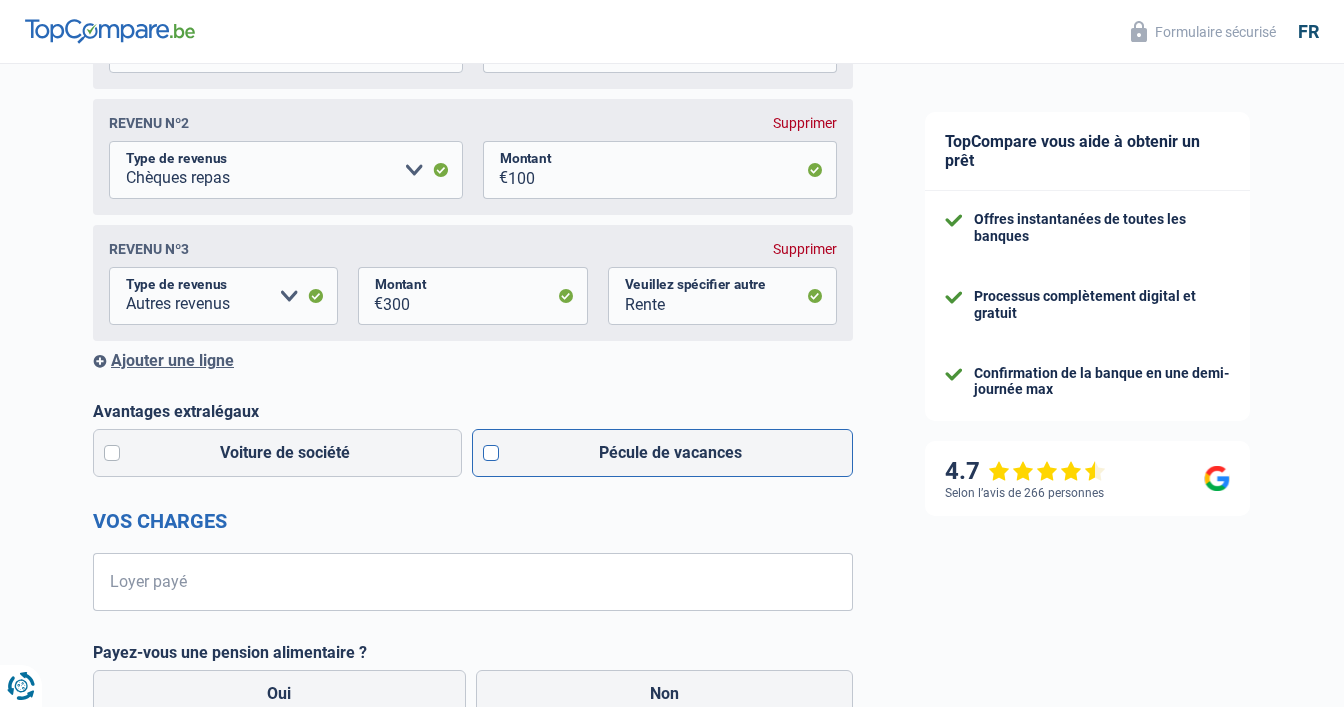 click on "Pécule de vacances" at bounding box center (663, 453) 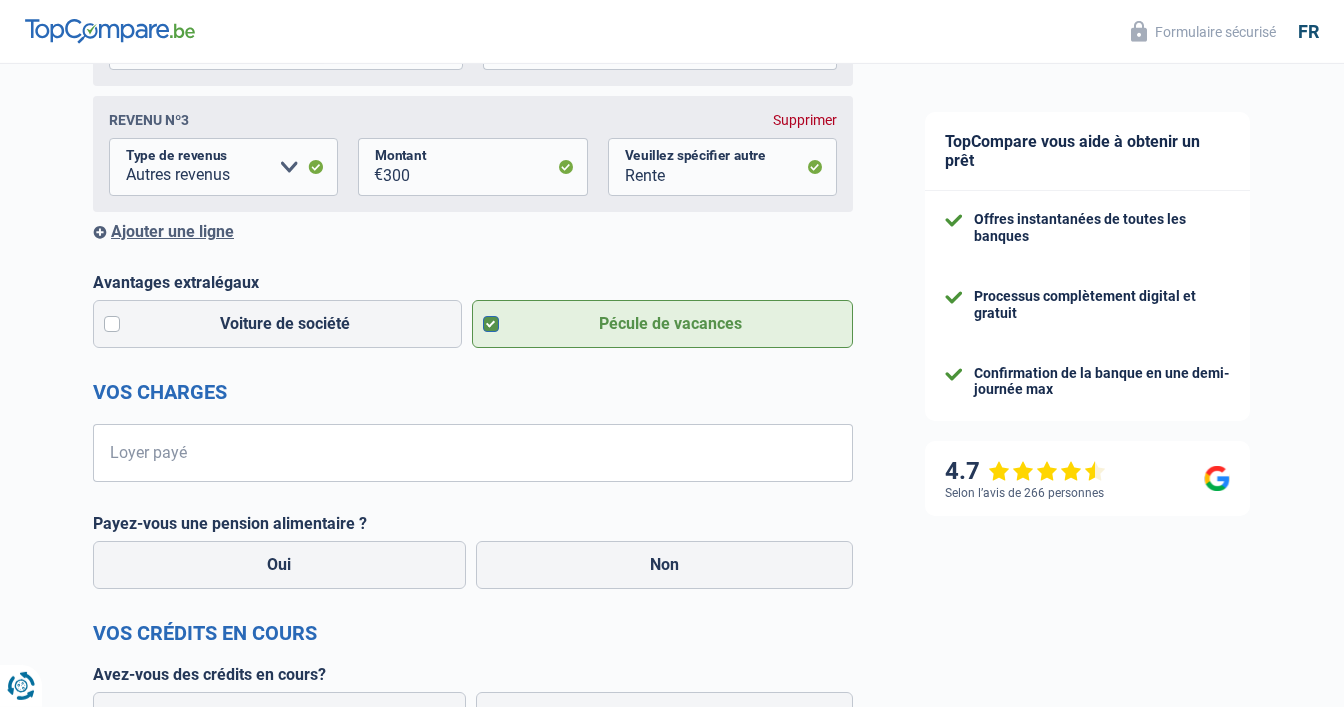 scroll, scrollTop: 655, scrollLeft: 0, axis: vertical 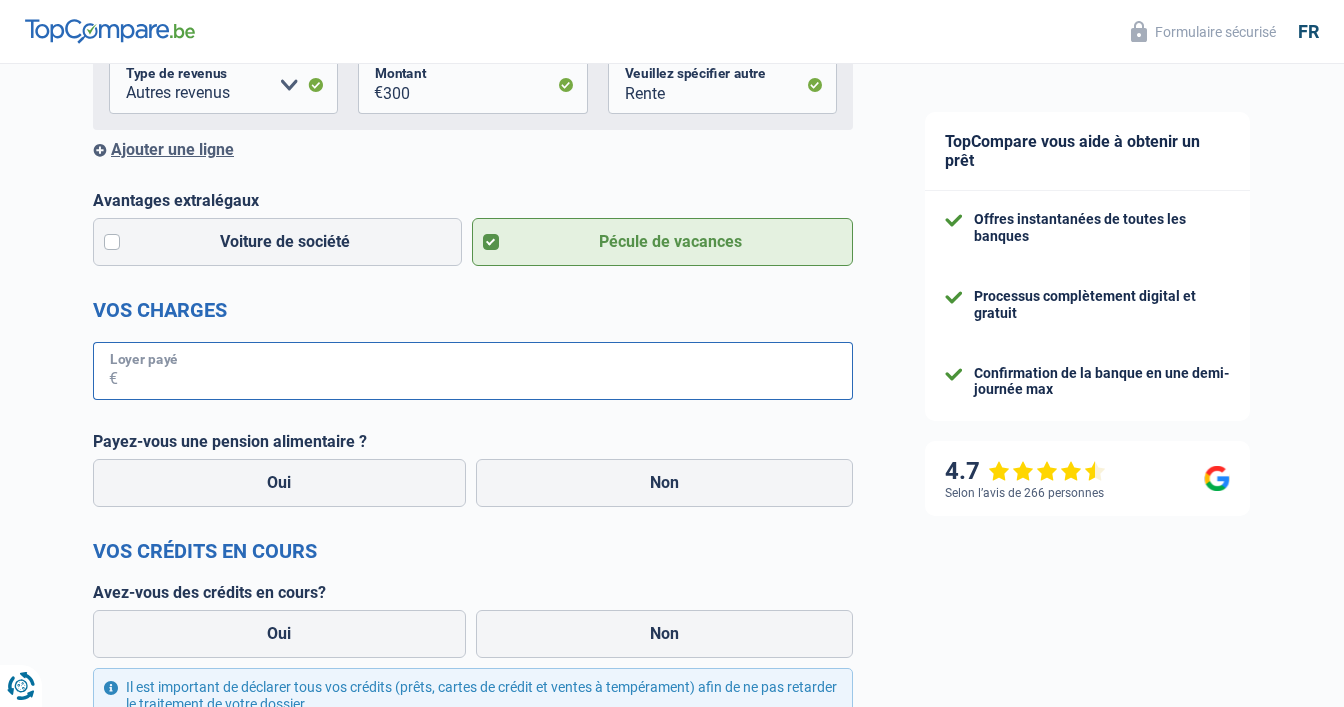 click on "Loyer payé" at bounding box center (485, 371) 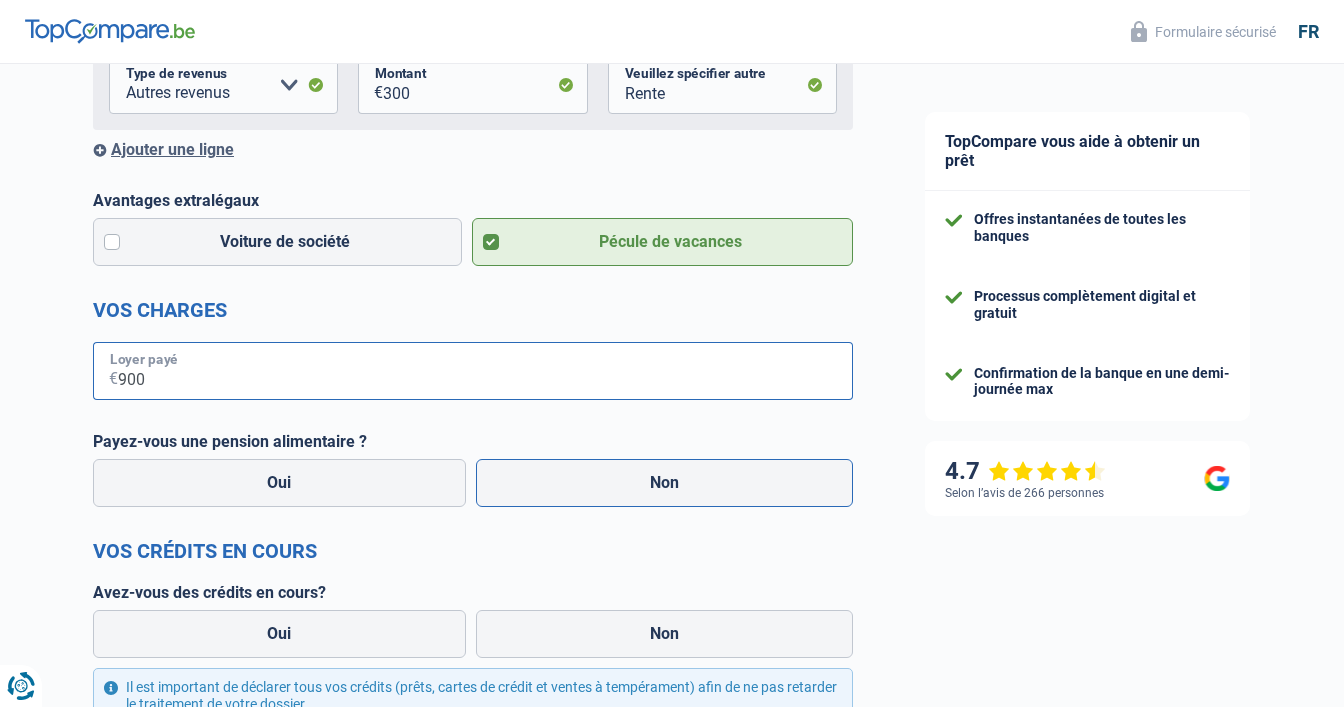 type on "900" 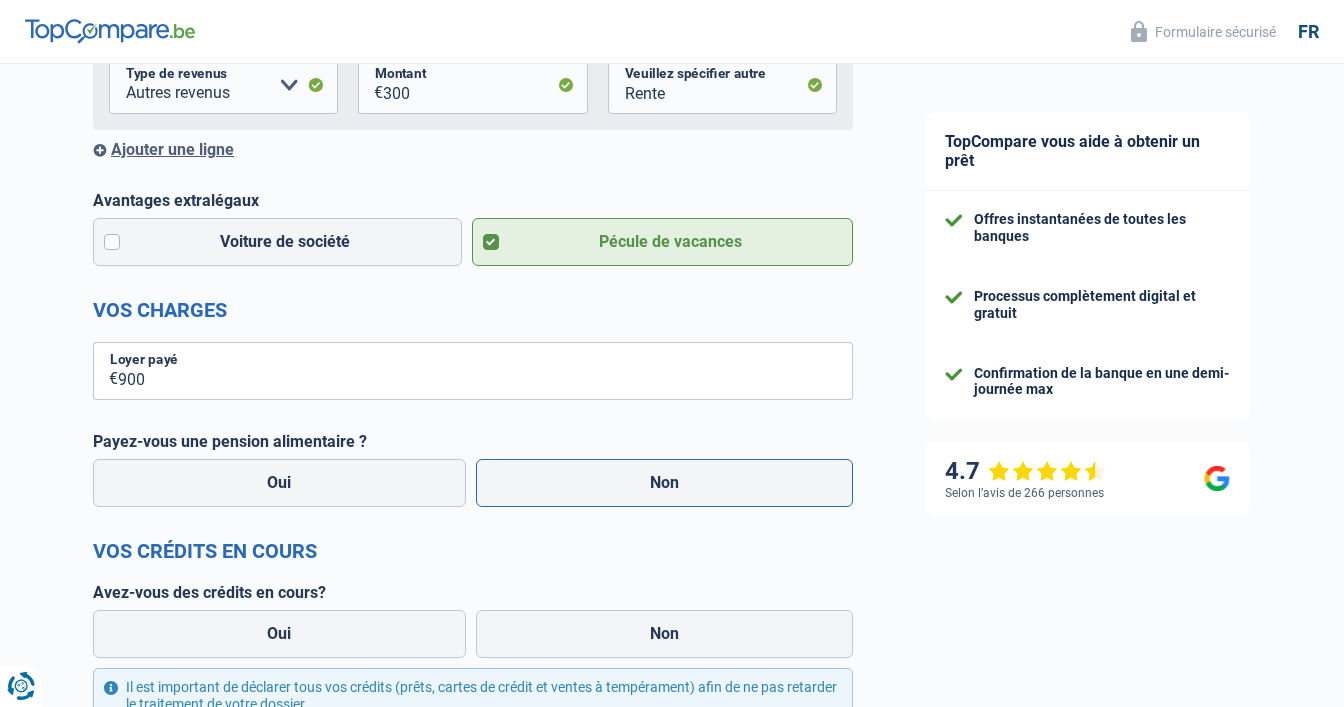 click on "Non" at bounding box center [665, 483] 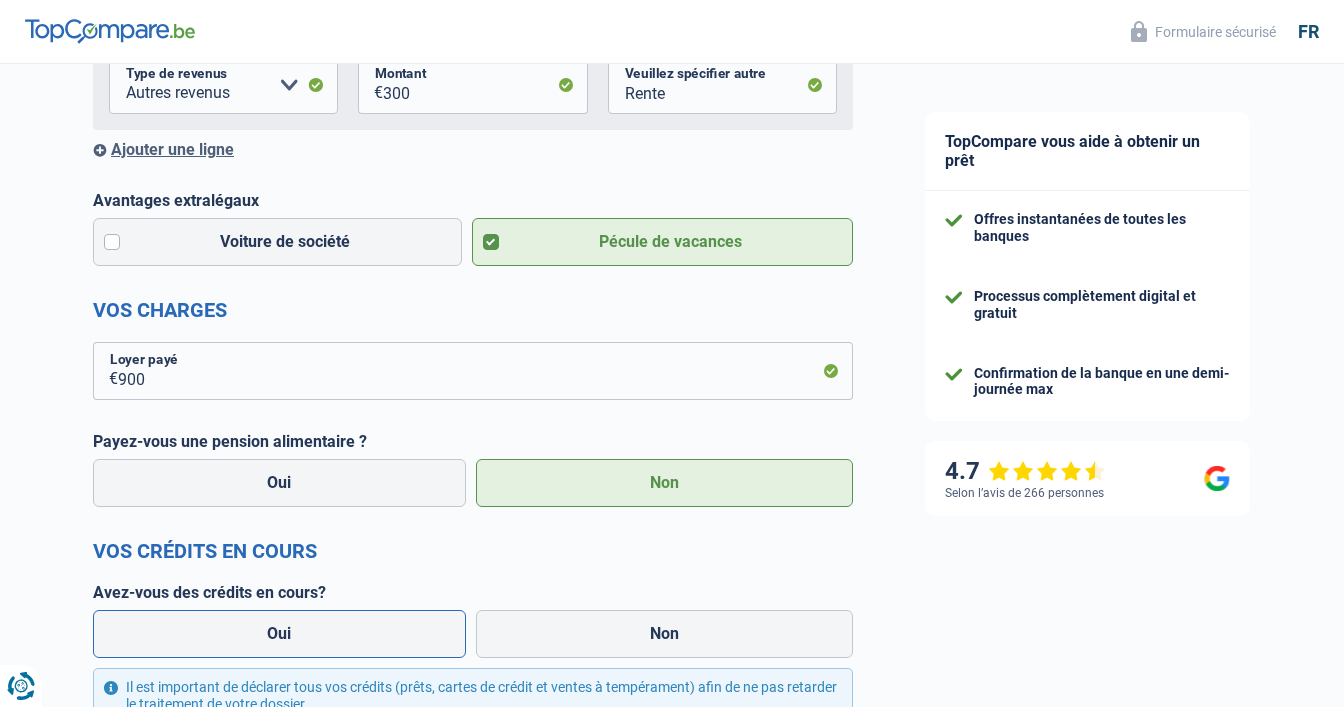 click on "Oui" at bounding box center [279, 634] 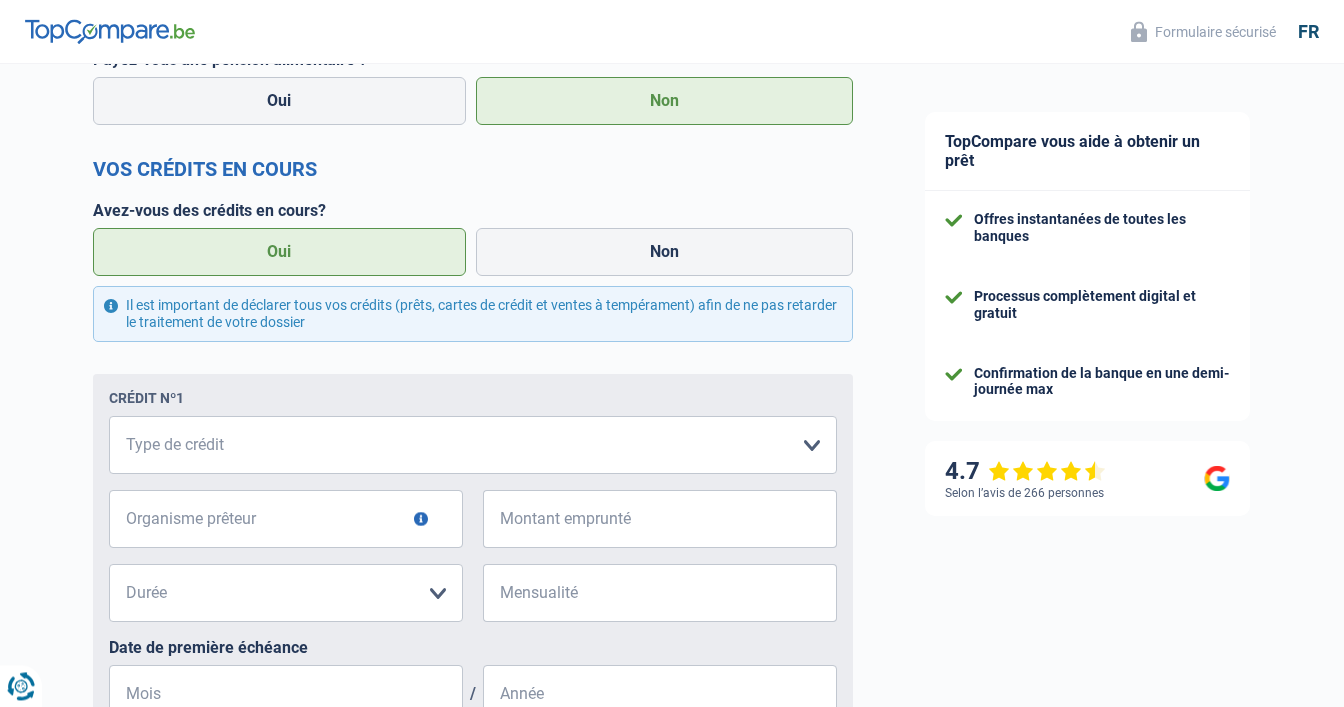 scroll, scrollTop: 1077, scrollLeft: 0, axis: vertical 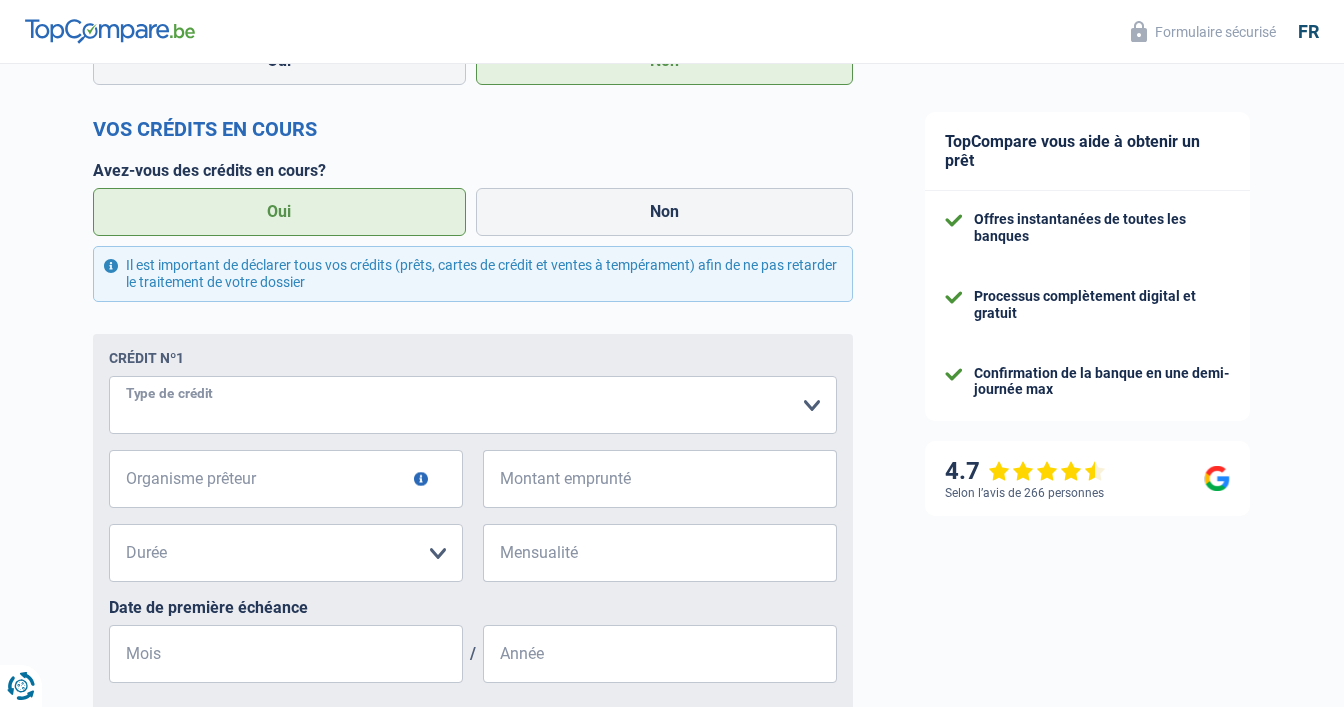 click on "Carte ou ouverture de crédit Prêt hypothécaire Vente à tempérament Prêt à tempérament Prêt rénovation Prêt voiture Regroupement d'un ou plusieurs crédits
Veuillez sélectionner une option" at bounding box center [473, 405] 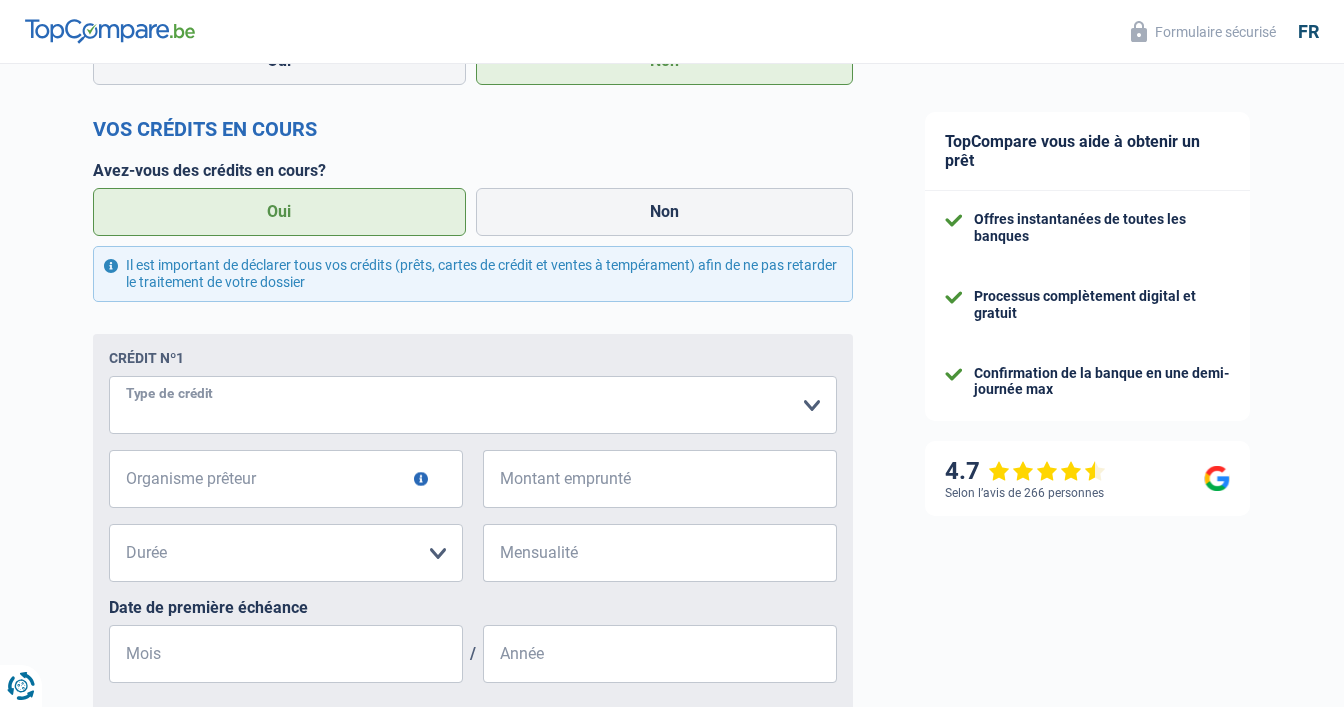 select on "carLoan" 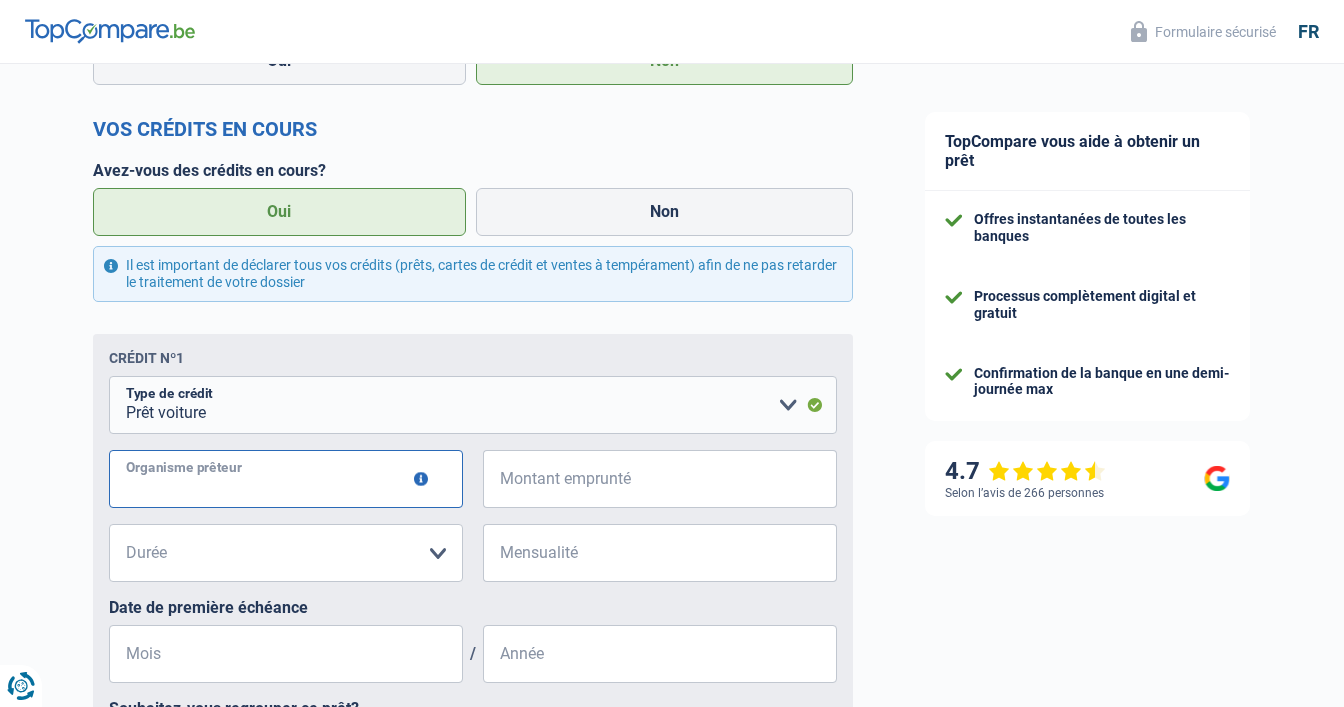 click on "Organisme prêteur" at bounding box center (286, 479) 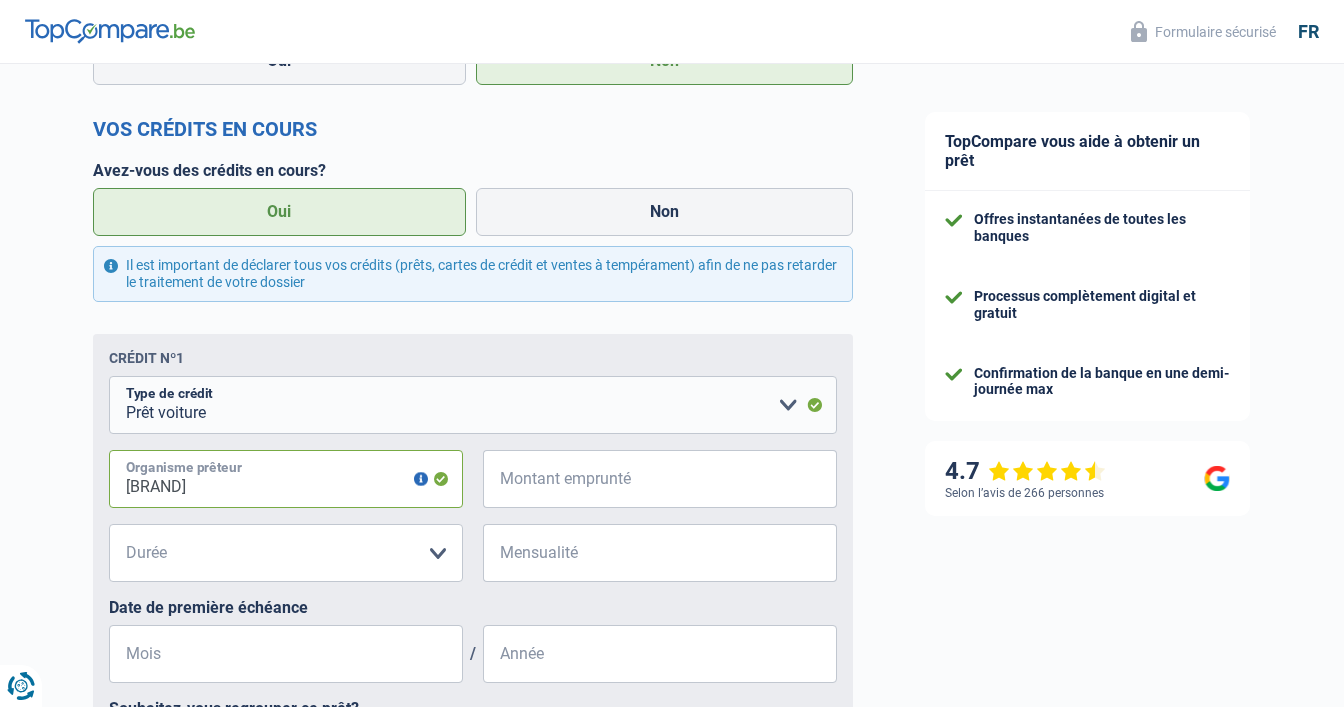 type on "[BRAND]" 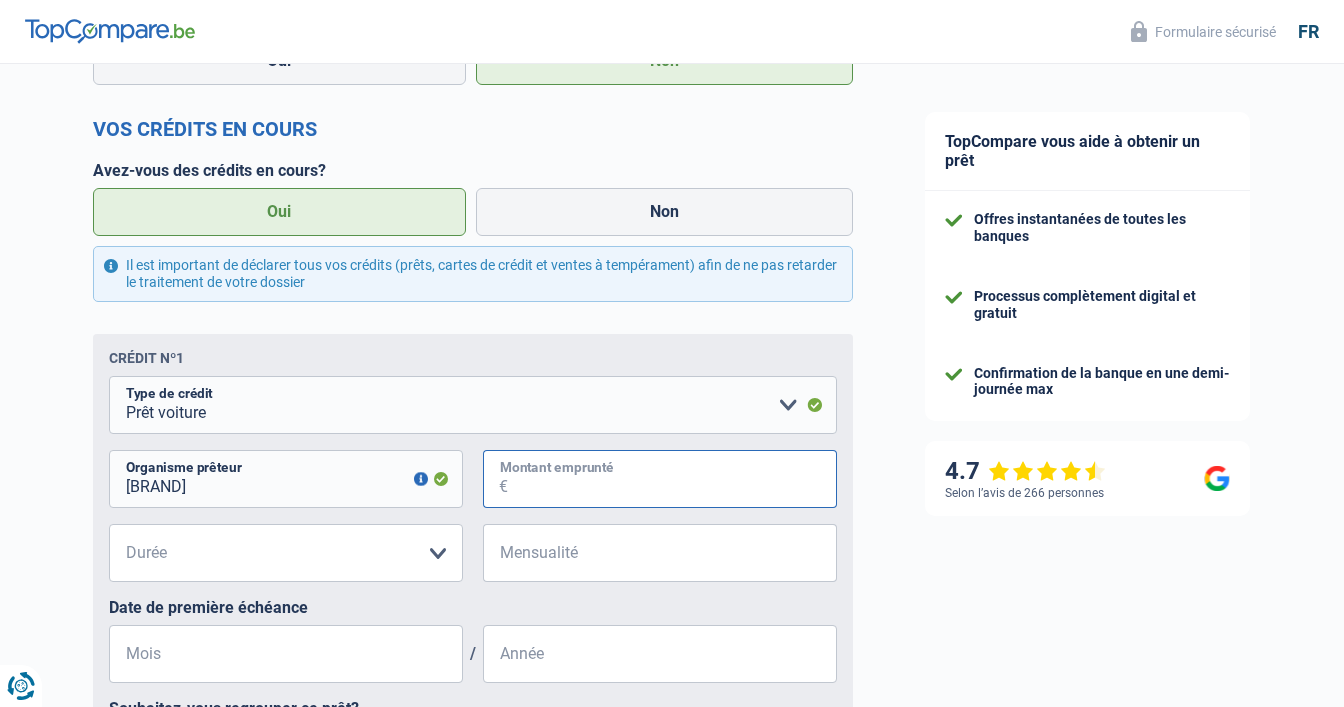 click on "Montant emprunté" at bounding box center (672, 479) 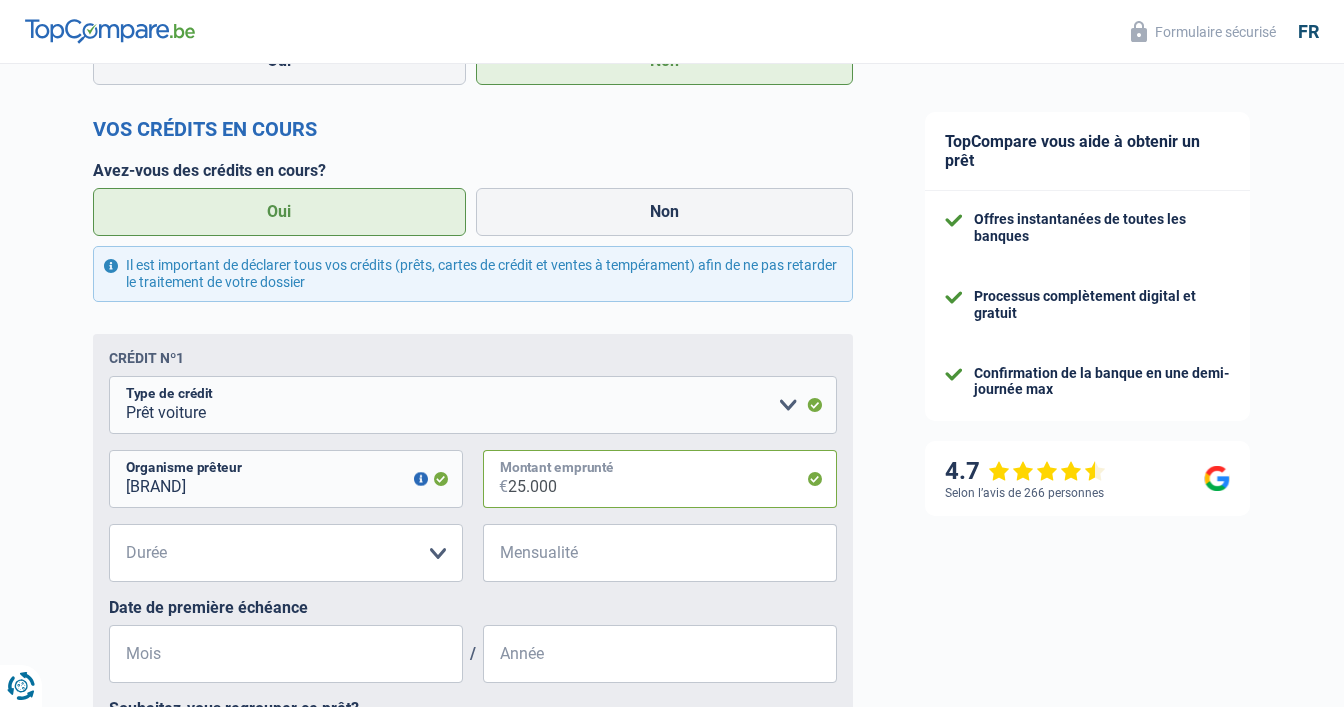 type on "25.000" 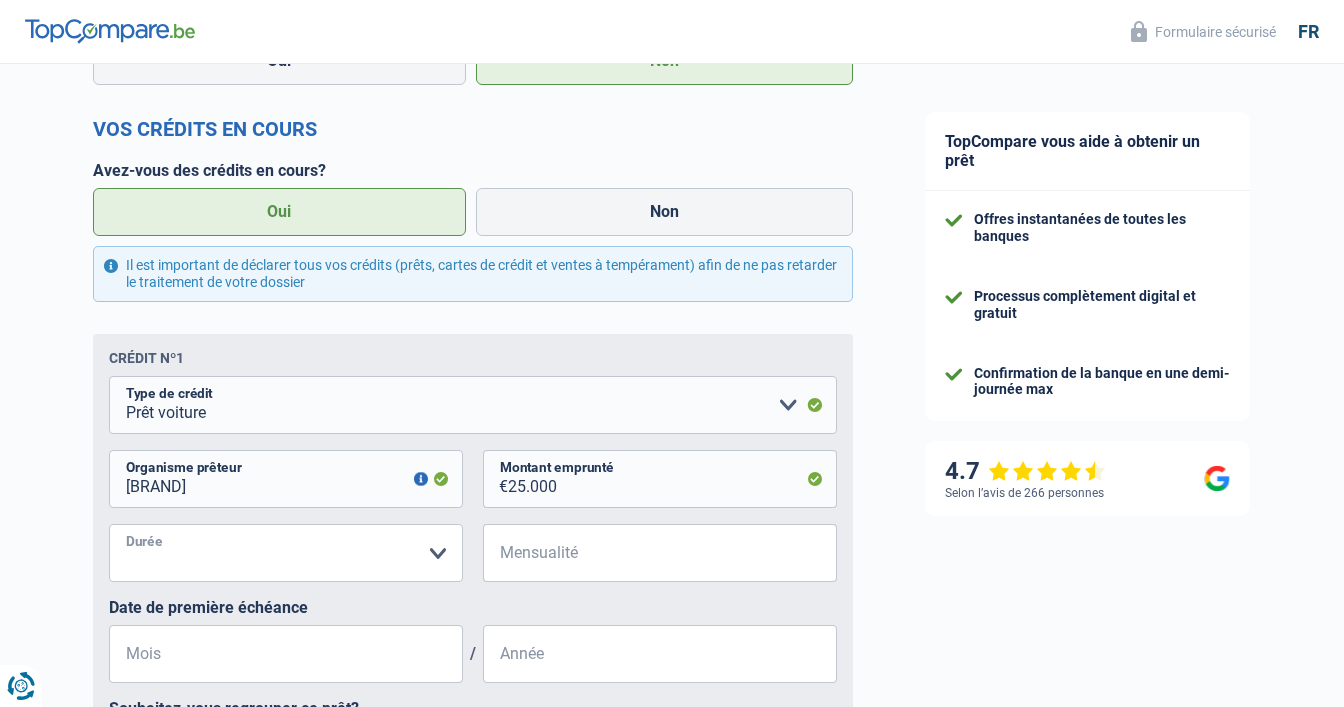 click on "12 mois 18 mois 24 mois 30 mois 36 mois 42 mois 48 mois 60 mois 72 mois 84 mois 96 mois 120 mois
Veuillez sélectionner une option" at bounding box center [286, 553] 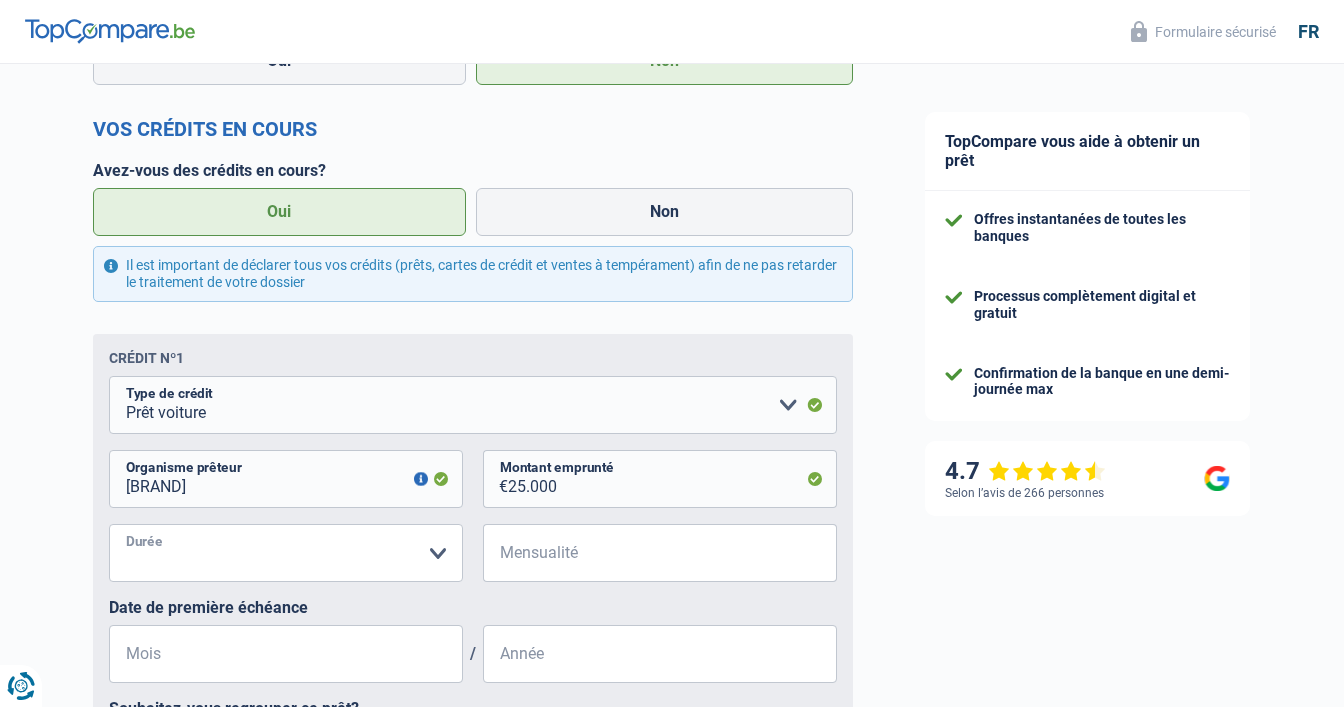 select on "60" 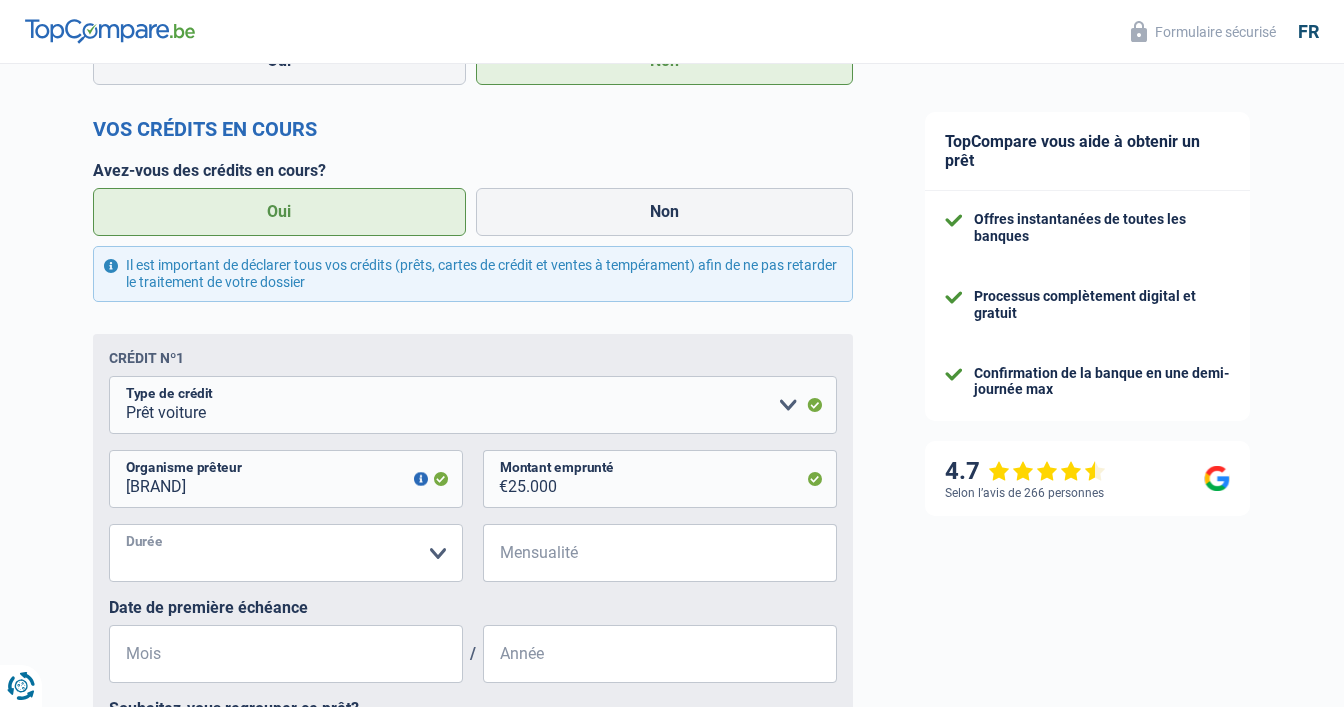 click on "60 mois" at bounding box center (0, 0) 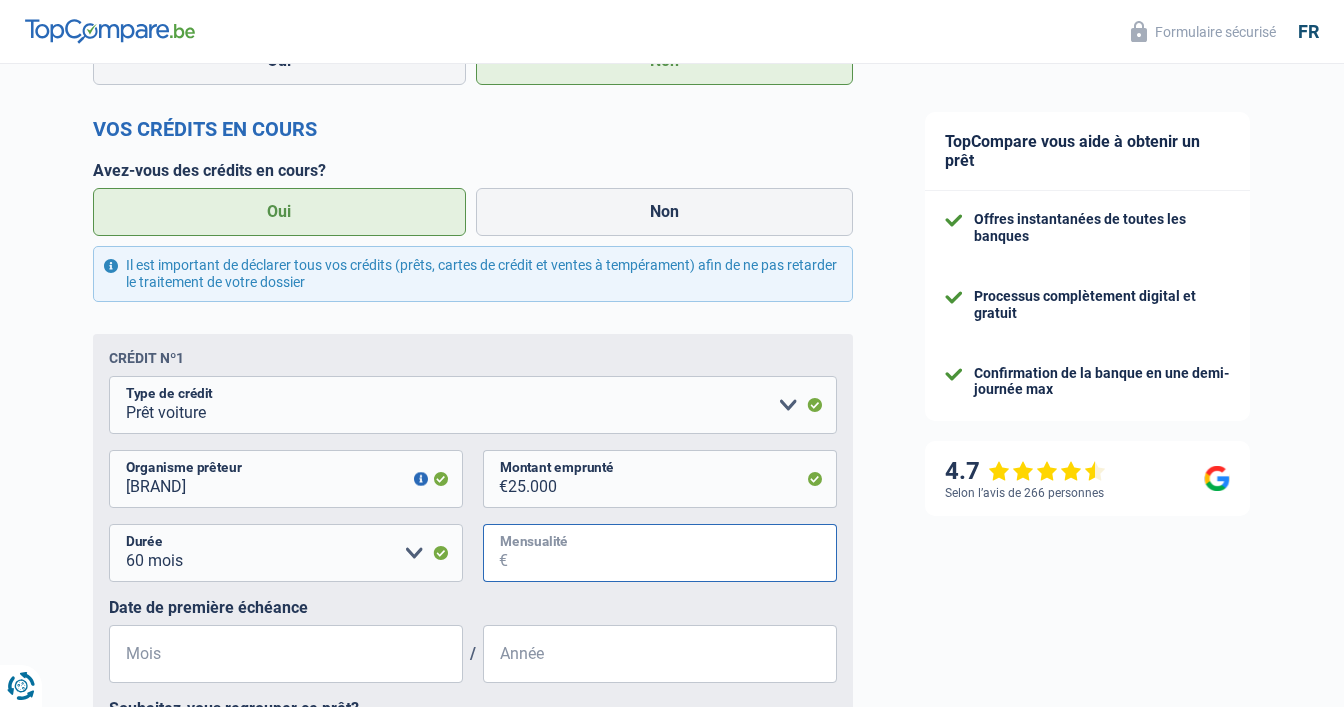 click on "Mensualité" at bounding box center [672, 553] 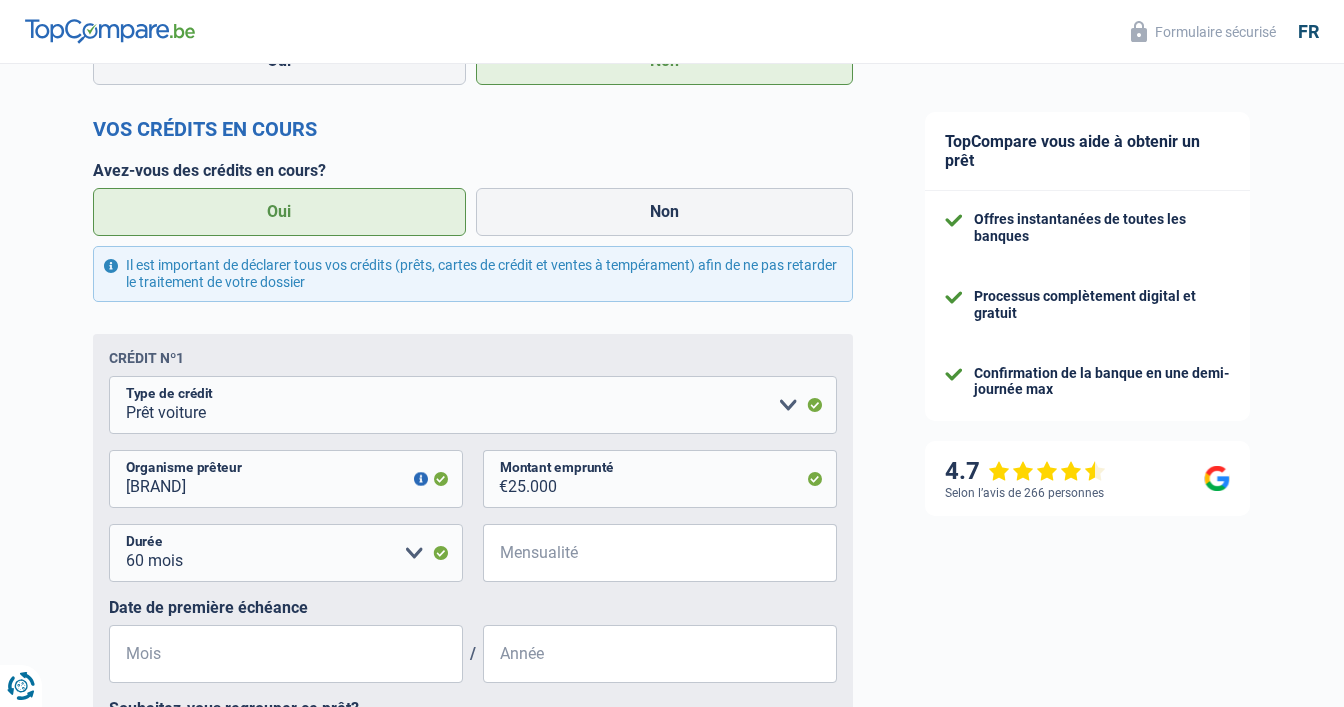 click at bounding box center [421, 479] 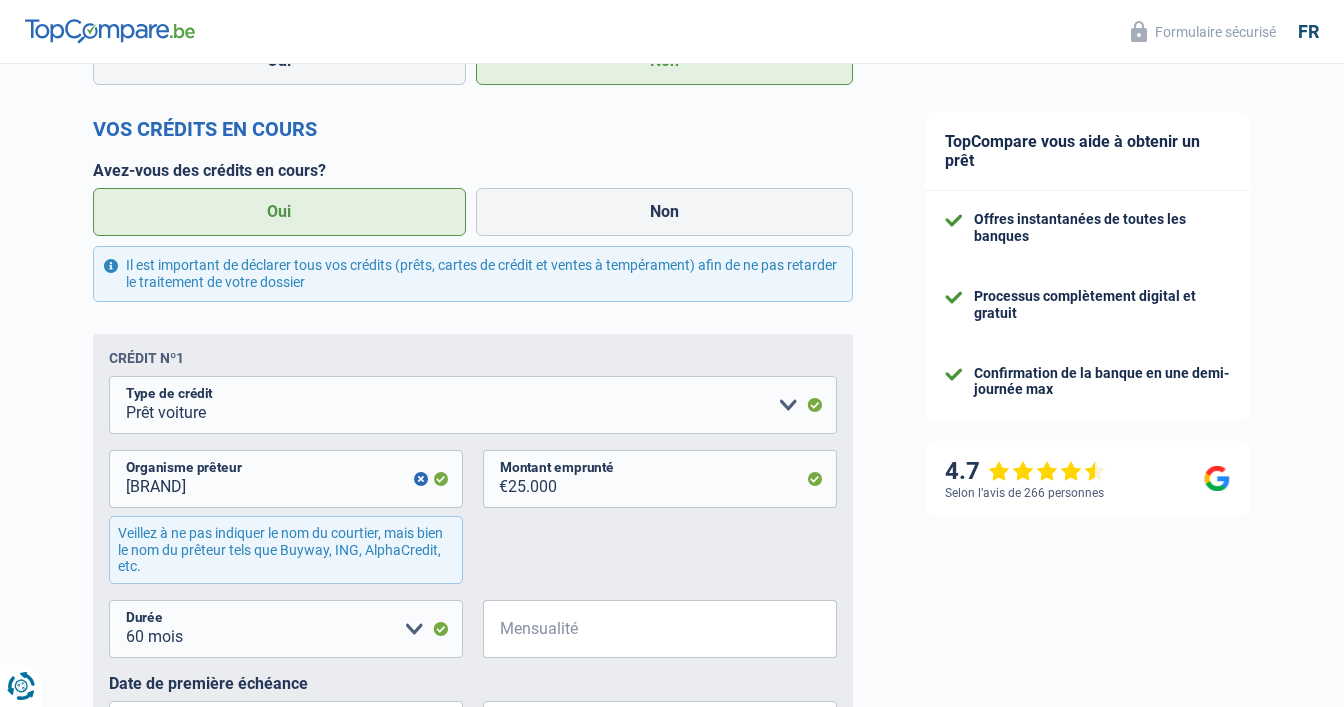 click at bounding box center (421, 479) 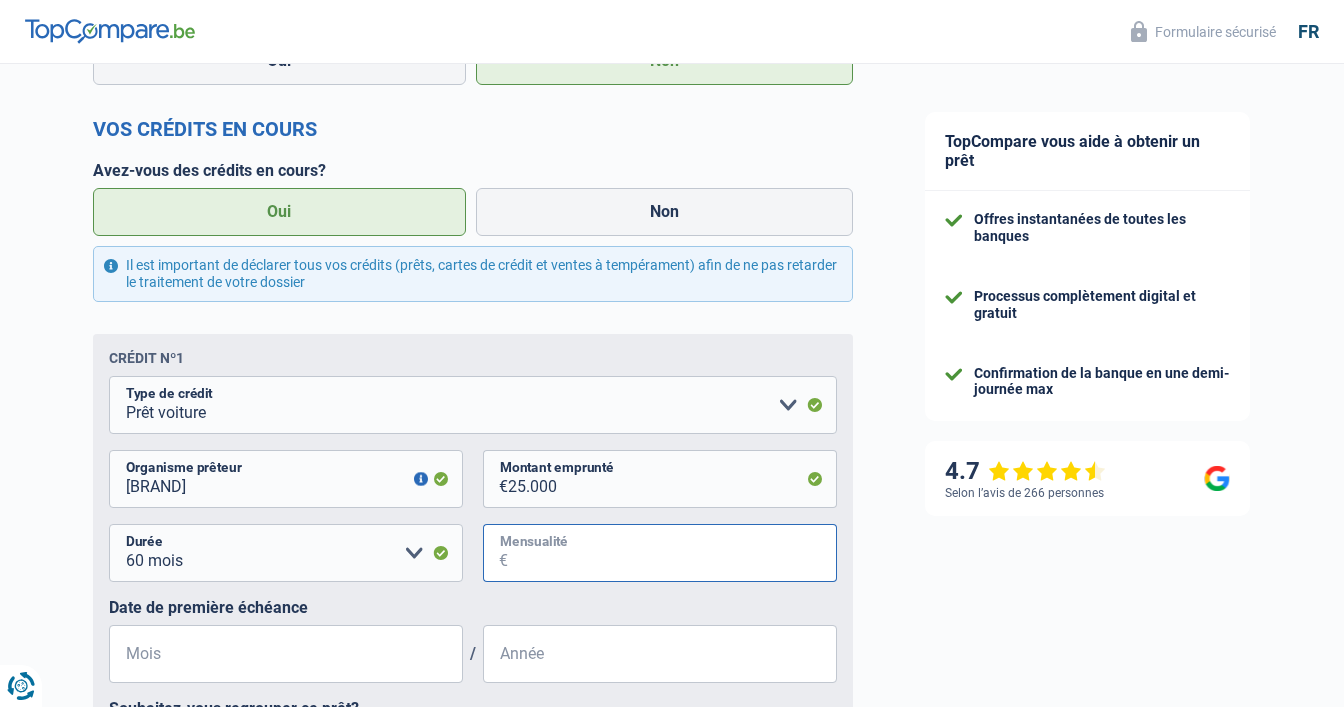 click on "Mensualité" at bounding box center [672, 553] 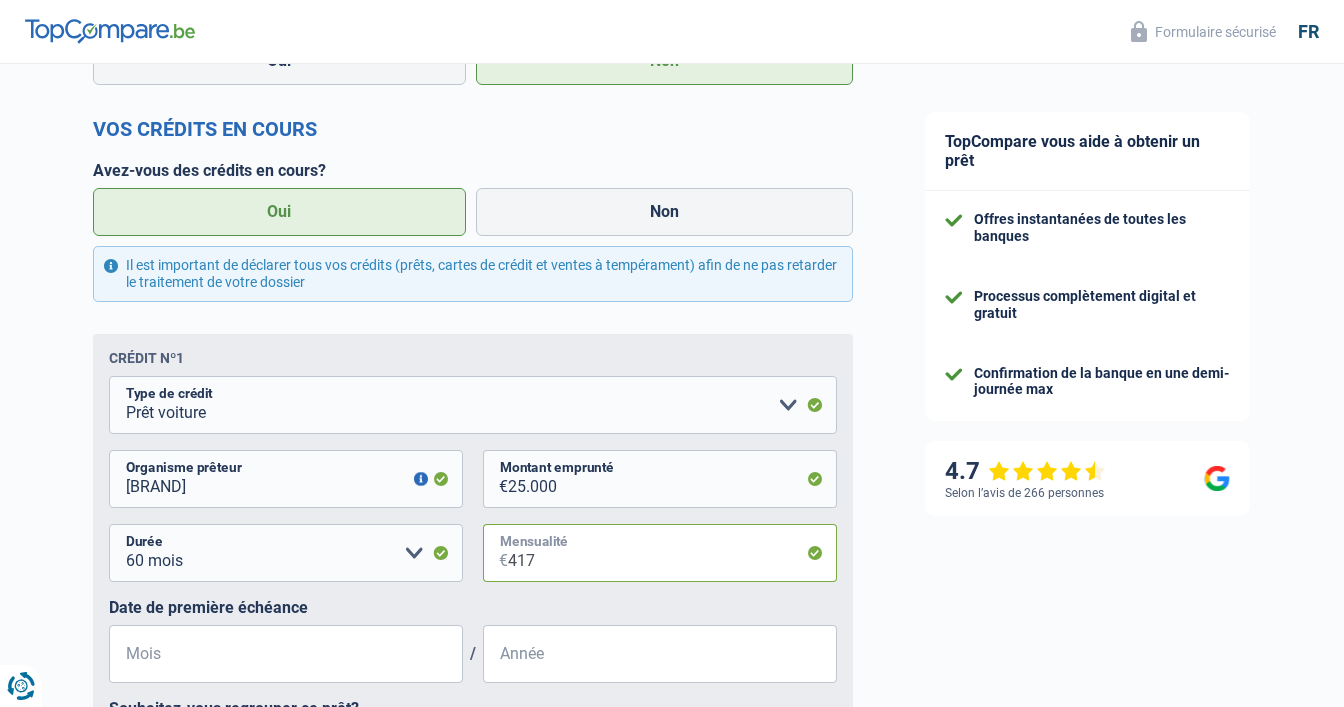 type on "417" 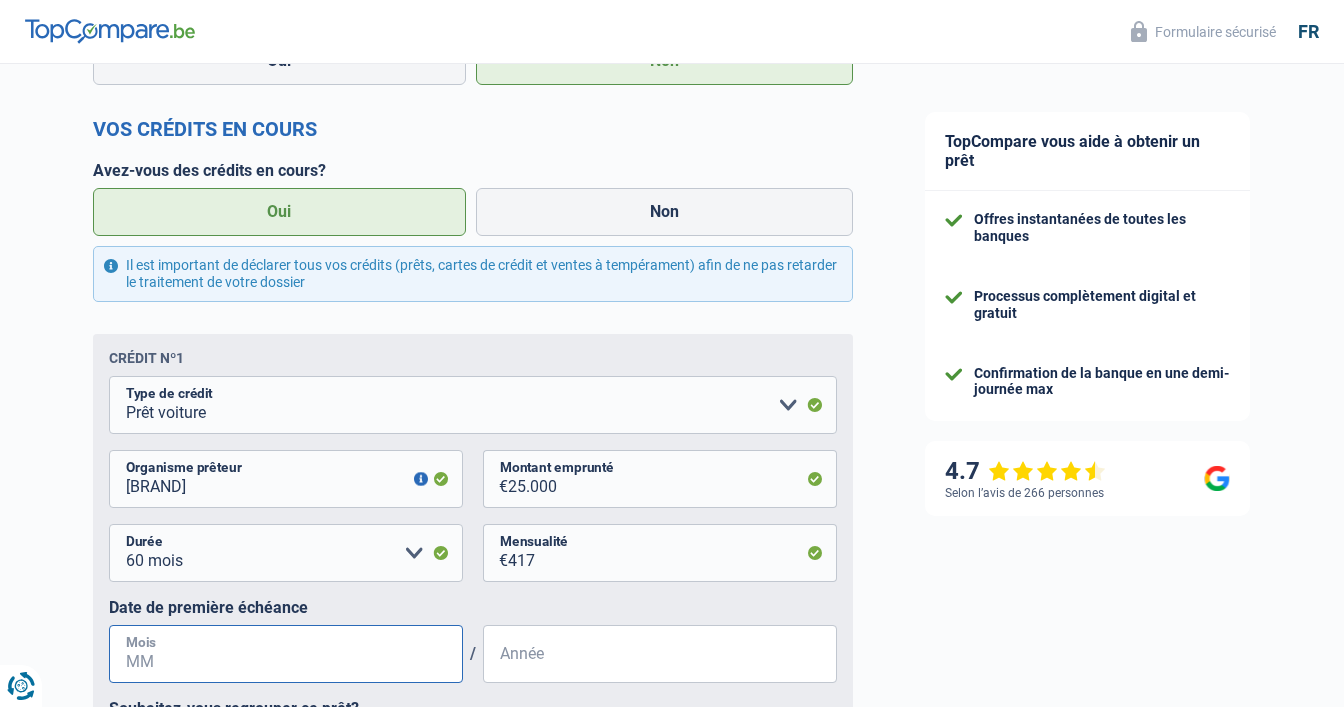 click on "Mois" at bounding box center [286, 654] 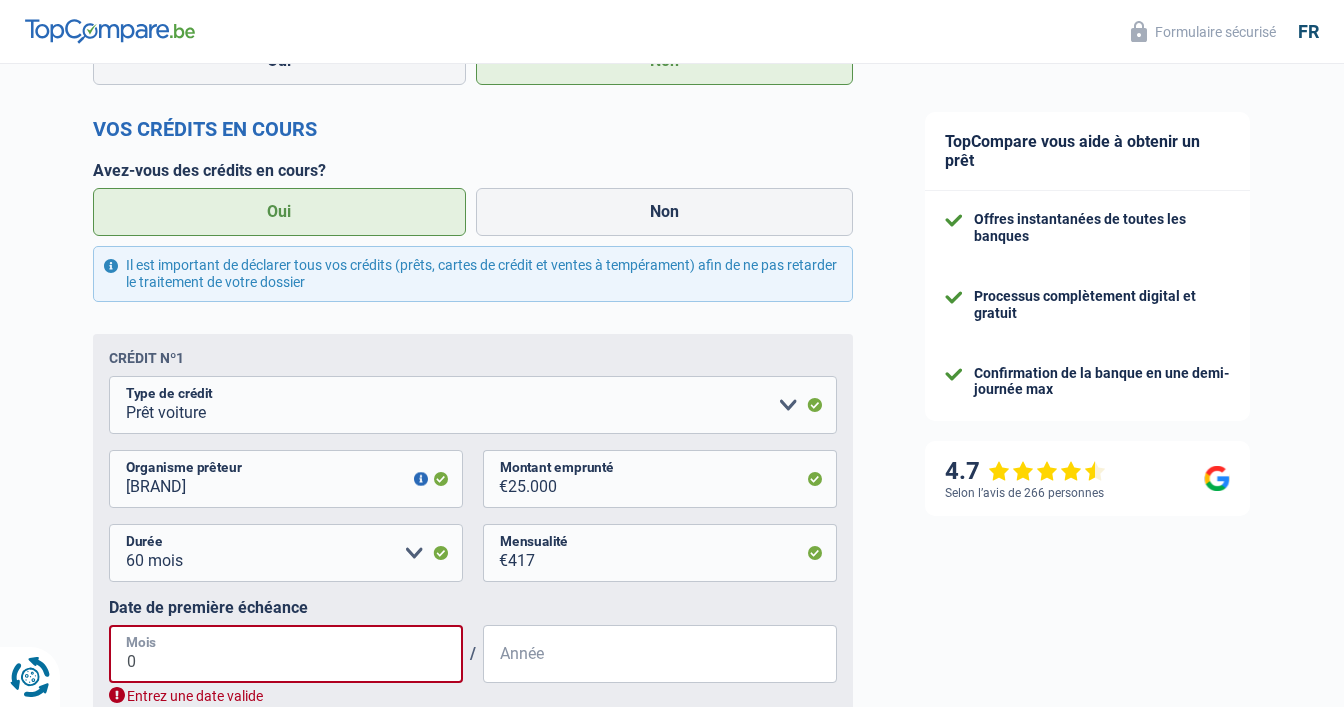 type on "09" 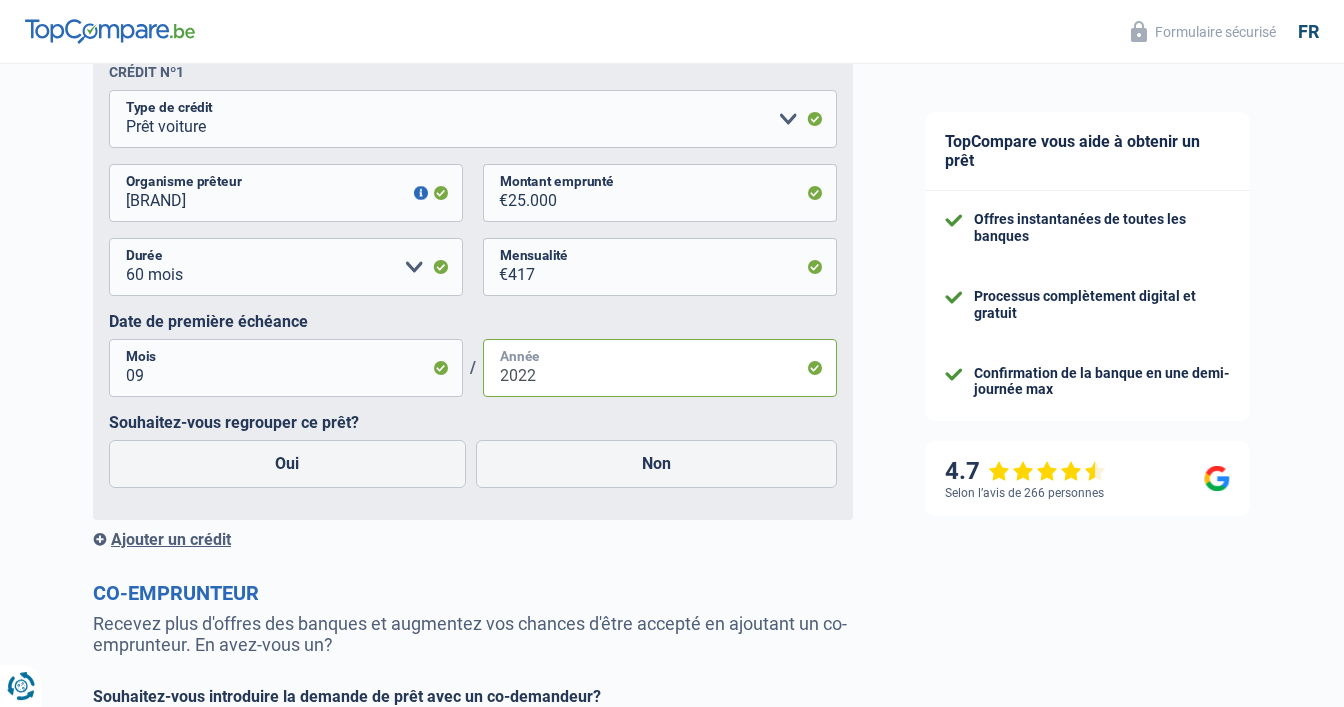 scroll, scrollTop: 1394, scrollLeft: 0, axis: vertical 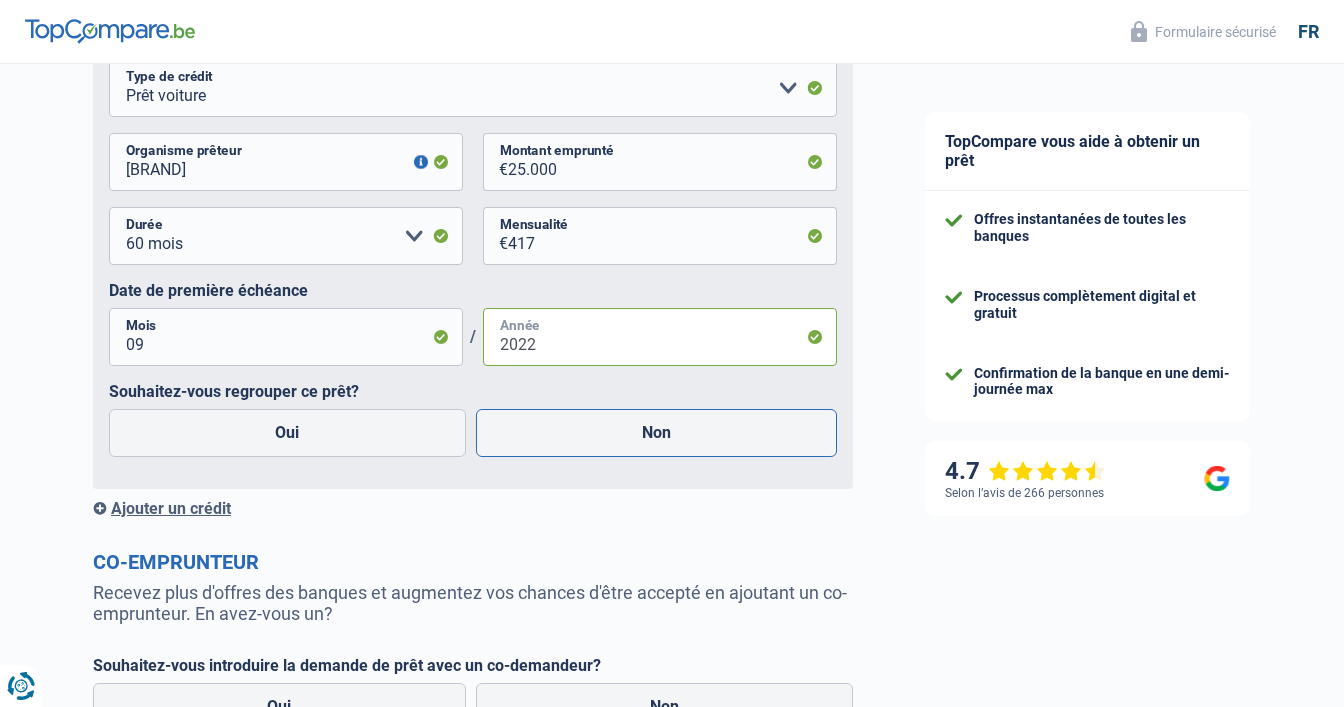 type on "2022" 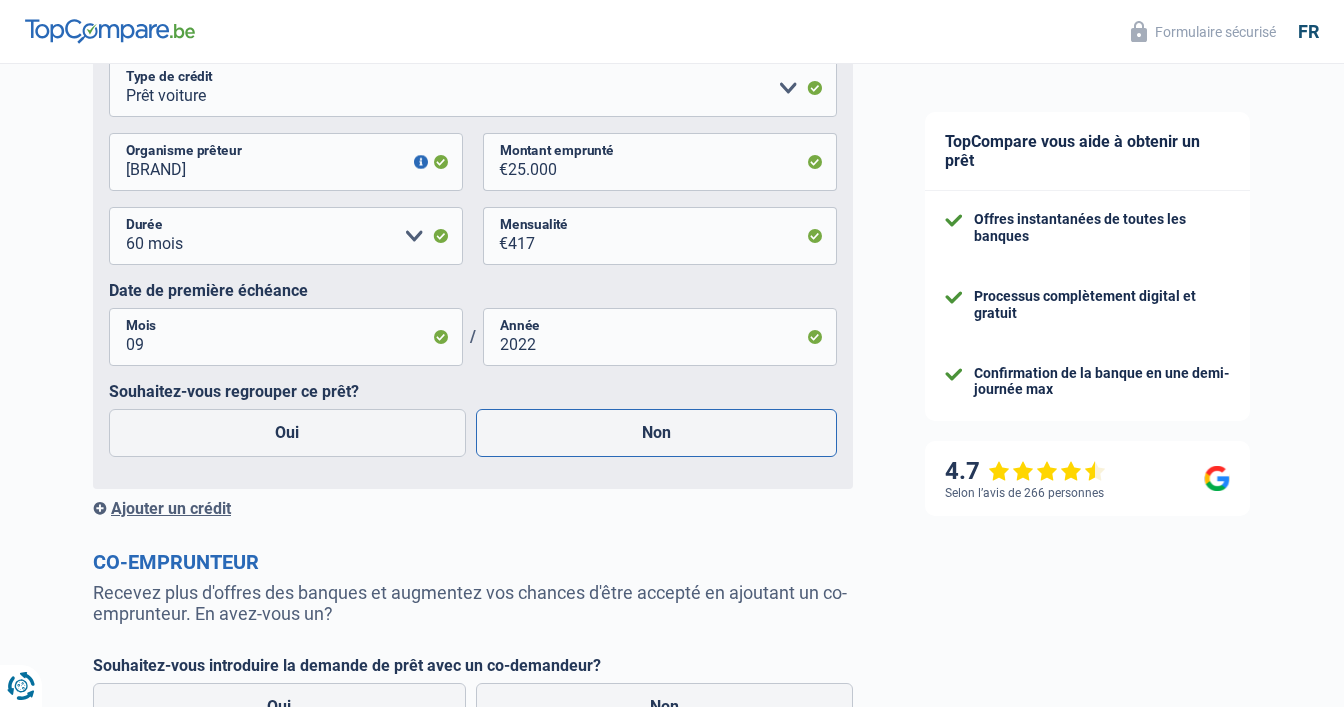click on "Non" at bounding box center [657, 433] 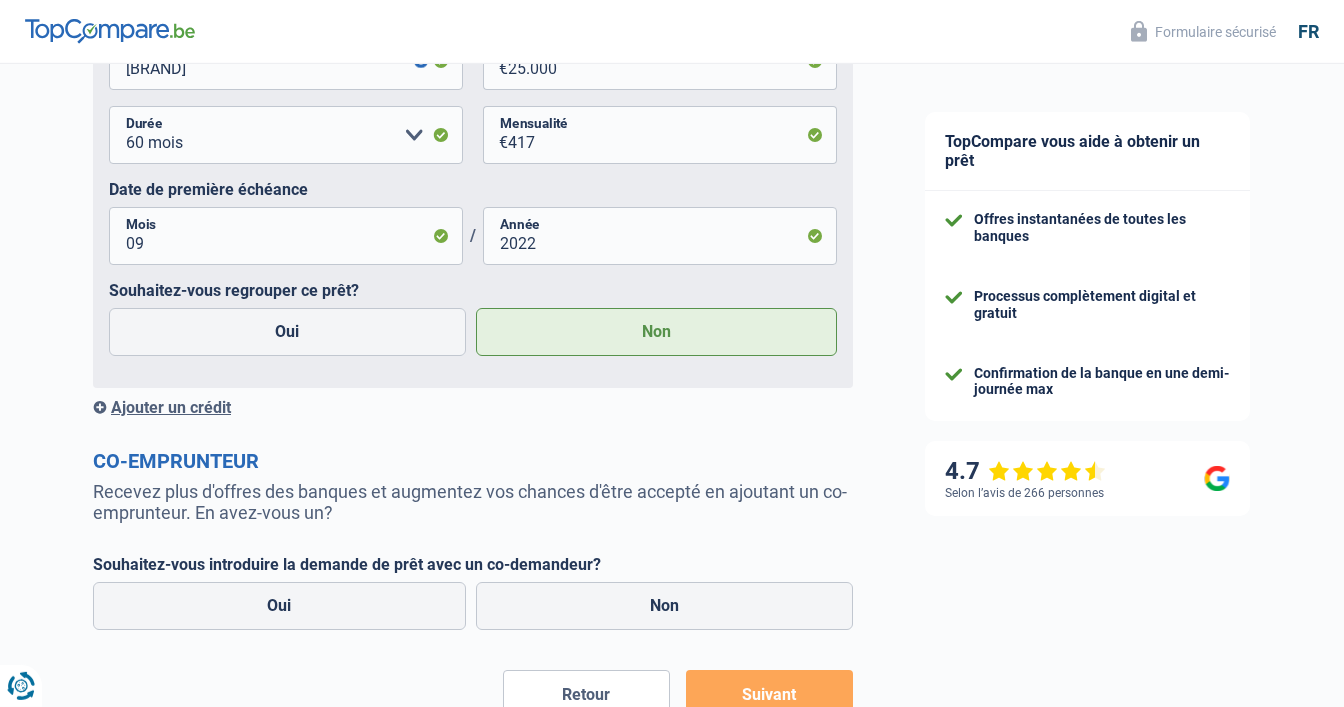 scroll, scrollTop: 1605, scrollLeft: 0, axis: vertical 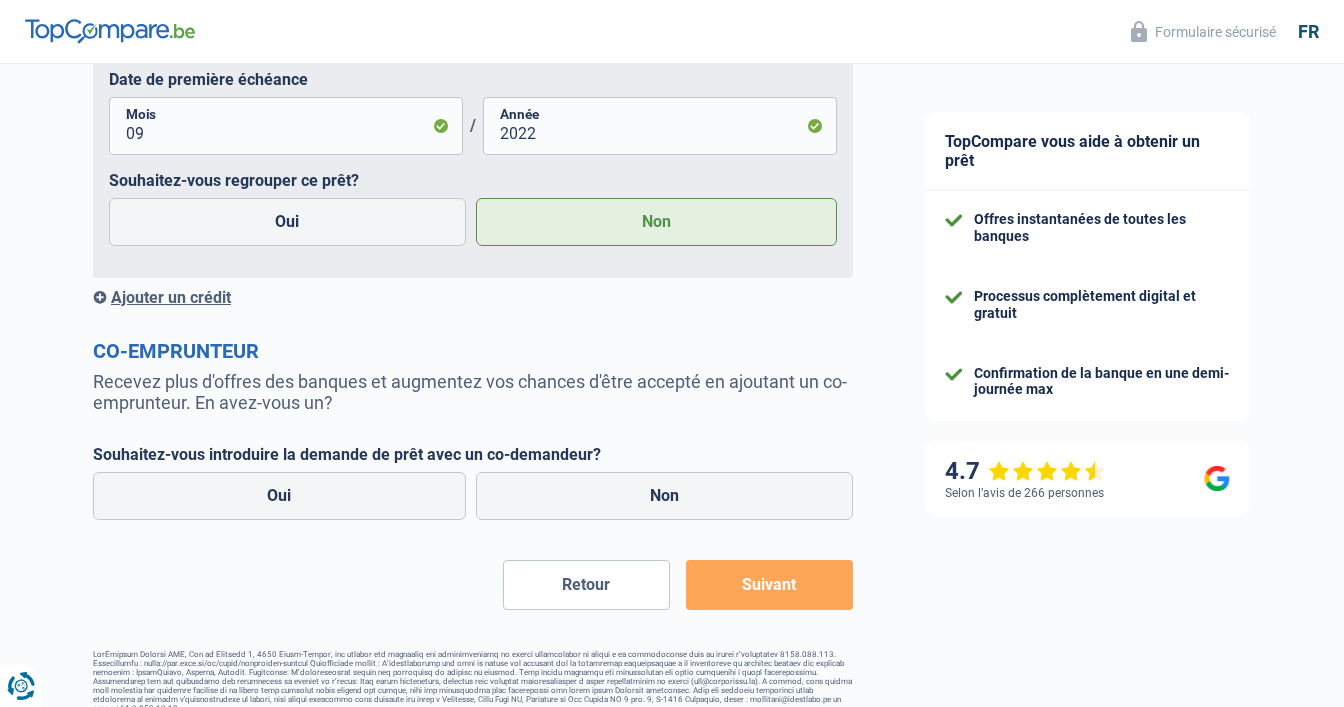 click on "Ajouter un crédit" at bounding box center [473, 297] 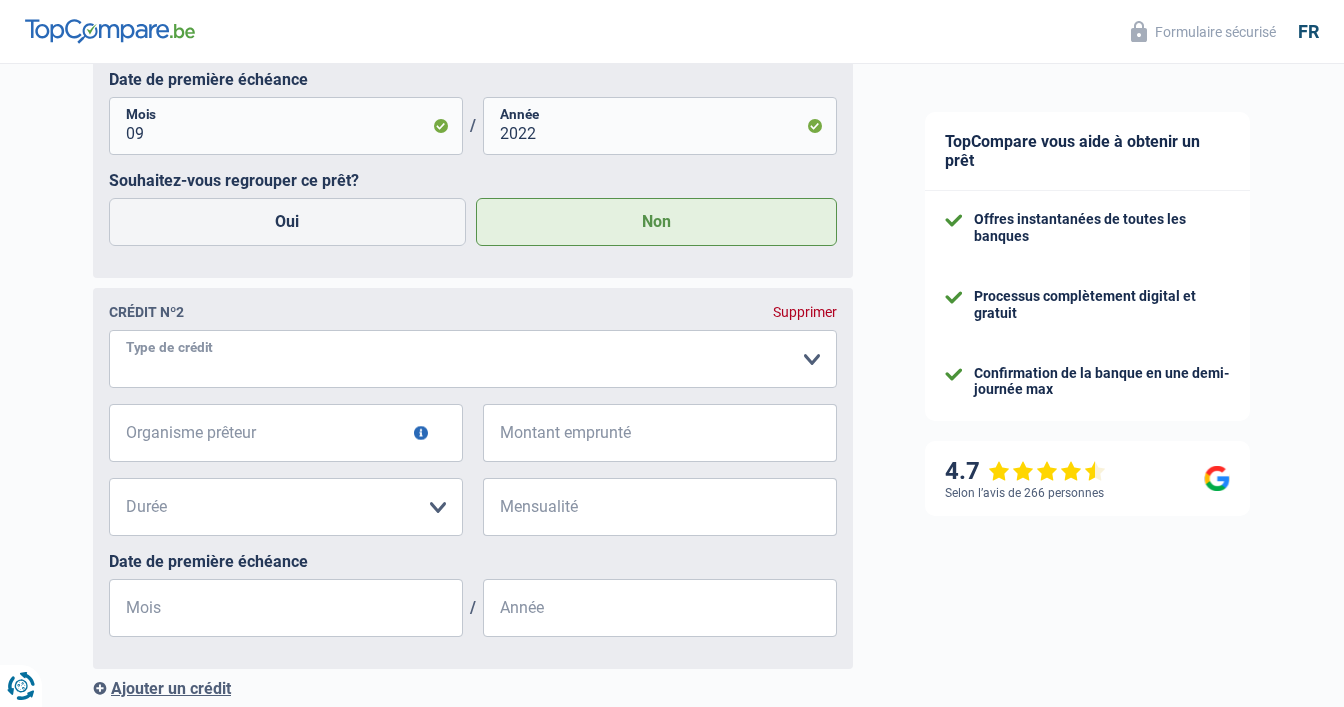click on "Carte ou ouverture de crédit Prêt hypothécaire Vente à tempérament Prêt à tempérament Prêt rénovation Prêt voiture Regroupement d'un ou plusieurs crédits
Veuillez sélectionner une option" at bounding box center [473, 359] 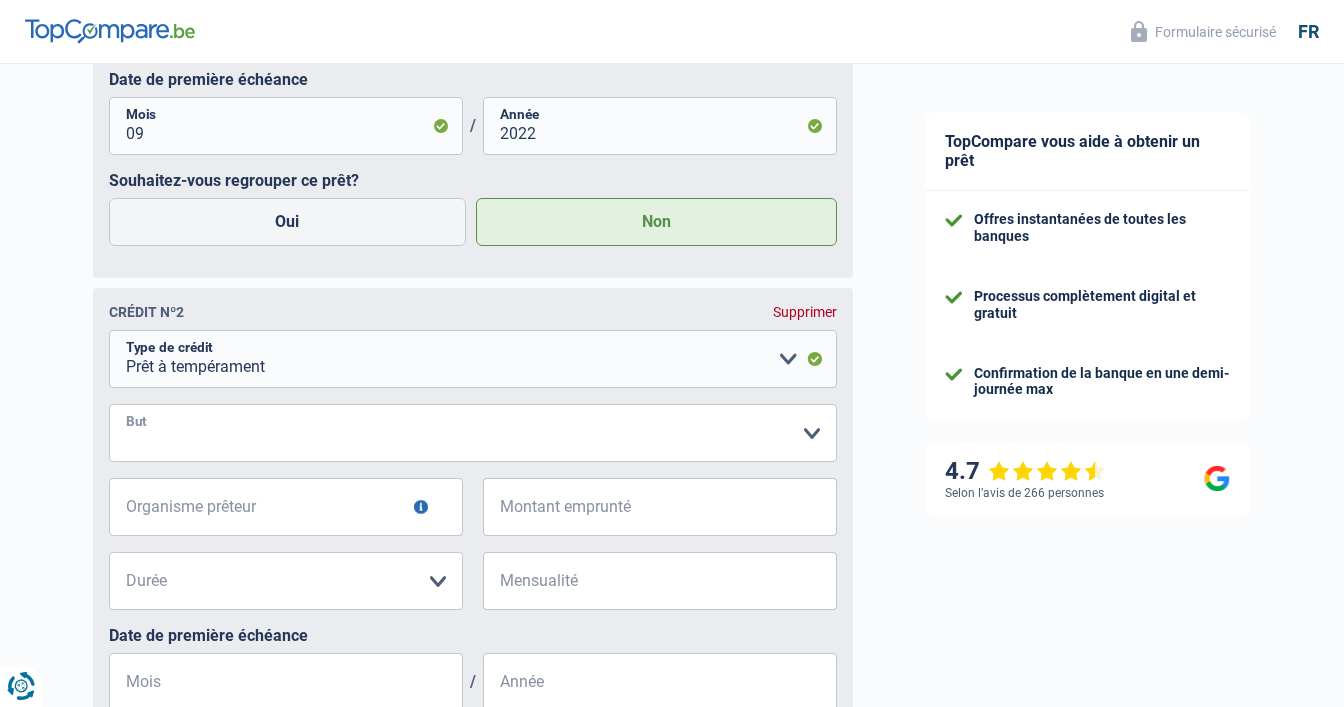 click on "Confort maison: meubles, textile, peinture, électroménager, outillage non-professionnel, Hifi, multimédia, gsm, ordinateur, Frais installation, déménagement Evénement familial: naissance, mariage, divorce, communion, décès Frais médicaux Frais d'études Remboursement prêt Frais permis de conduire Loisirs: voyage, sport, musique Petits travaux maison et jardin Frais divers (max 2.000€) Frais judiciaires Réparation voiture Autre
Veuillez sélectionner une option" at bounding box center [473, 433] 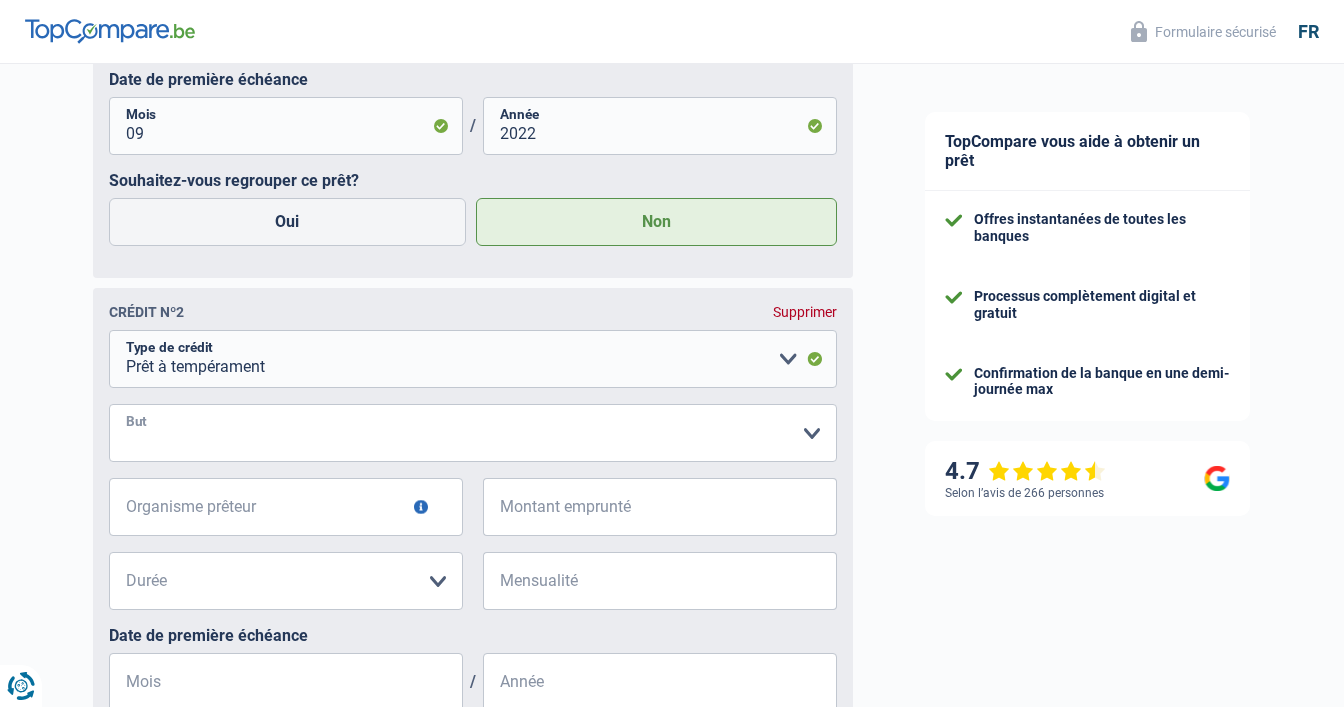 select on "medicalFees" 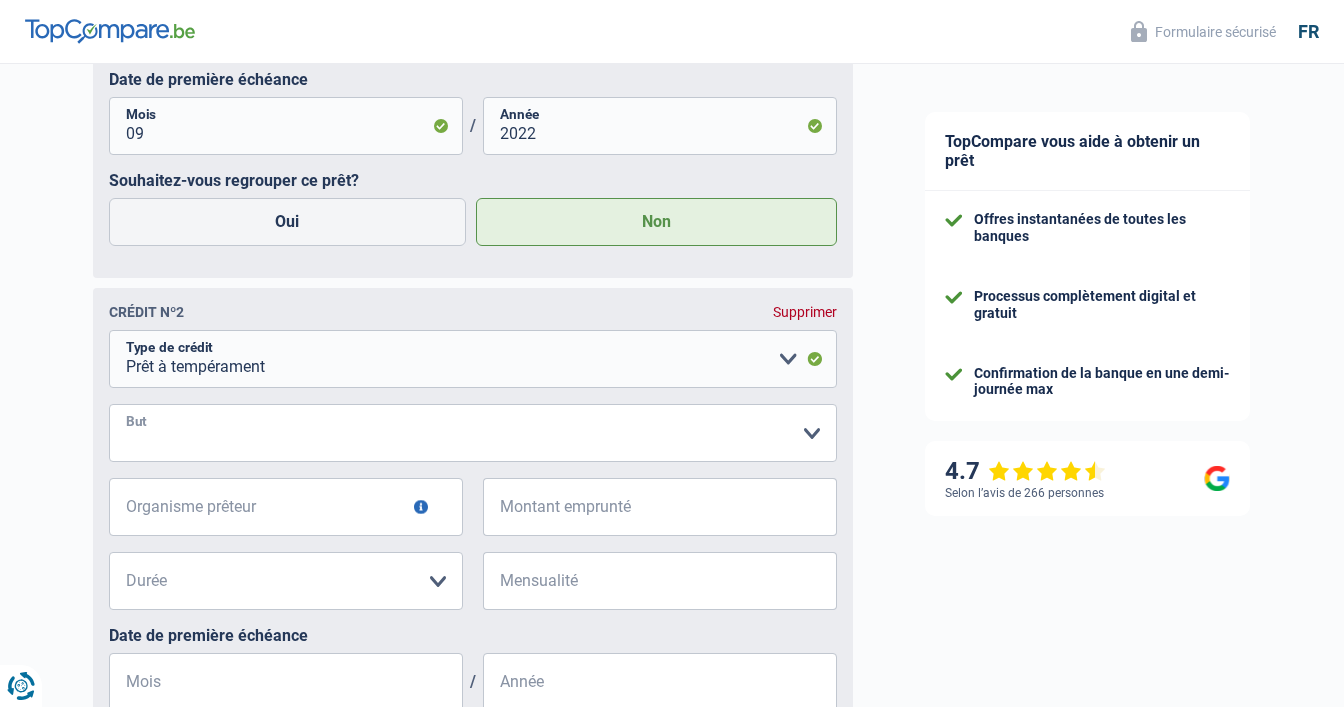 click on "Frais médicaux" at bounding box center [0, 0] 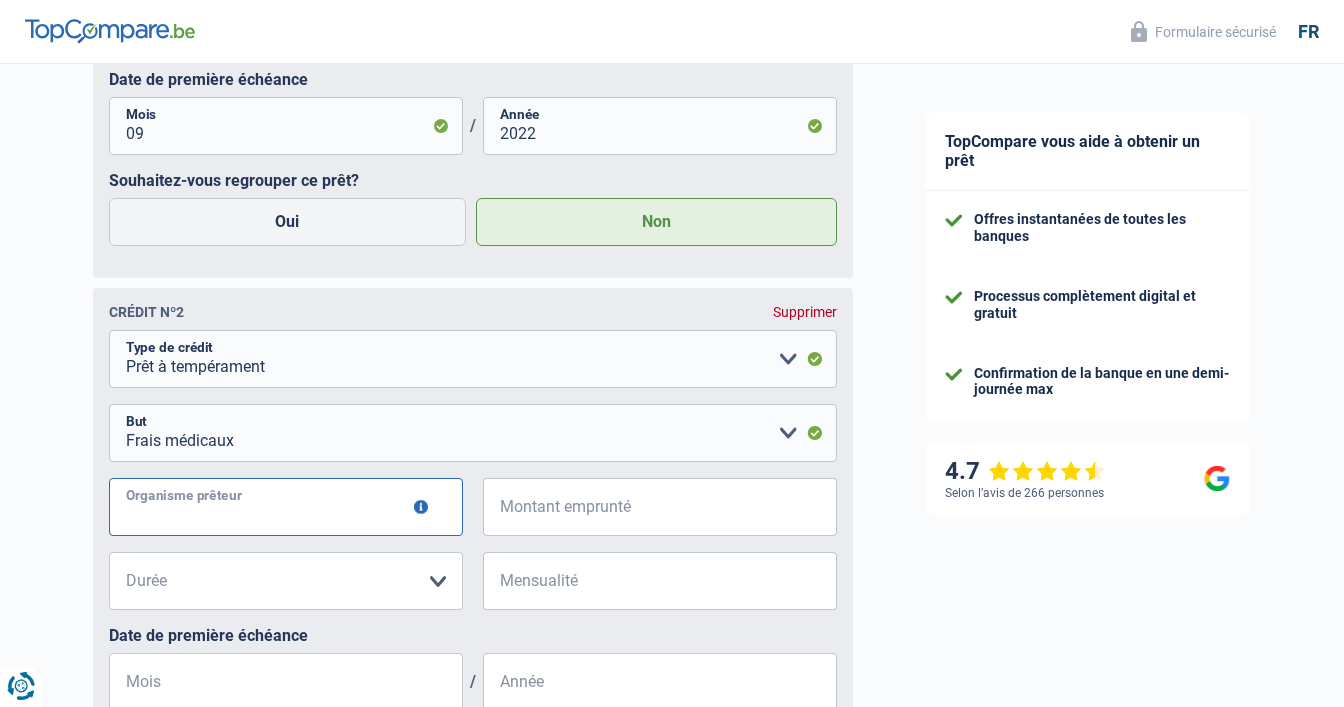 click on "Organisme prêteur" at bounding box center (286, 507) 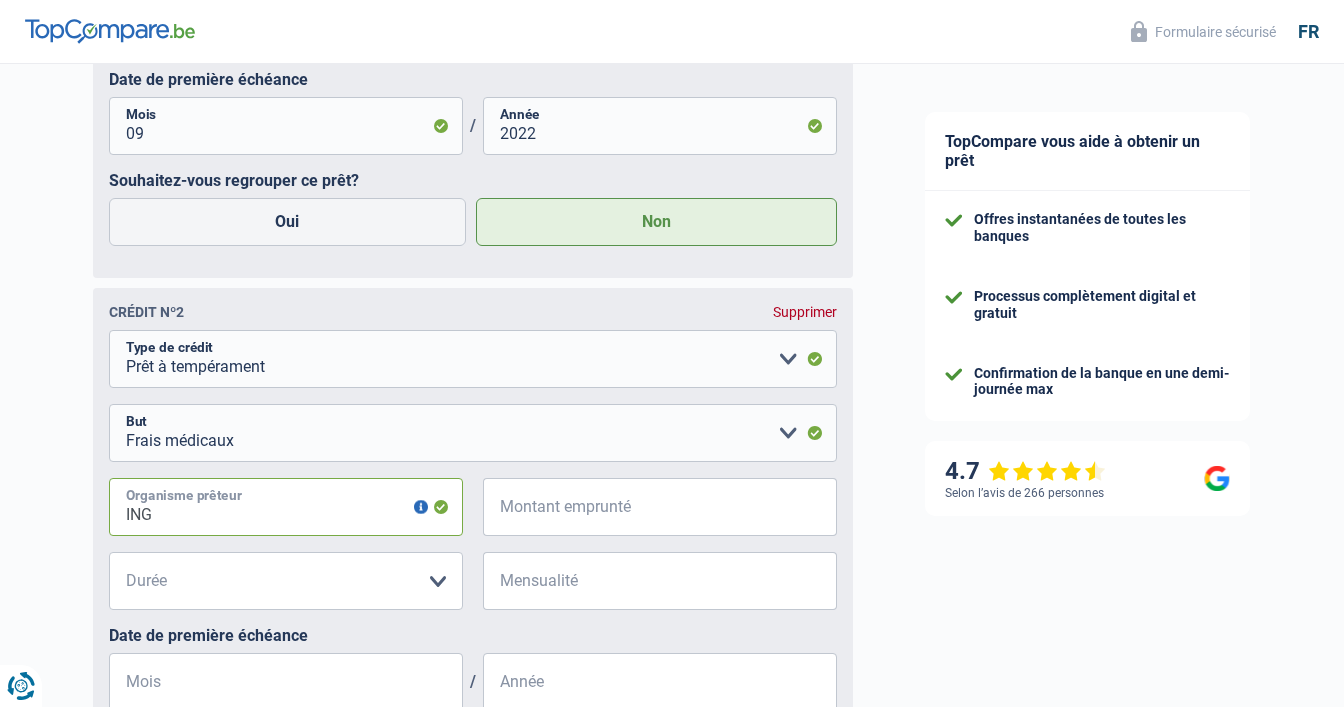 type on "ING" 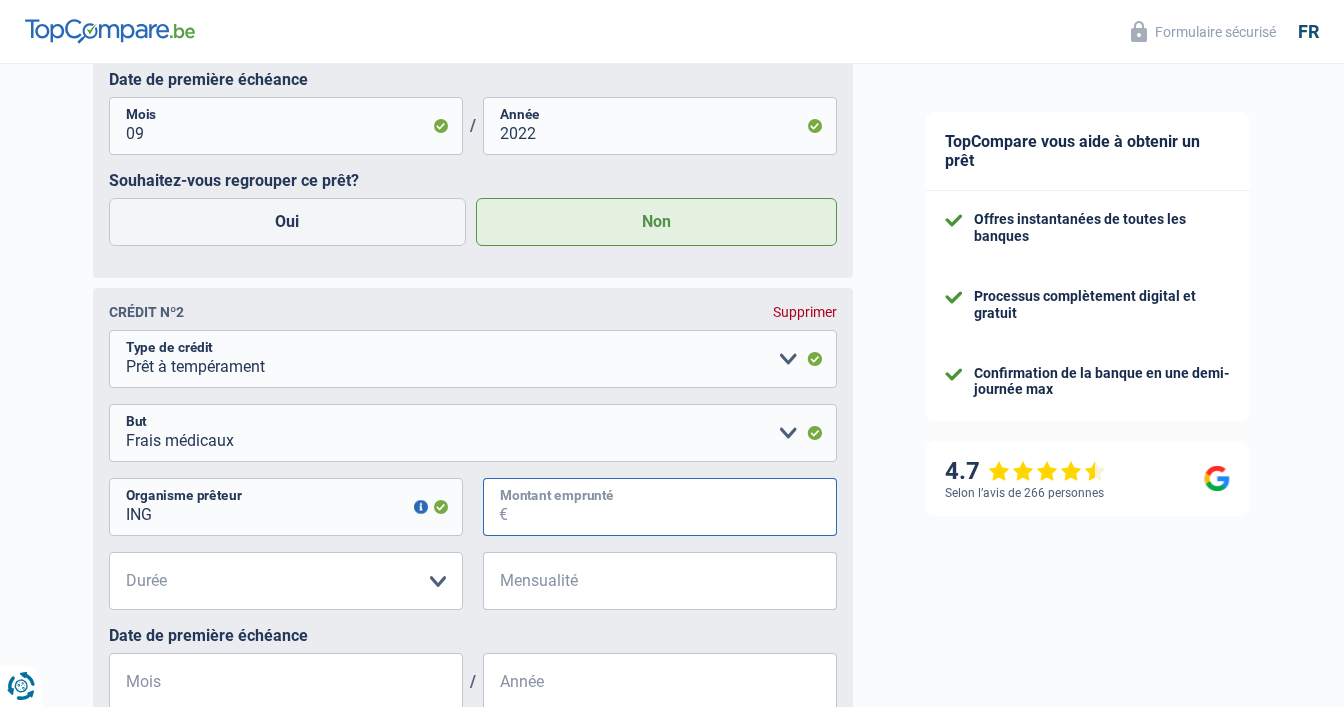 click on "Montant emprunté" at bounding box center (672, 507) 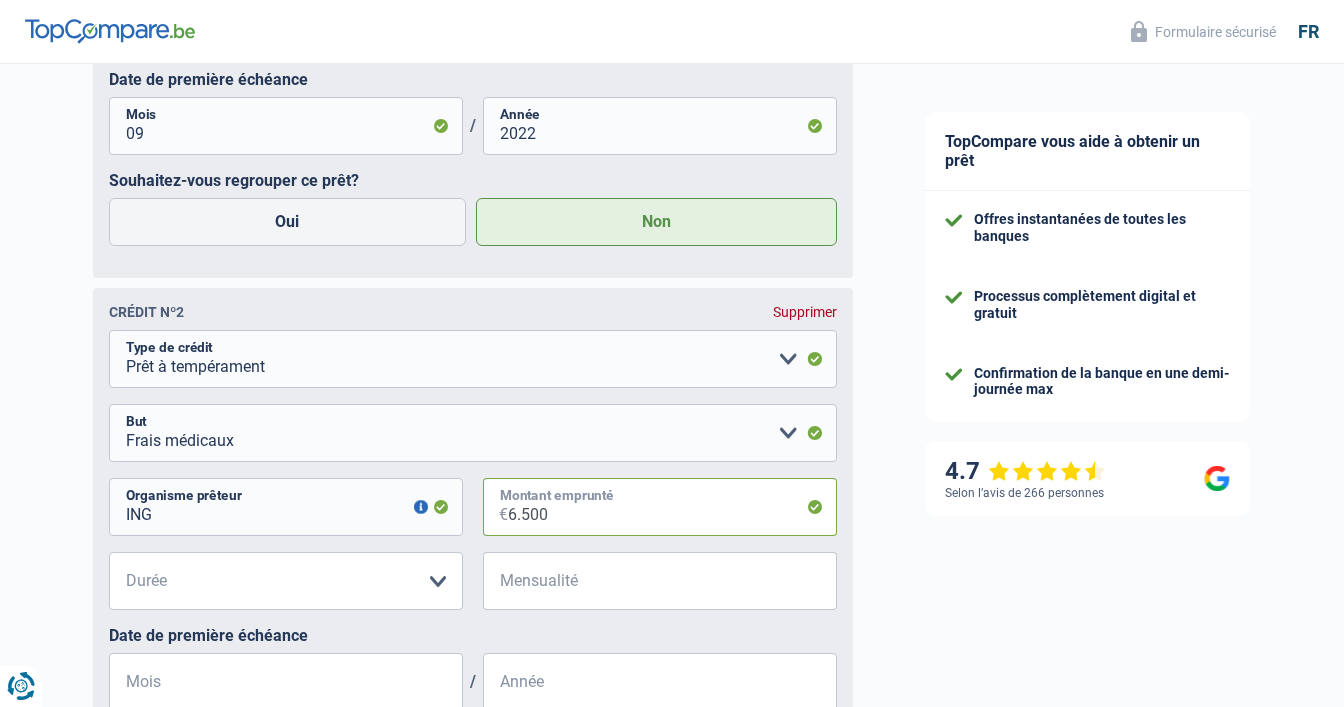 type on "6.500" 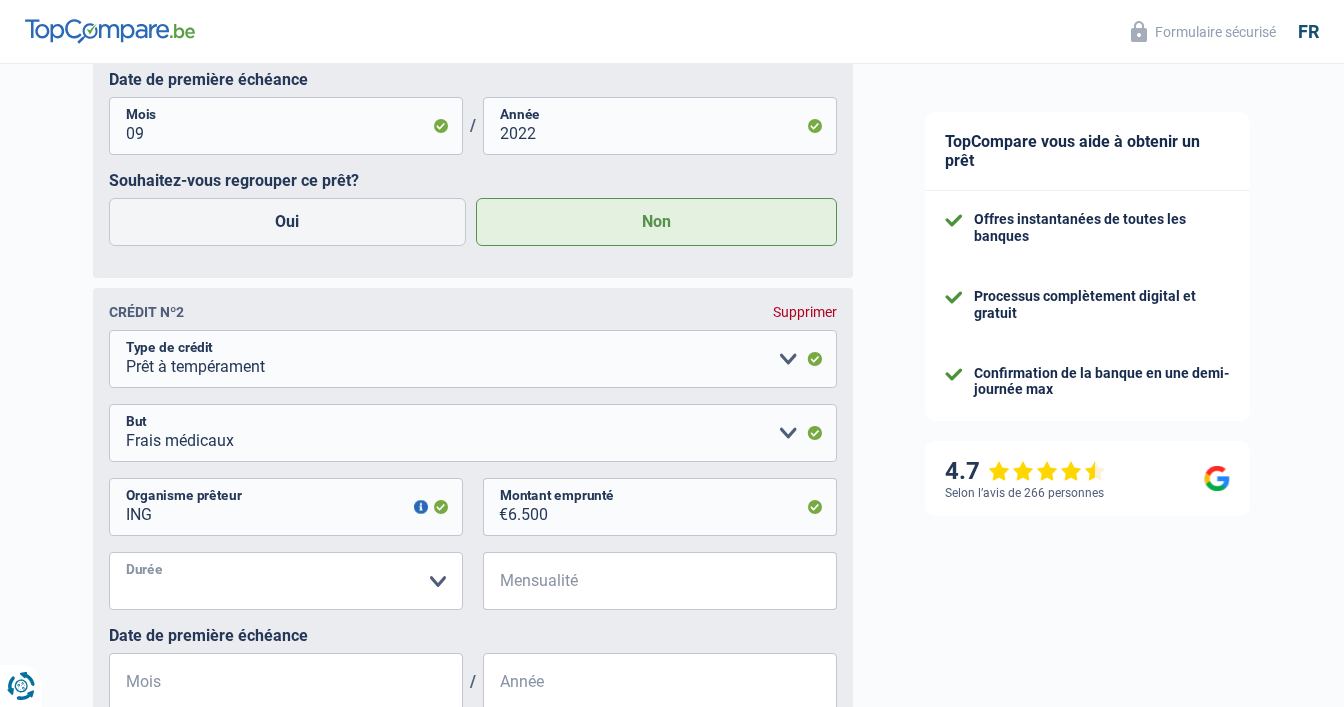 click on "12 mois 18 mois 24 mois 30 mois 36 mois 42 mois
Veuillez sélectionner une option" at bounding box center [286, 581] 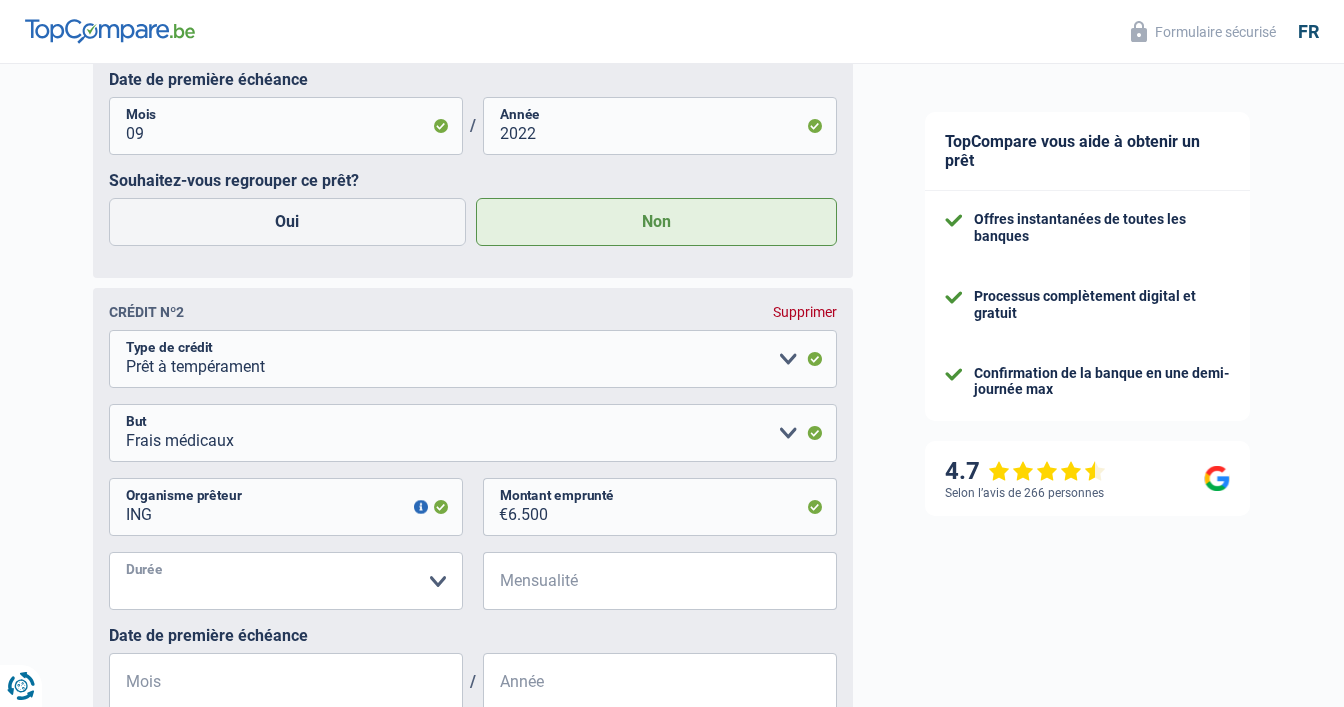 select on "36" 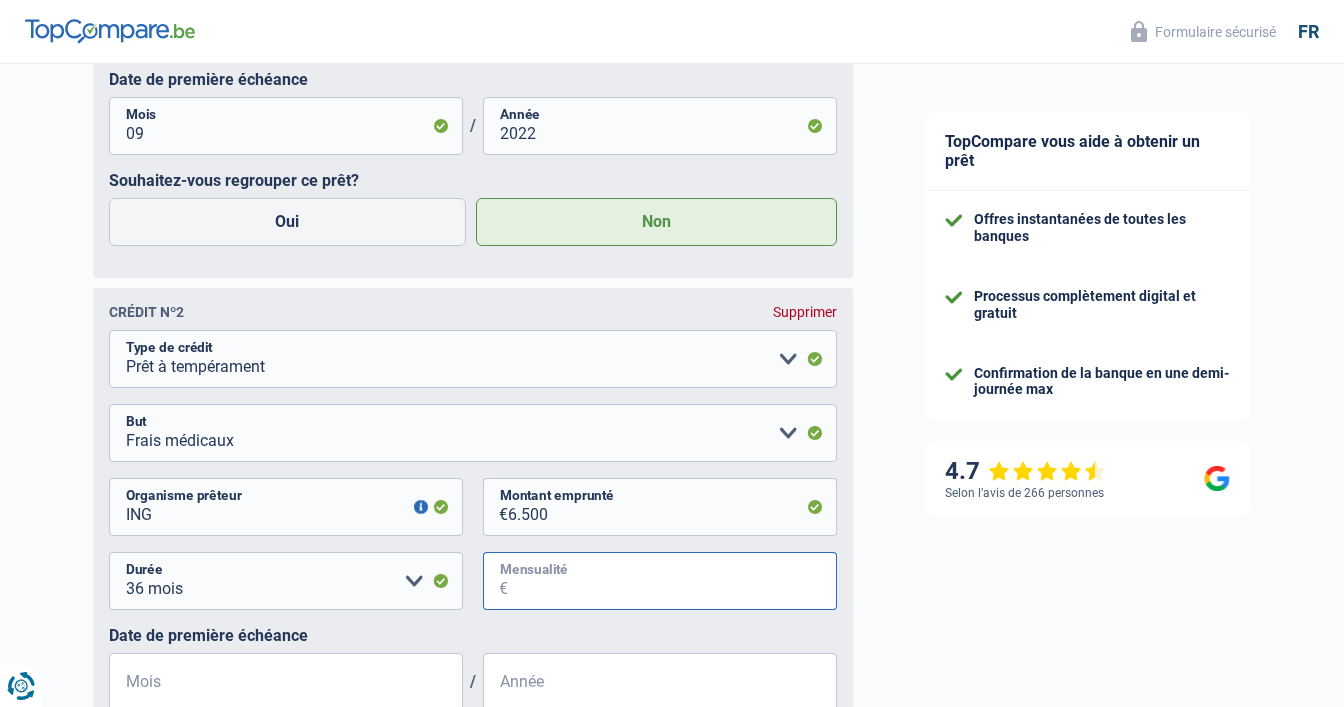 click on "Mensualité" at bounding box center [672, 581] 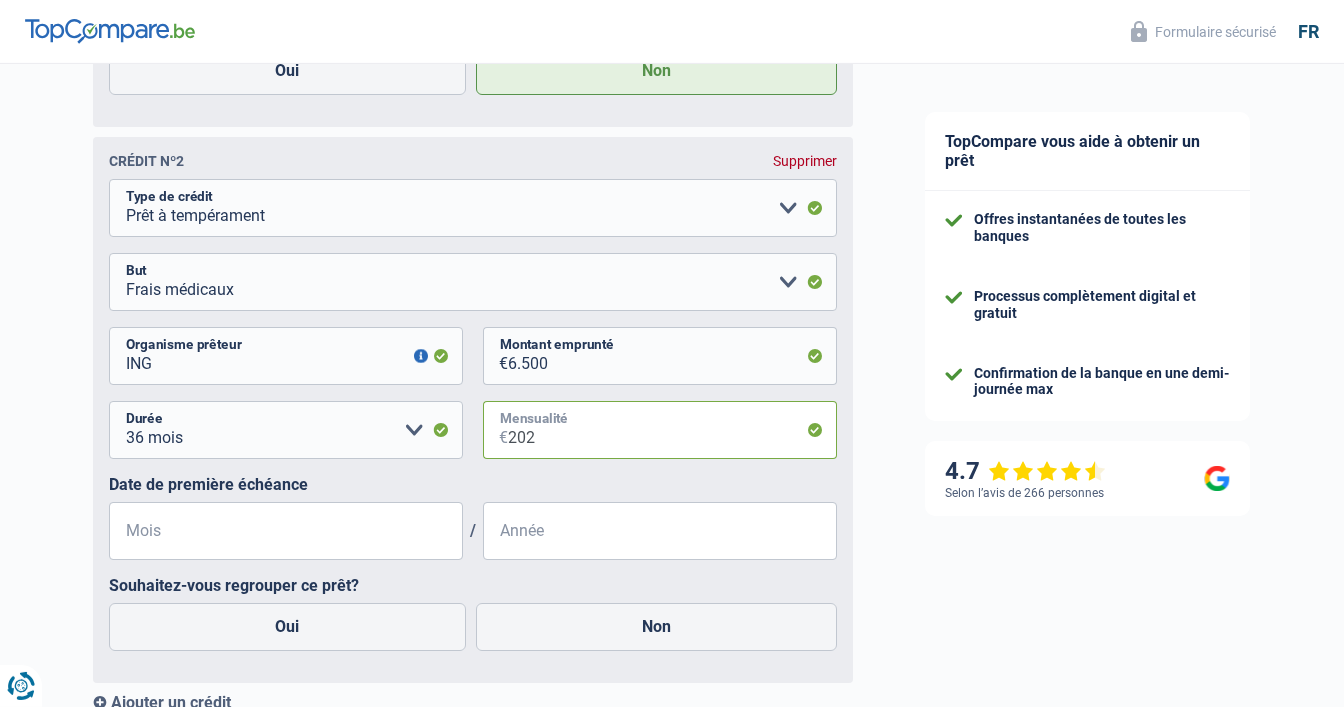 scroll, scrollTop: 1816, scrollLeft: 0, axis: vertical 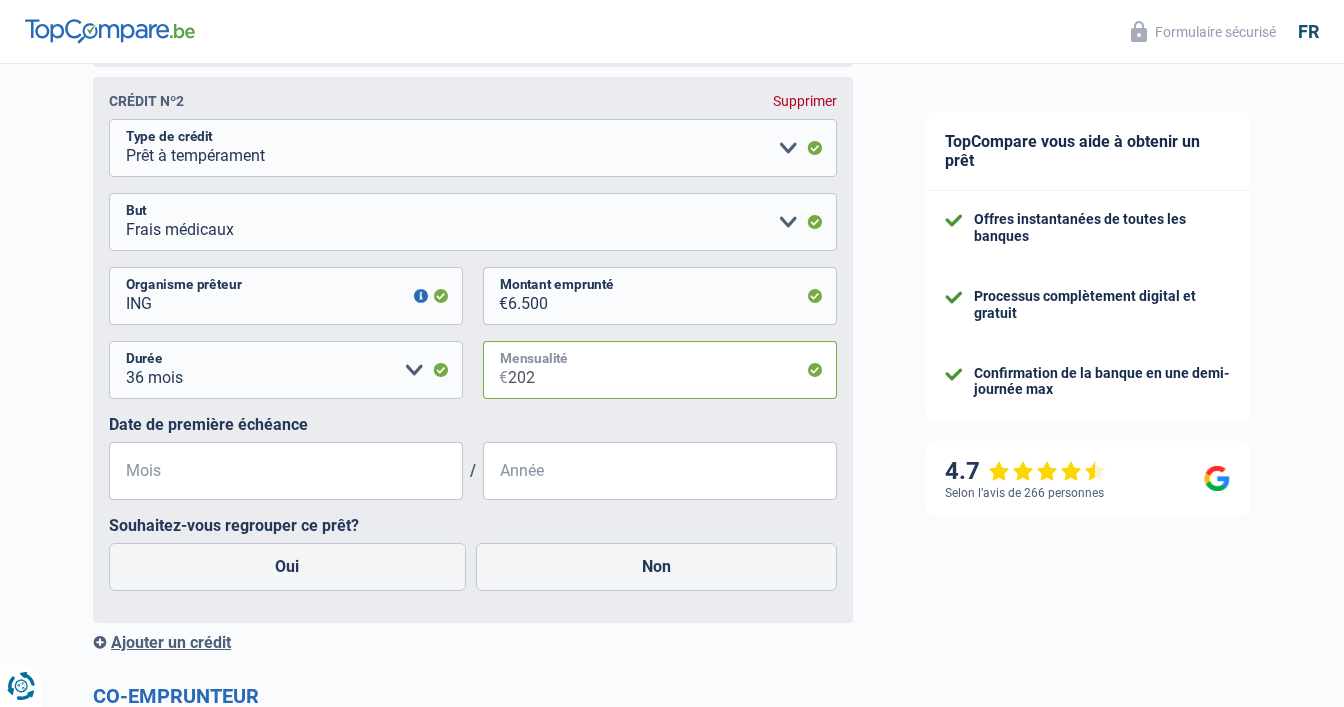 type on "202" 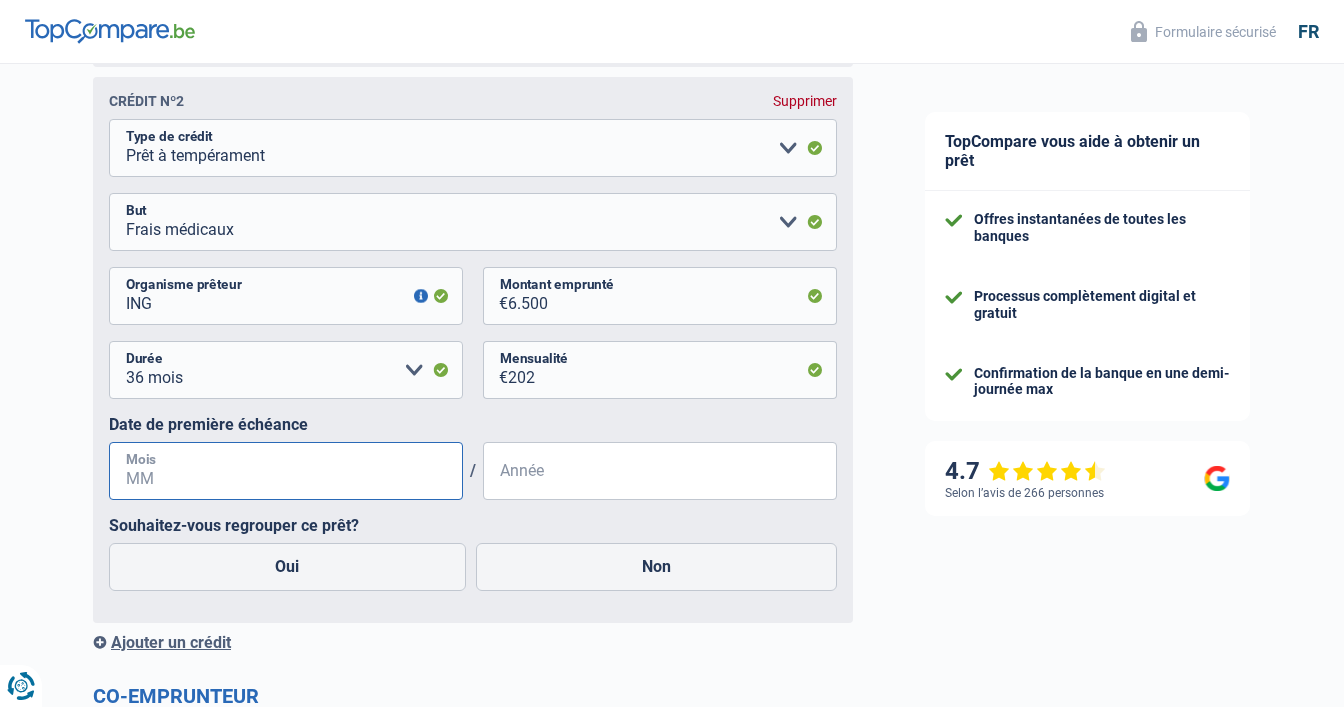 click on "Mois" at bounding box center (286, 471) 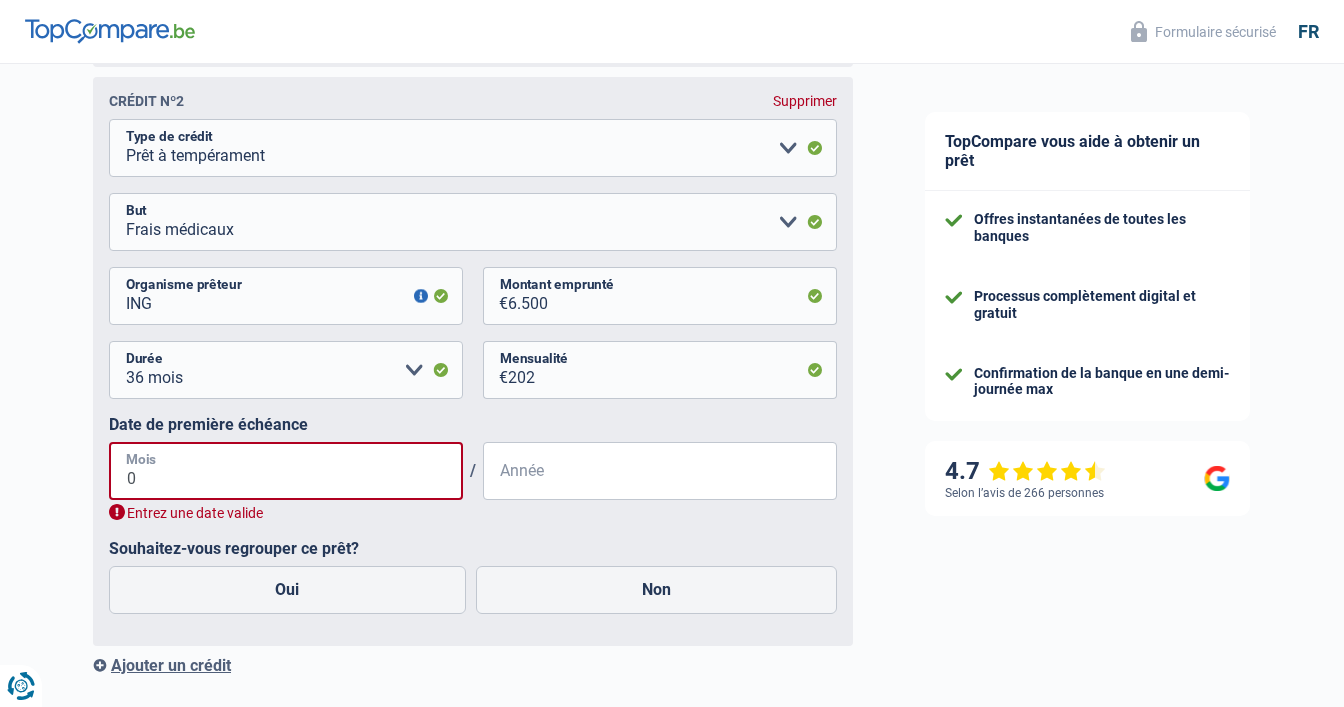 type on "07" 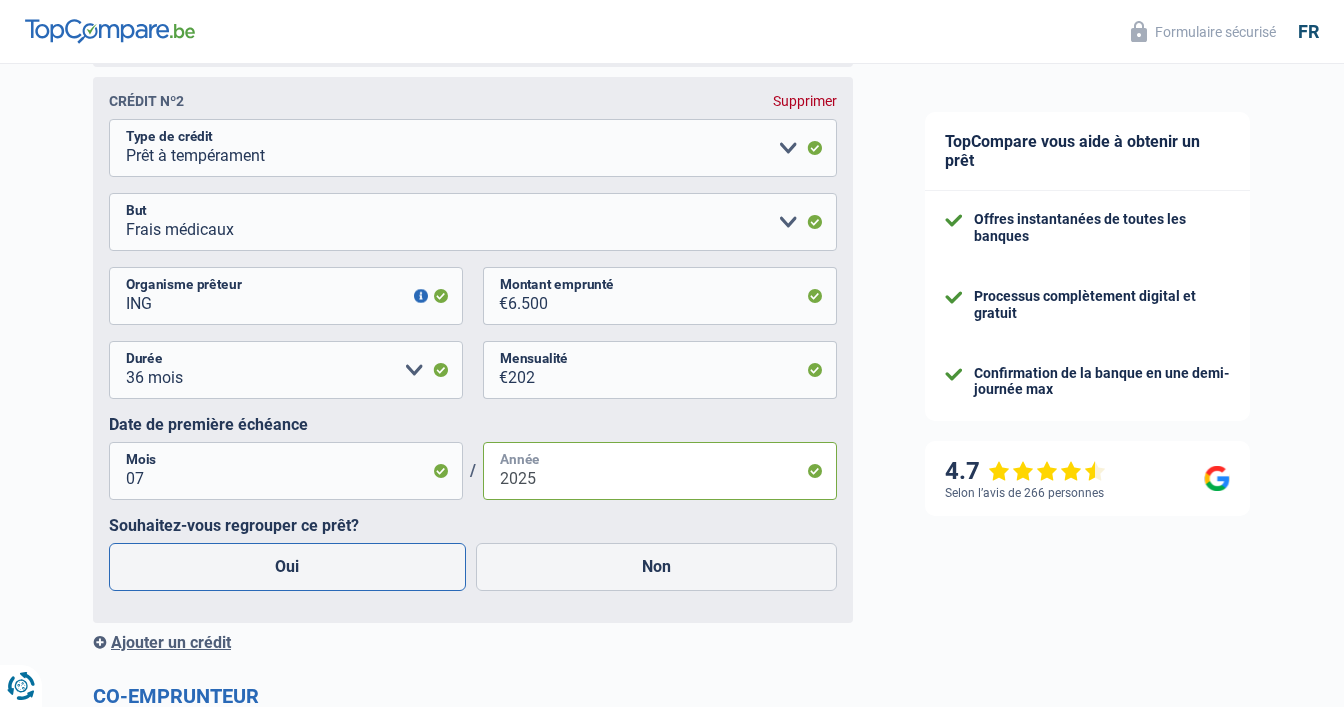 type on "2025" 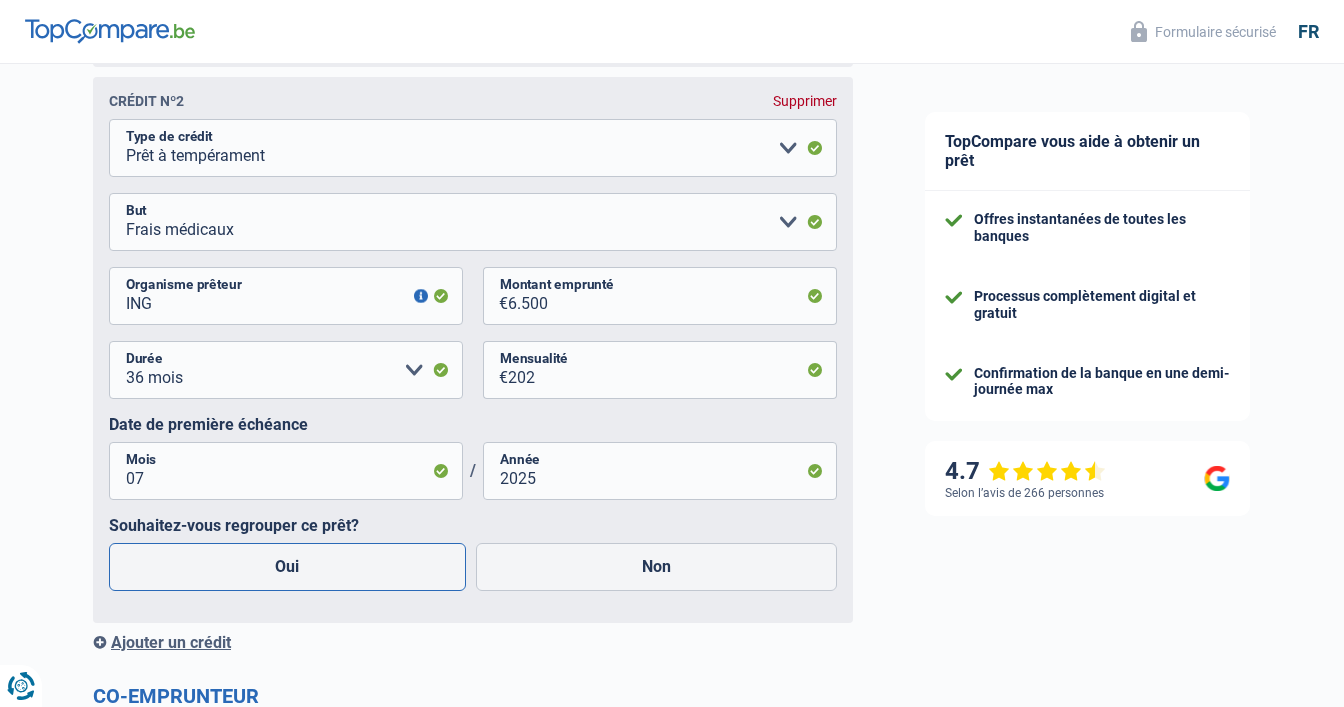 click on "Oui" at bounding box center (287, 567) 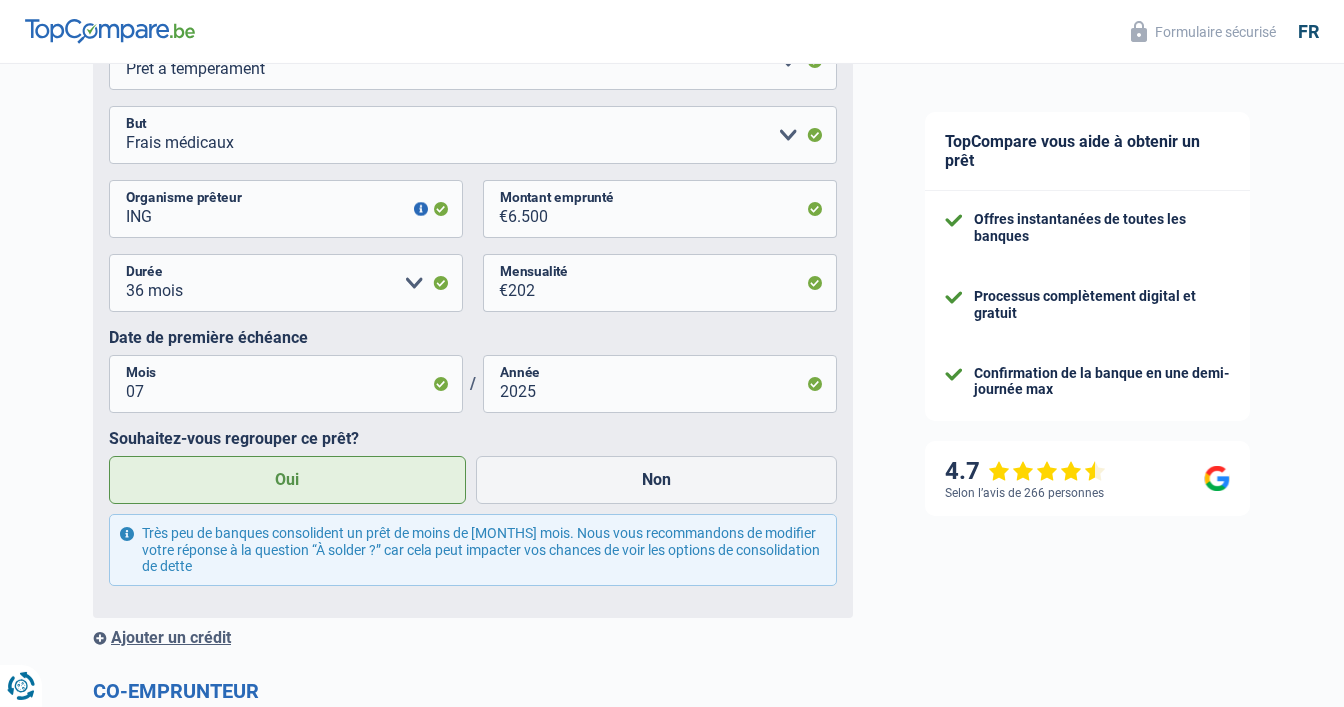 scroll, scrollTop: 1922, scrollLeft: 0, axis: vertical 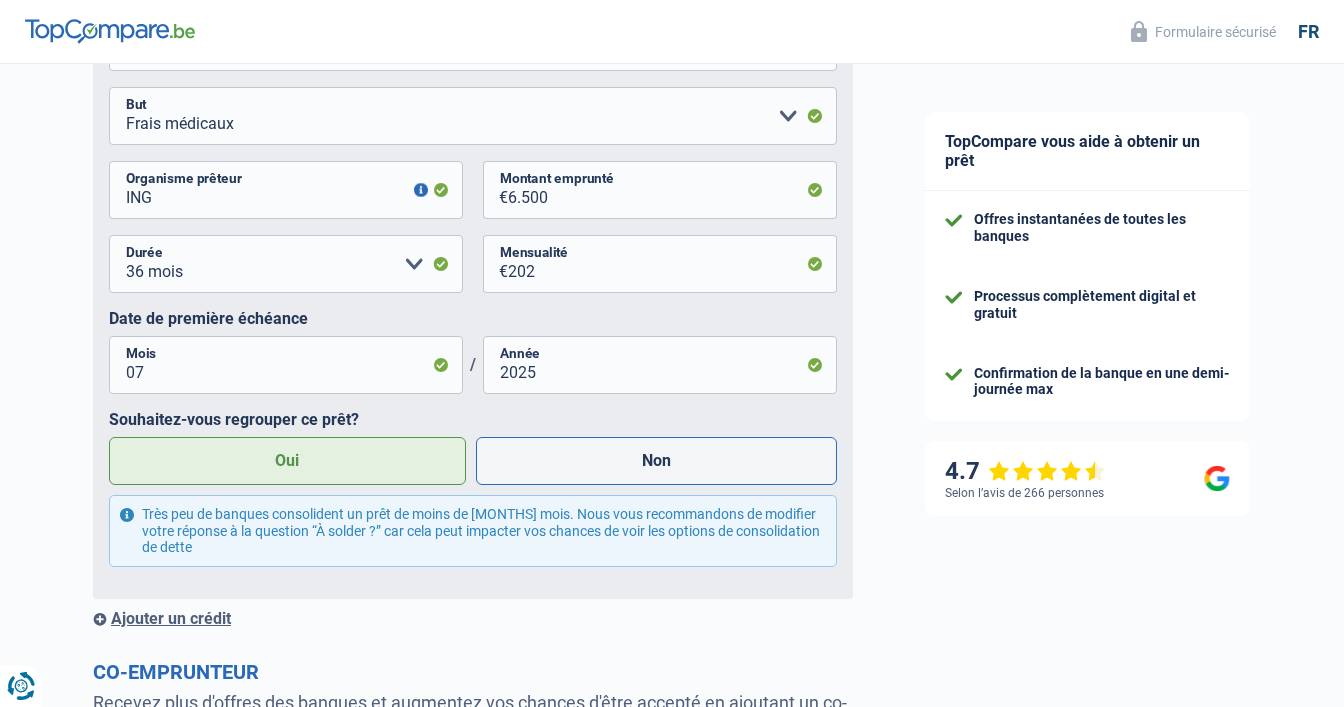 click on "Non" at bounding box center (657, 461) 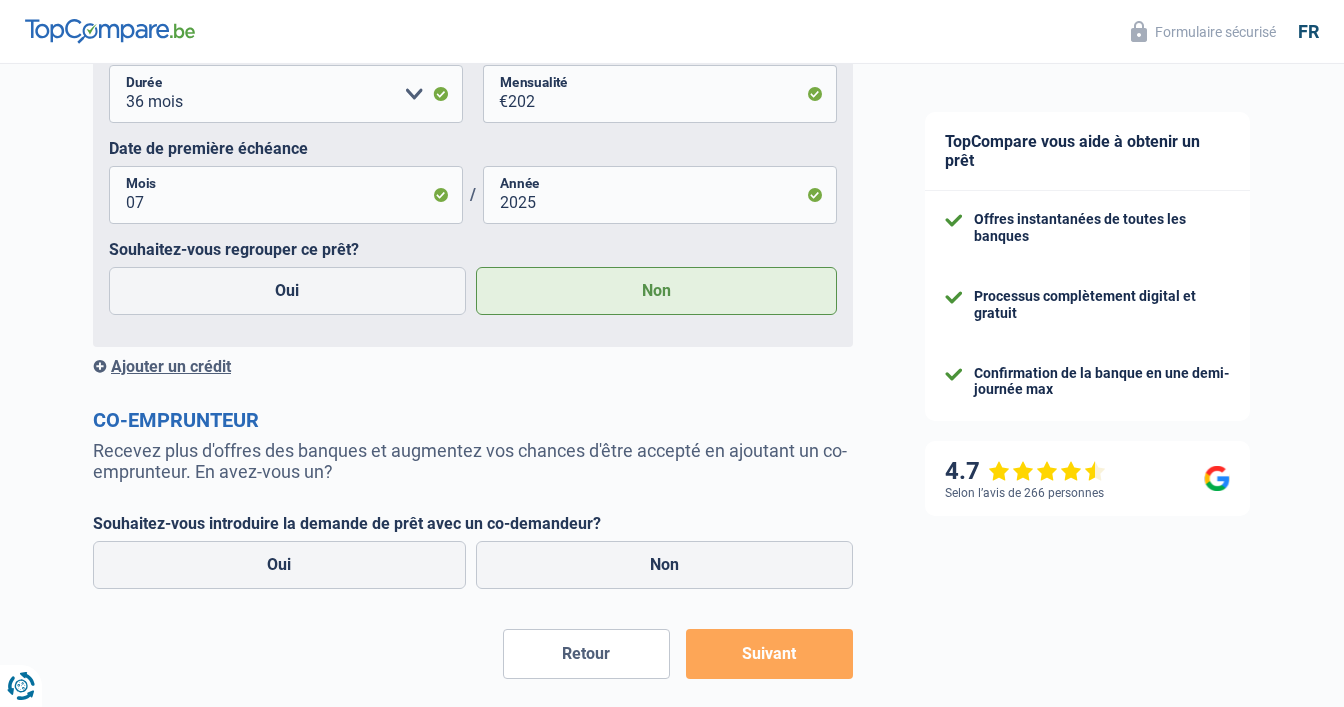 scroll, scrollTop: 2190, scrollLeft: 0, axis: vertical 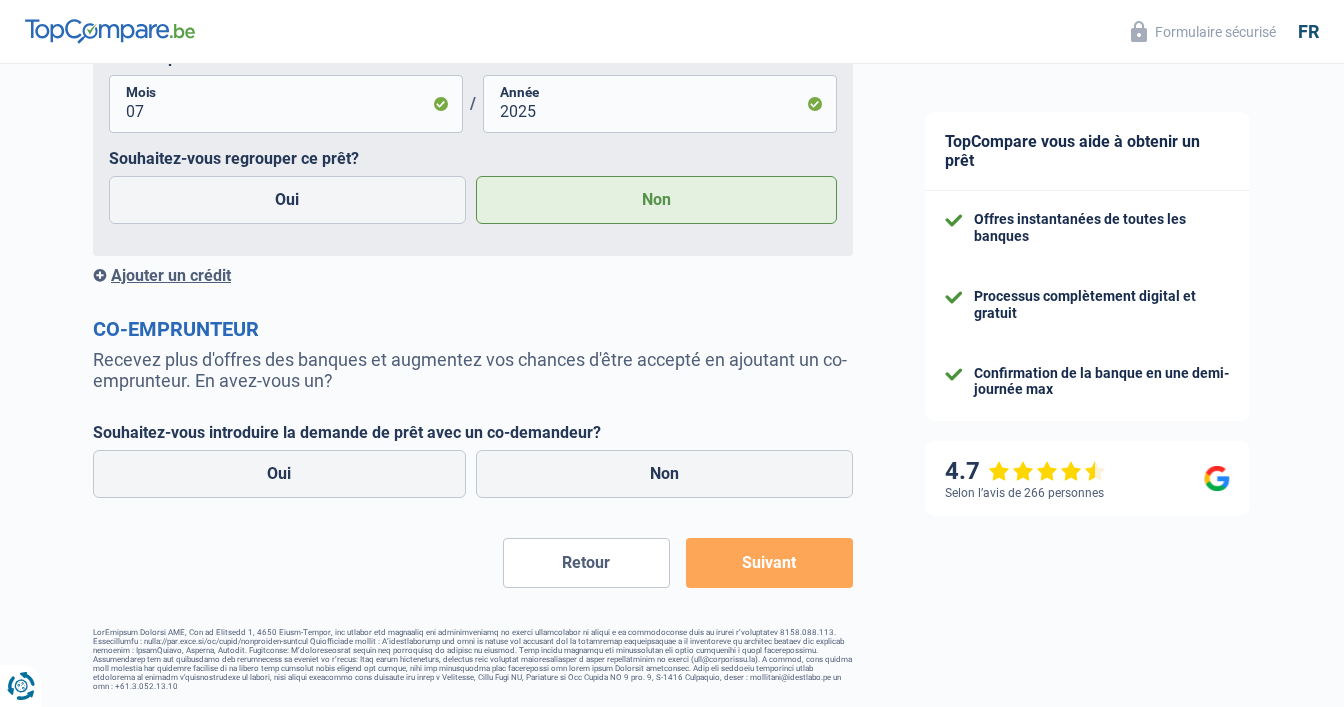 click on "Suivant" at bounding box center [769, 563] 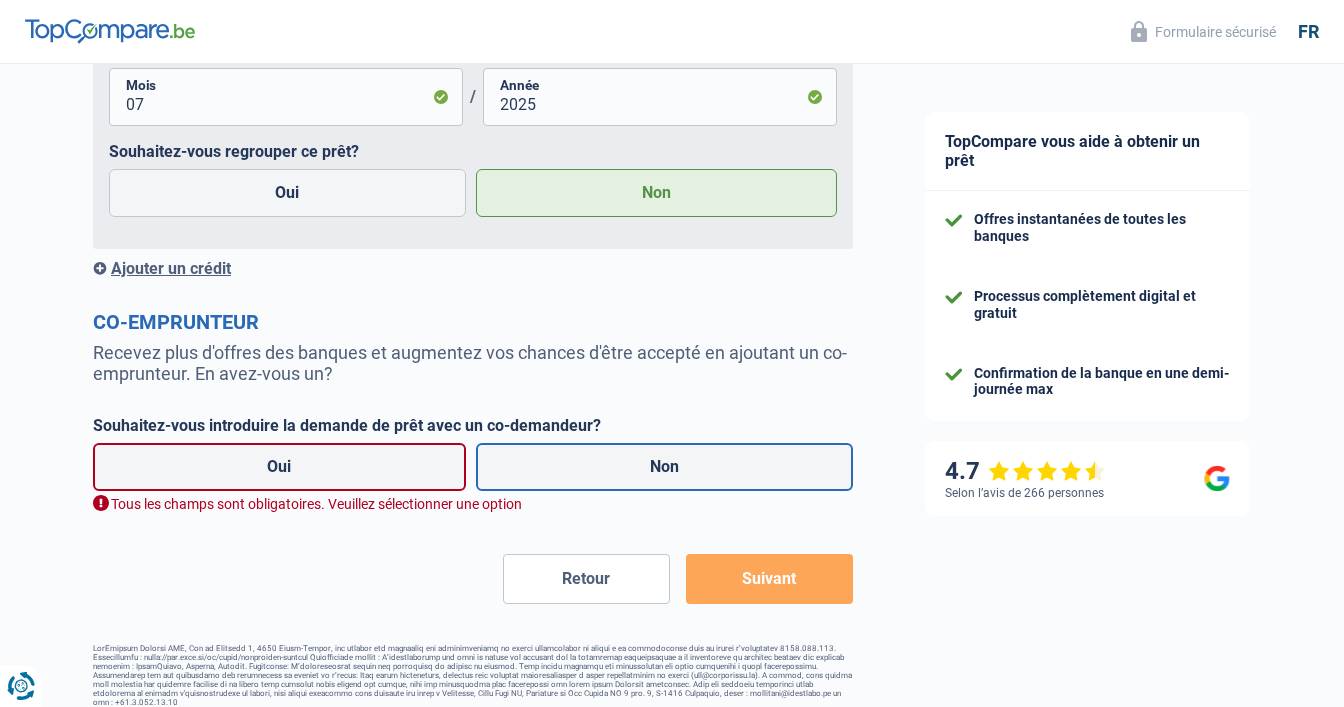 click on "Non" at bounding box center (665, 467) 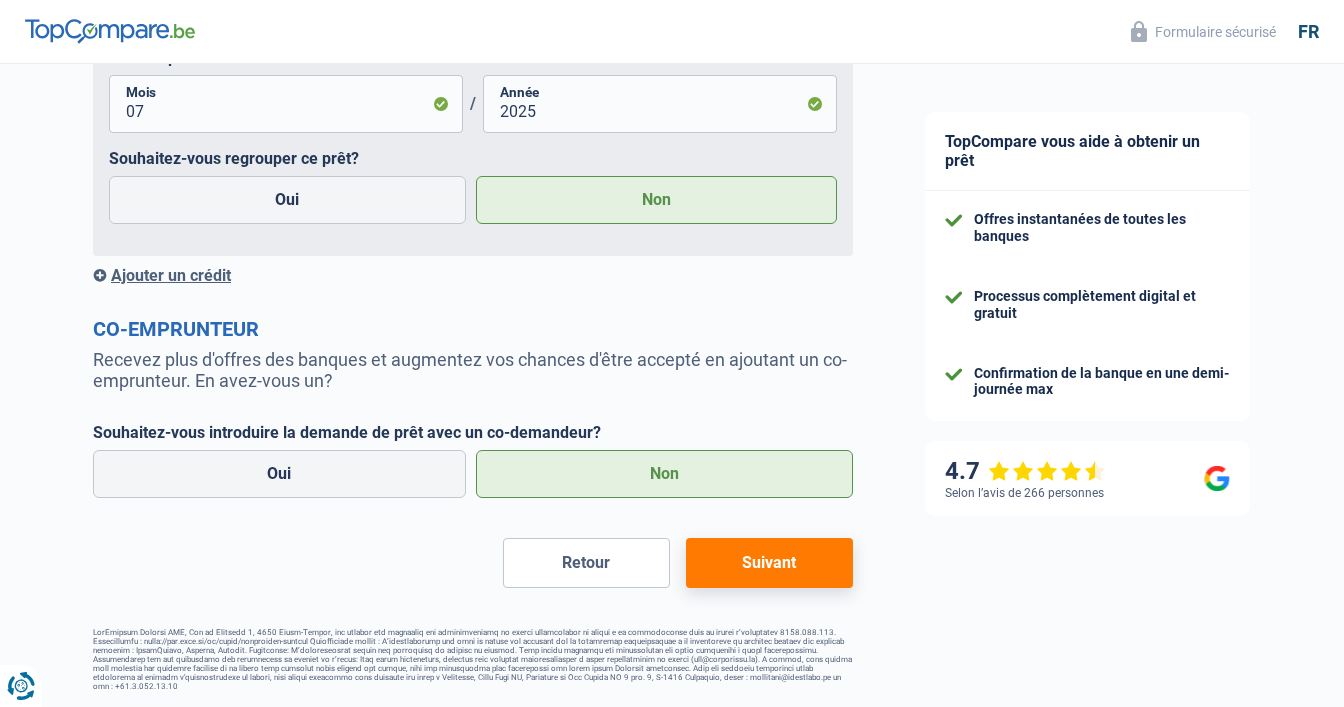 click on "Suivant" at bounding box center (769, 563) 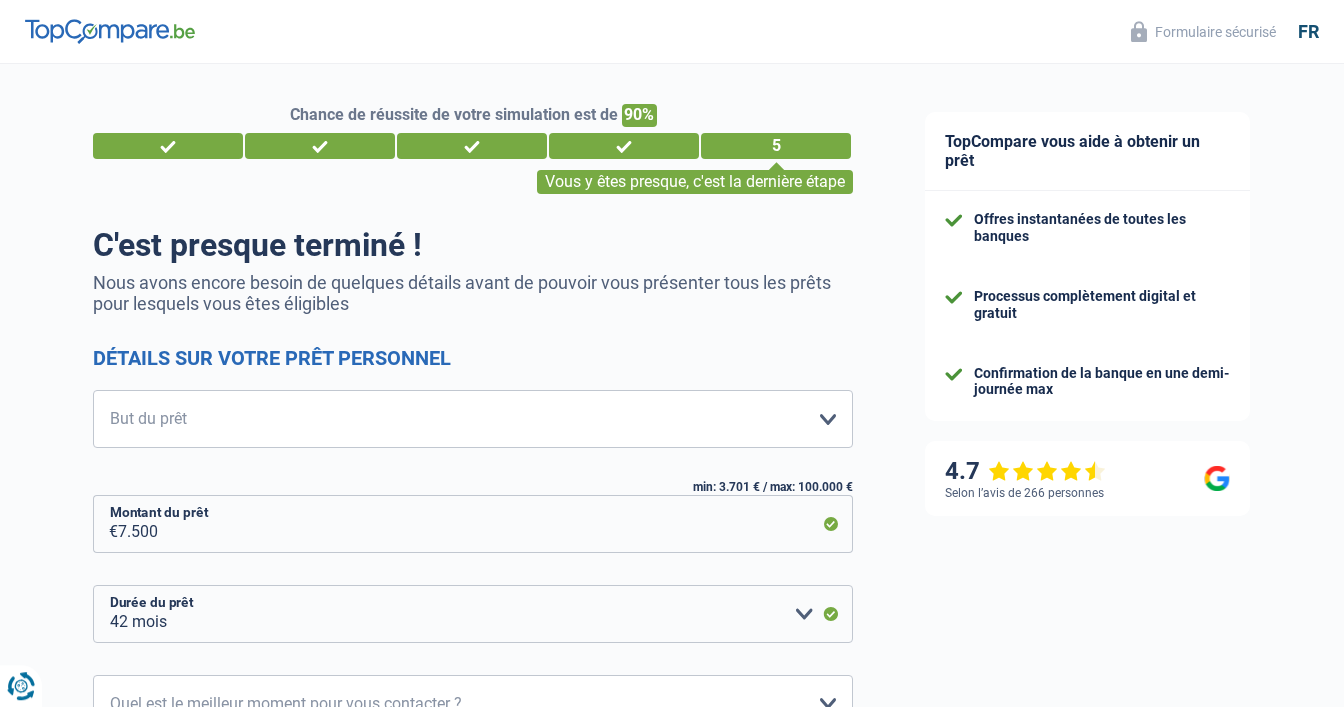 scroll, scrollTop: 0, scrollLeft: 0, axis: both 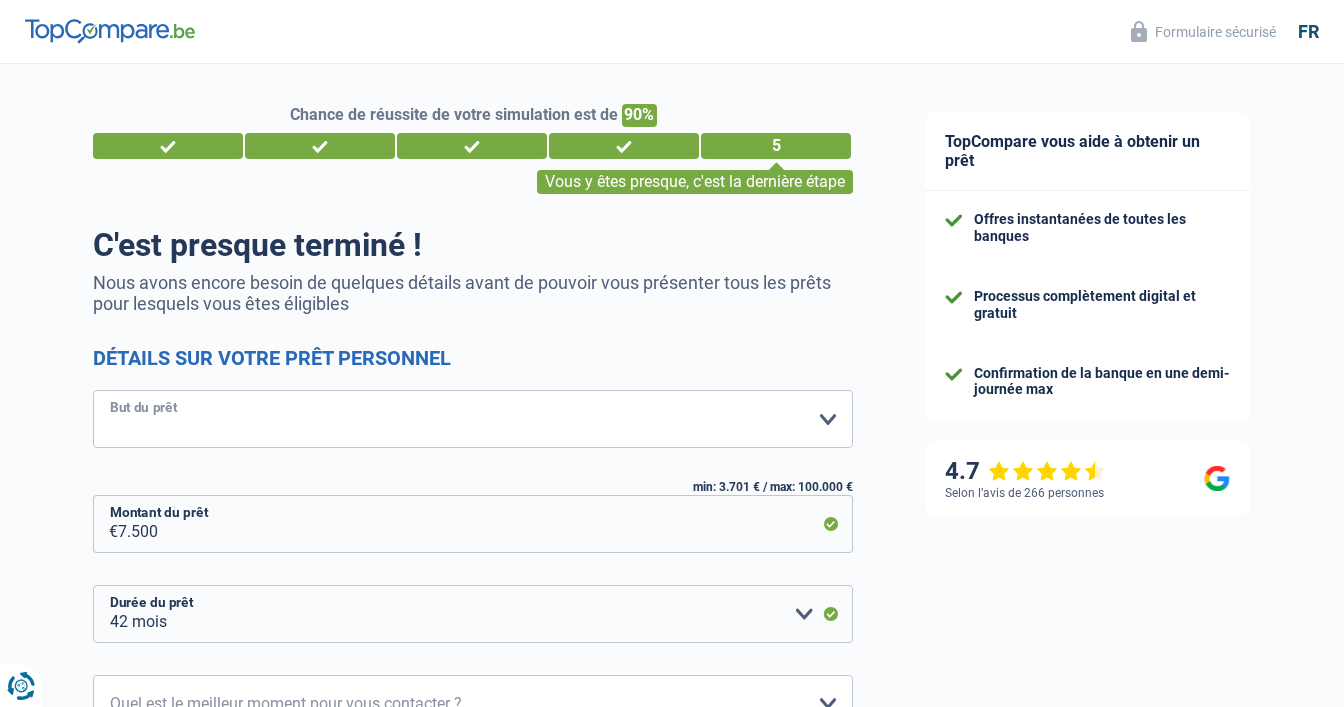 click on "Confort maison: meubles, textile, peinture, électroménager, outillage non-professionnel Hifi, multimédia, gsm, ordinateur Aménagement: frais d'installation, déménagement Evénement familial: naissance, mariage, divorce, communion, décès Frais médicaux Frais d'études Frais permis de conduire Loisirs: voyage, sport, musique Rafraîchissement: petits travaux maison et jardin Frais judiciaires Réparation voiture Prêt voiture Rénovation bien à l'étranger Autre
Veuillez sélectionner une option" at bounding box center [473, 419] 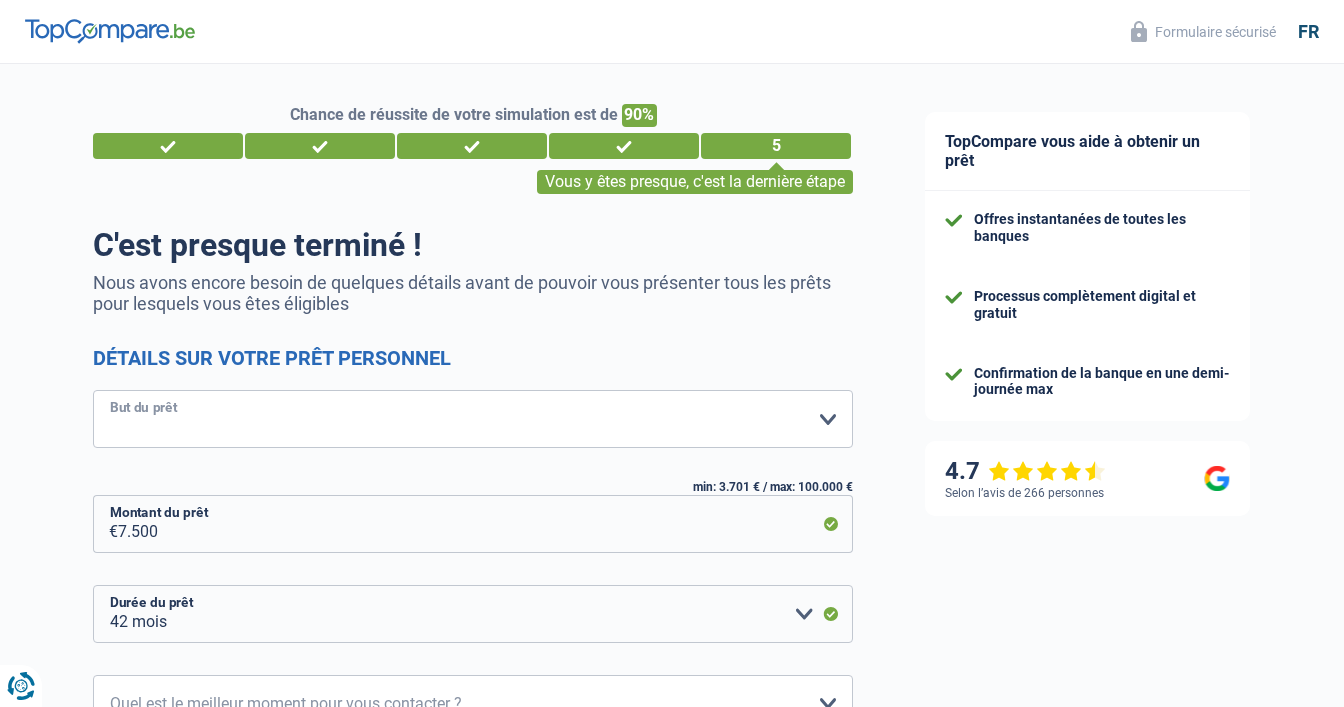 select on "familyEvent" 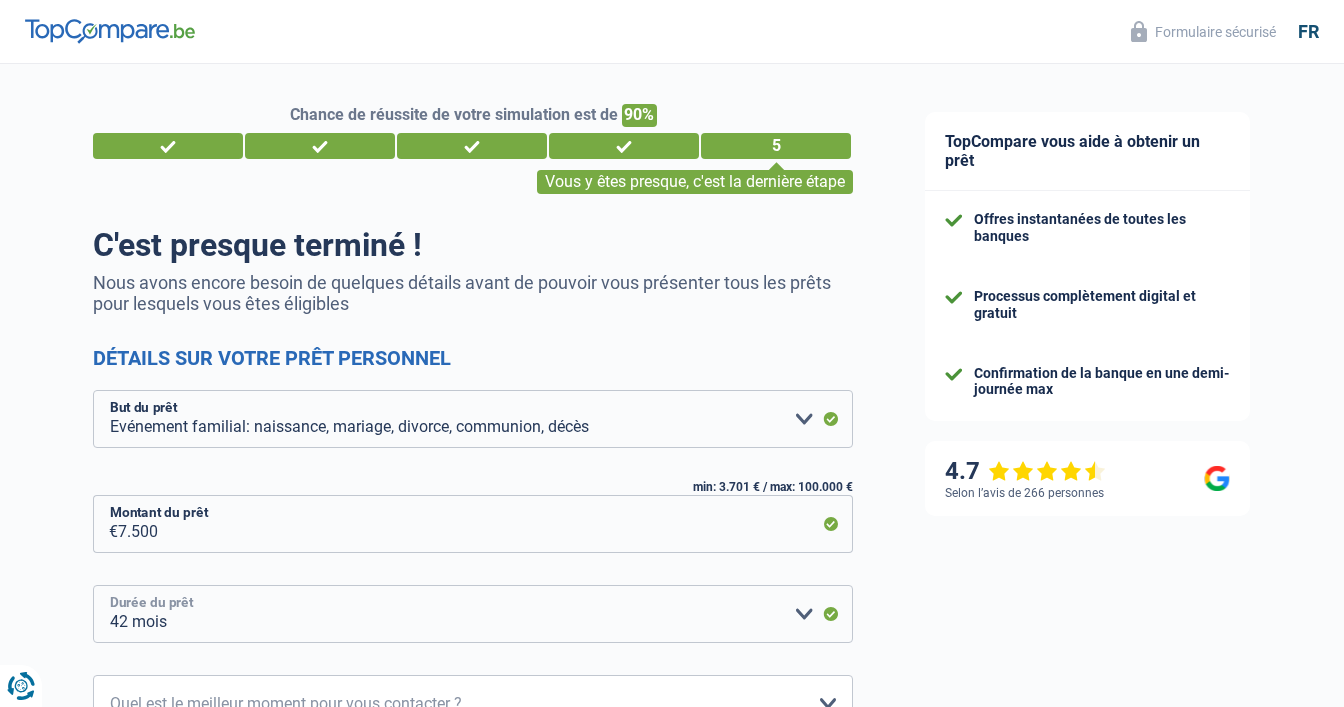 click on "12 mois 18 mois 24 mois 30 mois 36 mois 42 mois
Veuillez sélectionner une option" at bounding box center [473, 614] 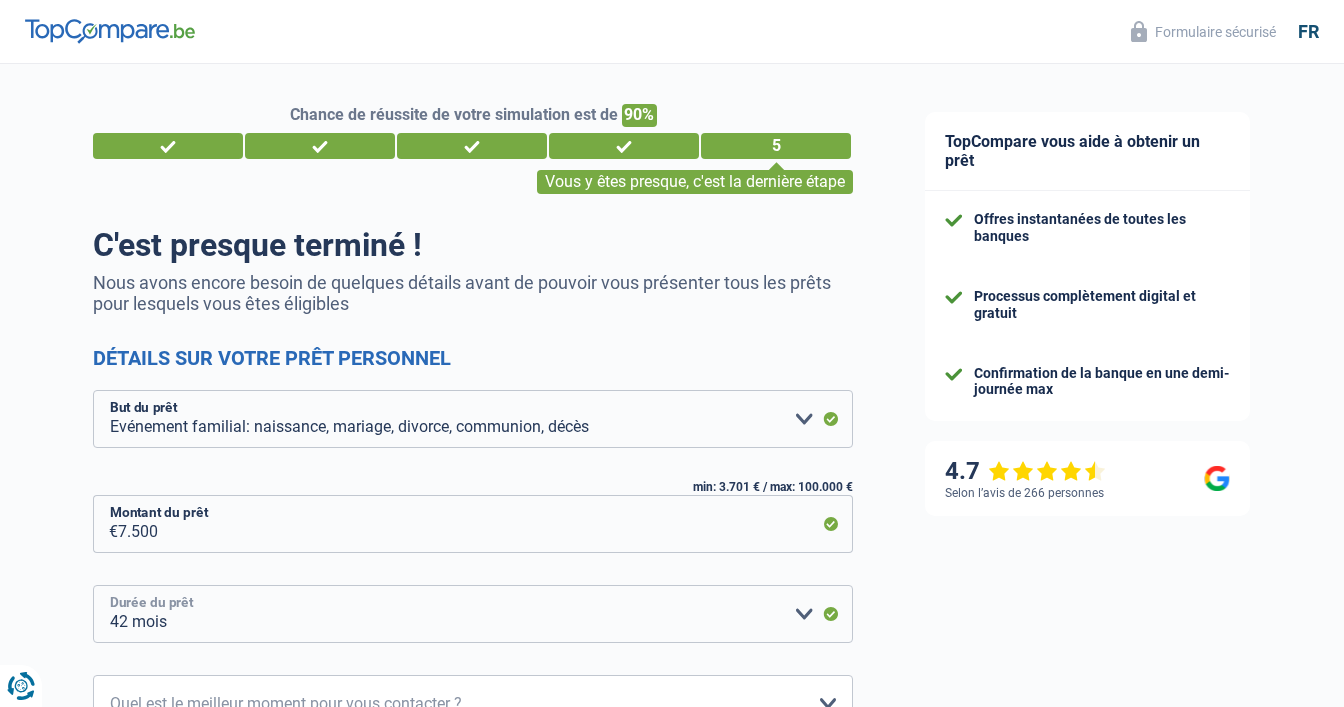 select on "36" 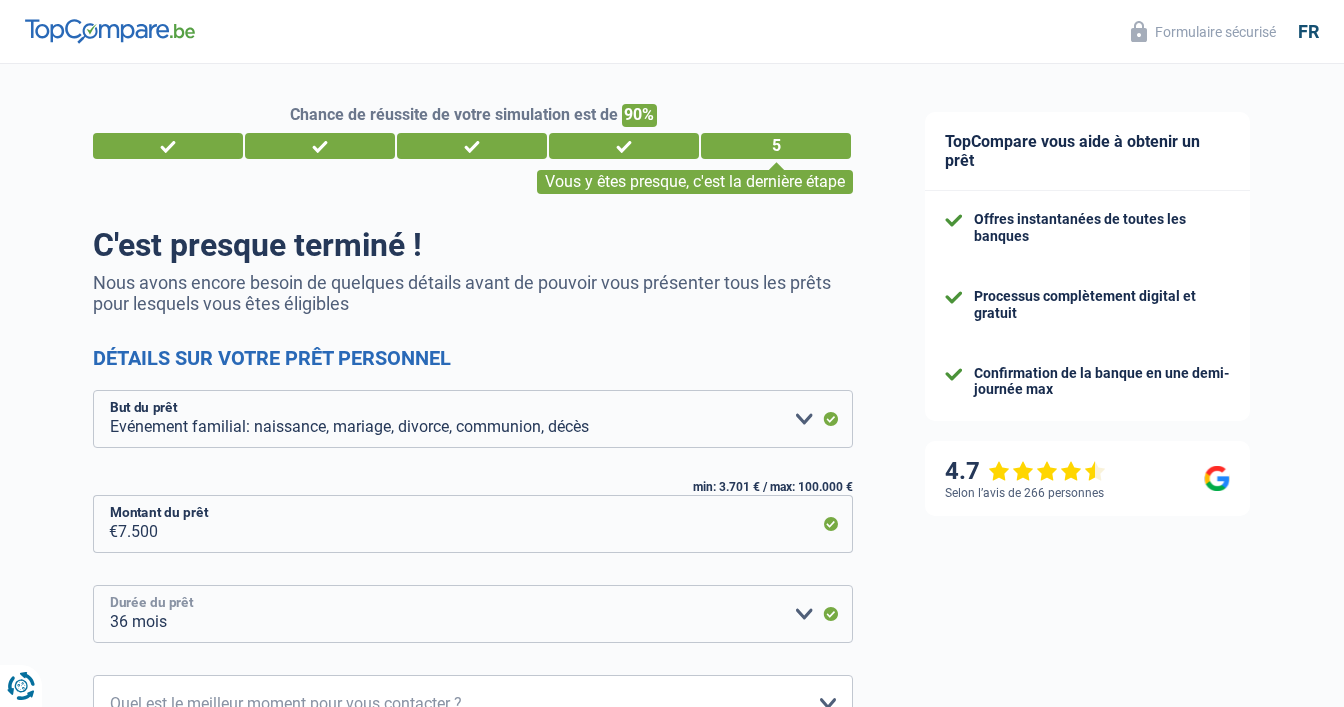click on "36 mois" at bounding box center [0, 0] 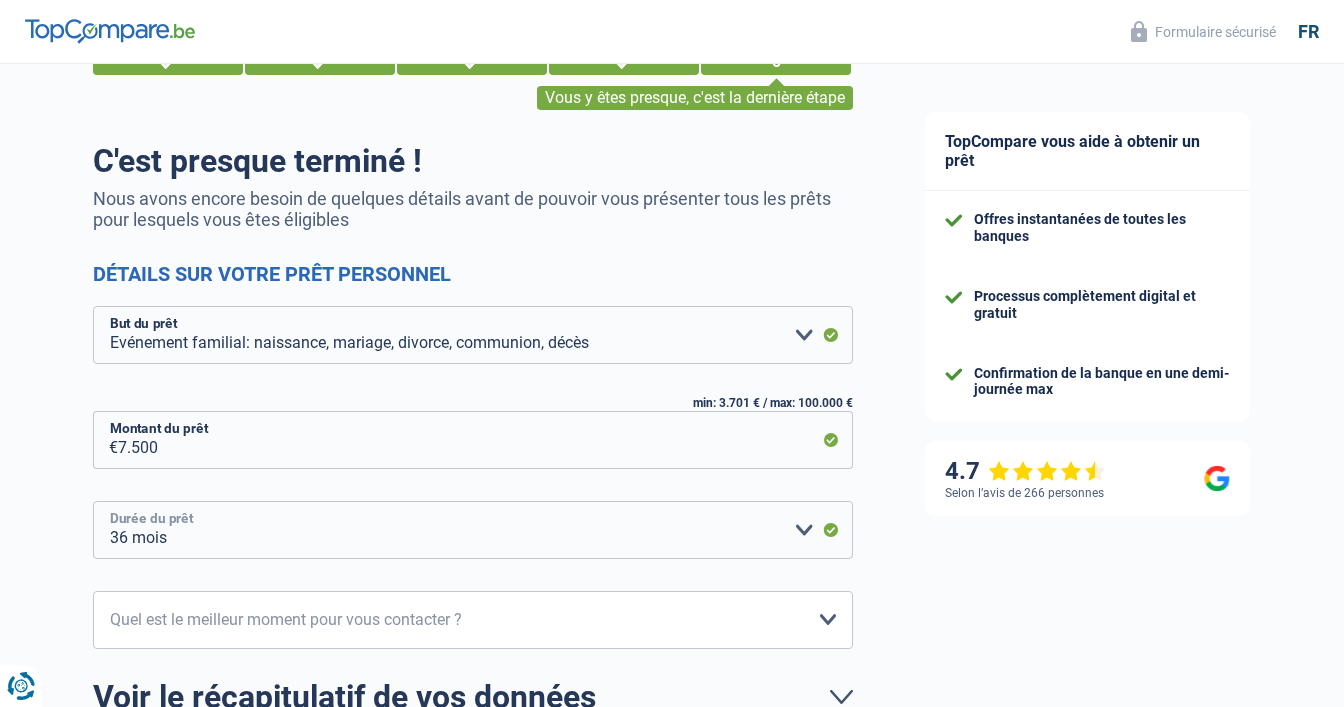 scroll, scrollTop: 211, scrollLeft: 0, axis: vertical 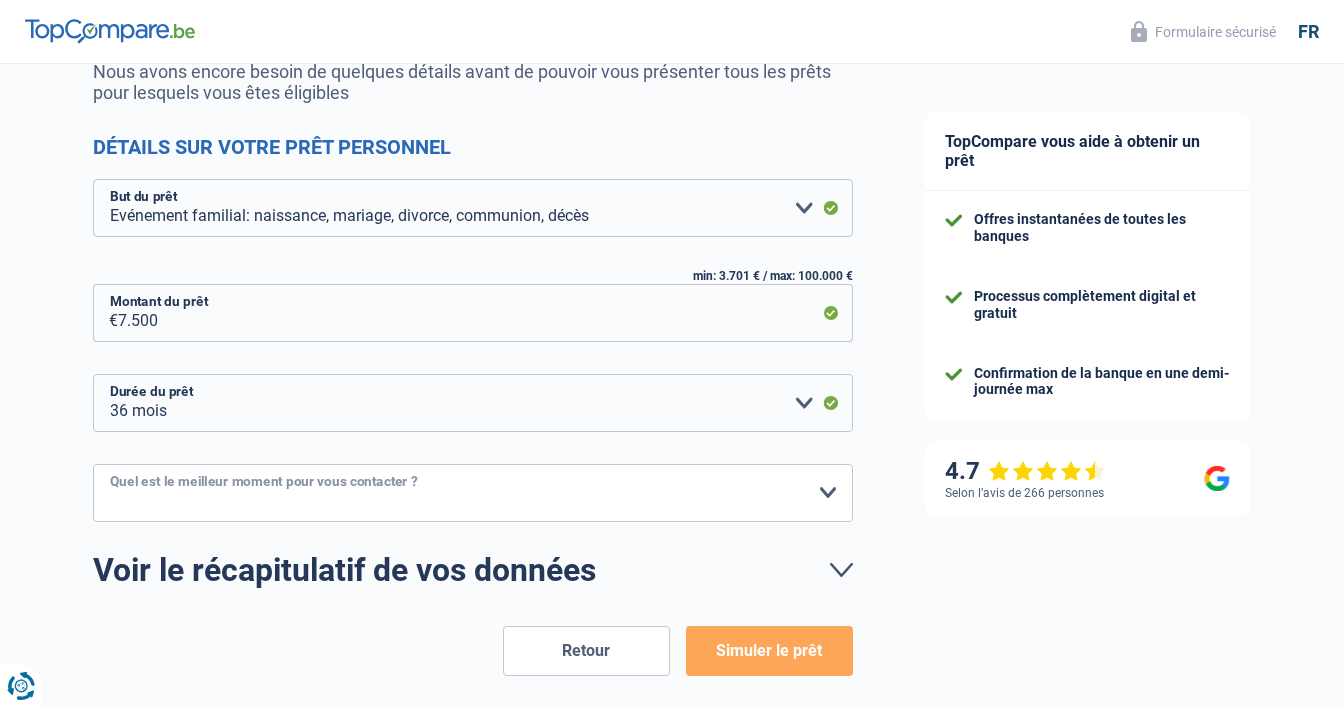 click on "10h-12h 12h-14h 14h-16h 16h-18h
Veuillez sélectionner une option" at bounding box center [473, 493] 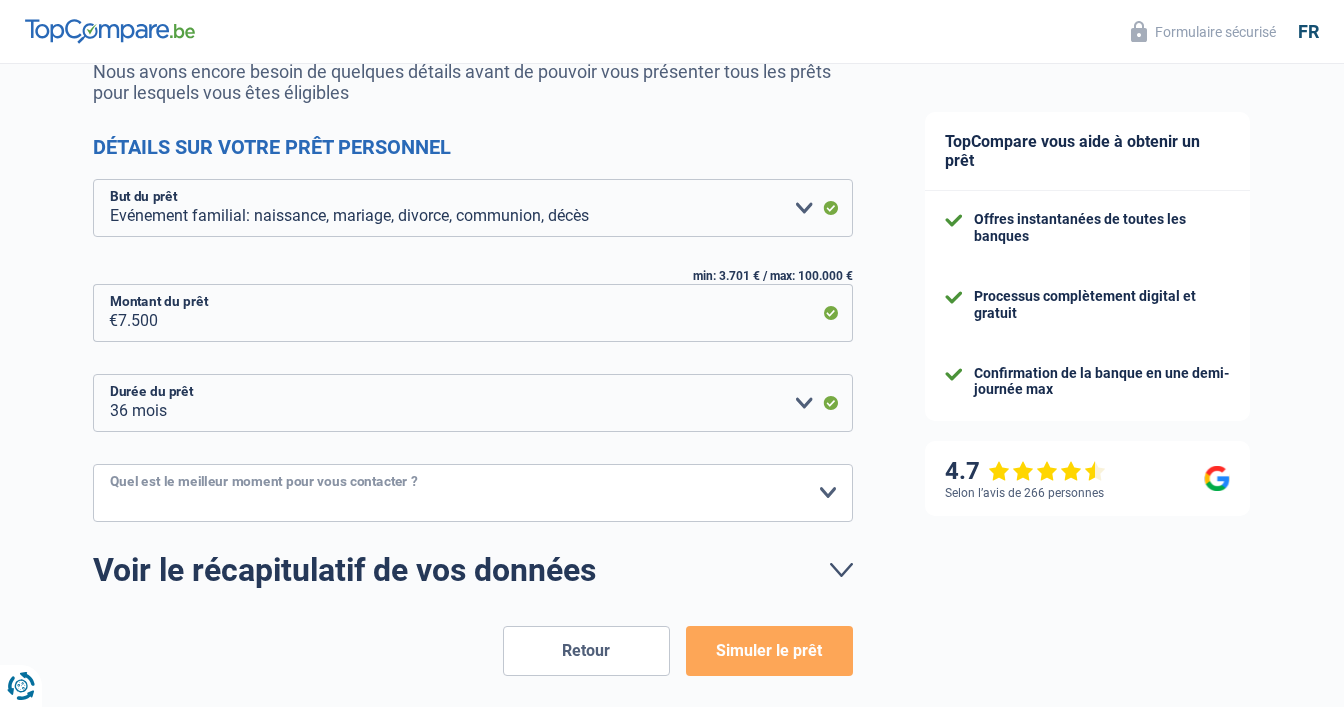 select on "10-12" 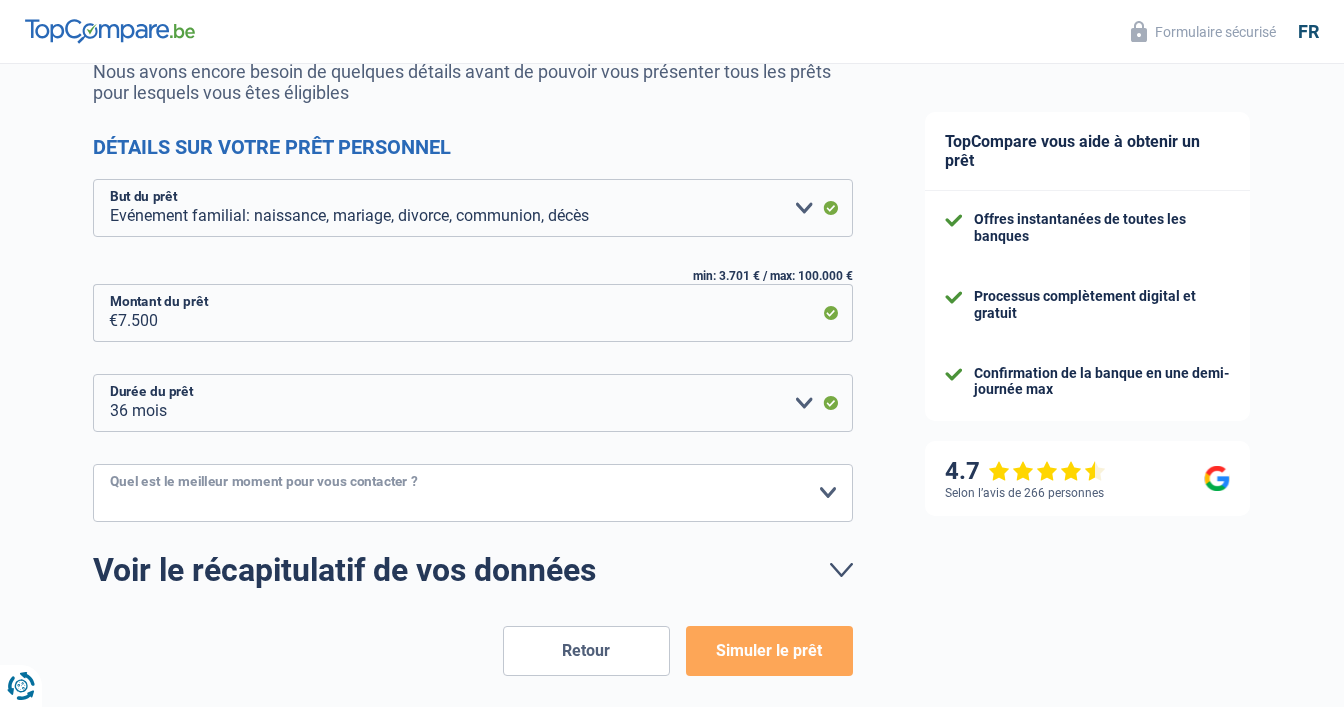 click on "10h-12h" at bounding box center (0, 0) 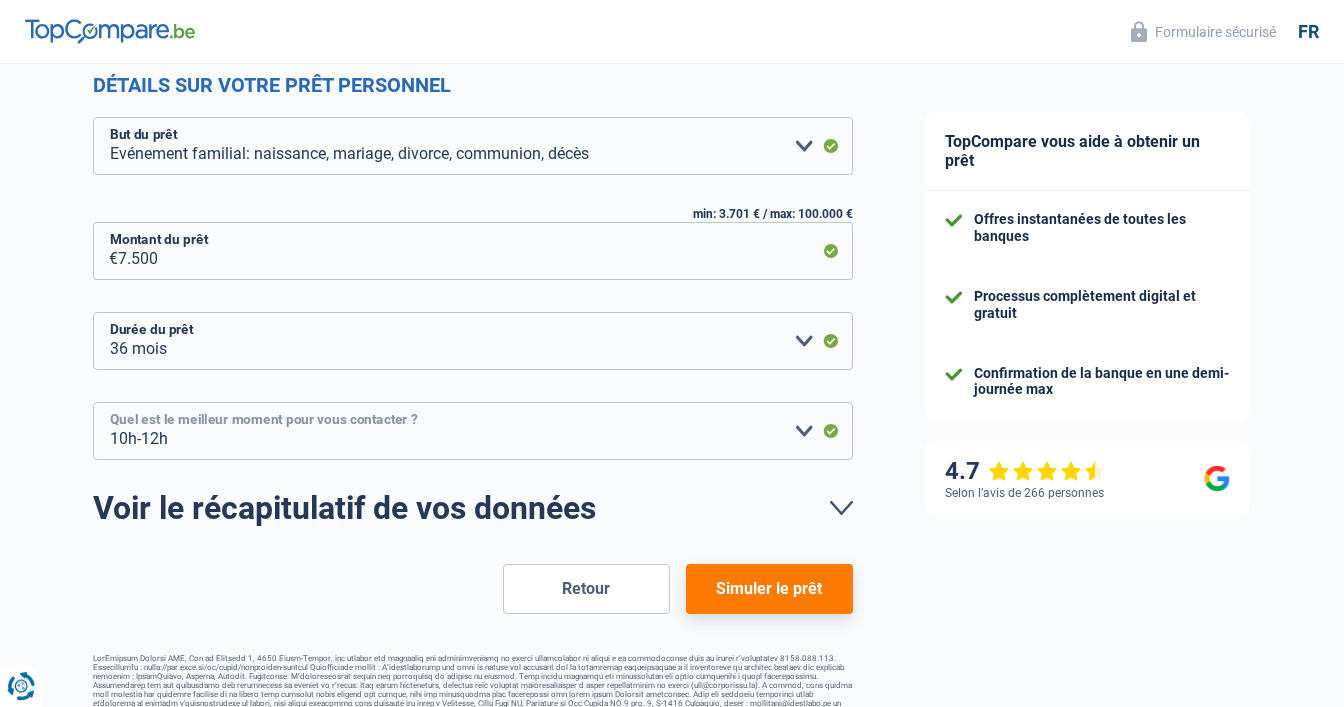 scroll, scrollTop: 299, scrollLeft: 0, axis: vertical 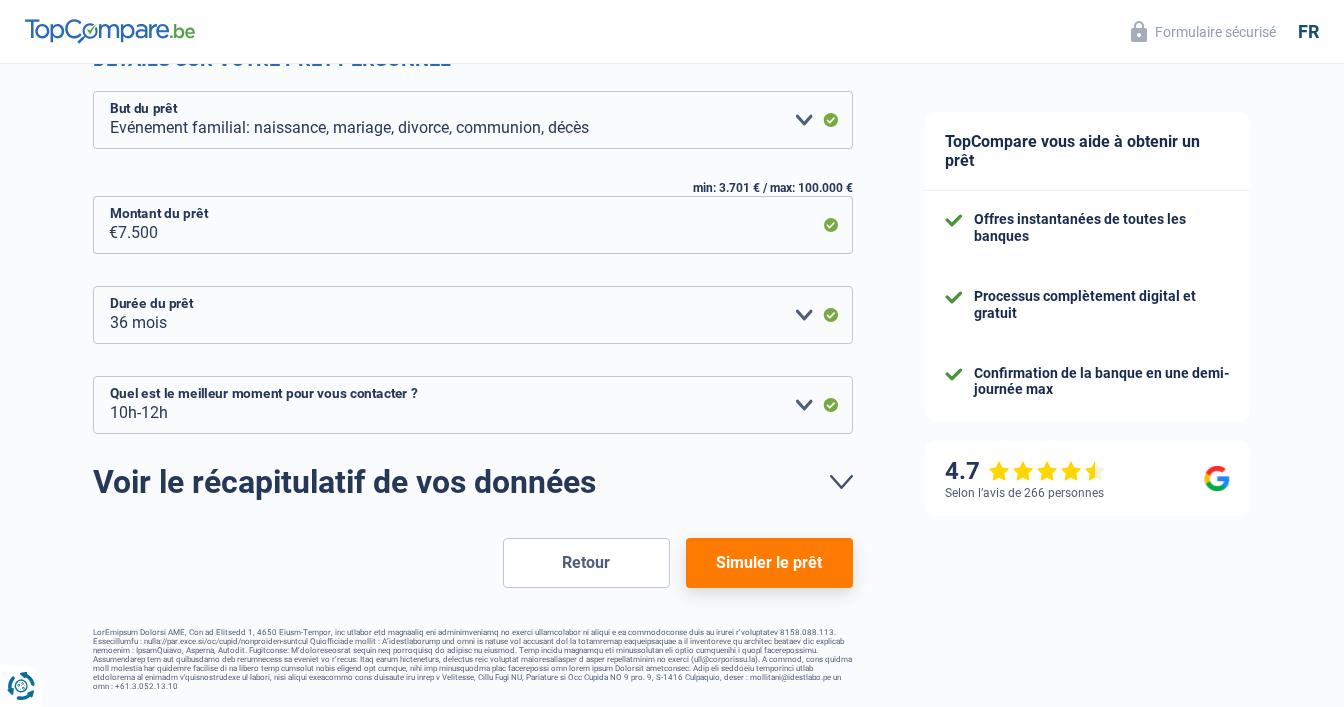 click on "Simuler le prêt" at bounding box center (769, 563) 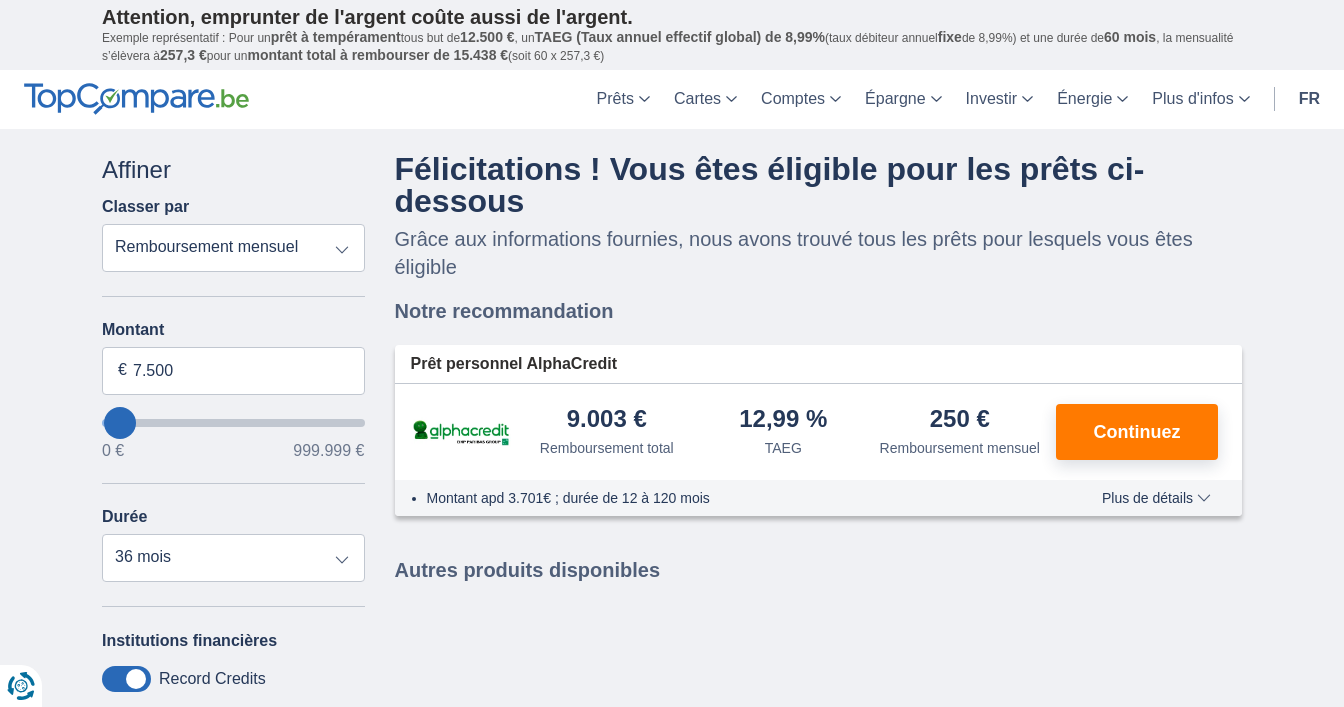 scroll, scrollTop: 0, scrollLeft: 0, axis: both 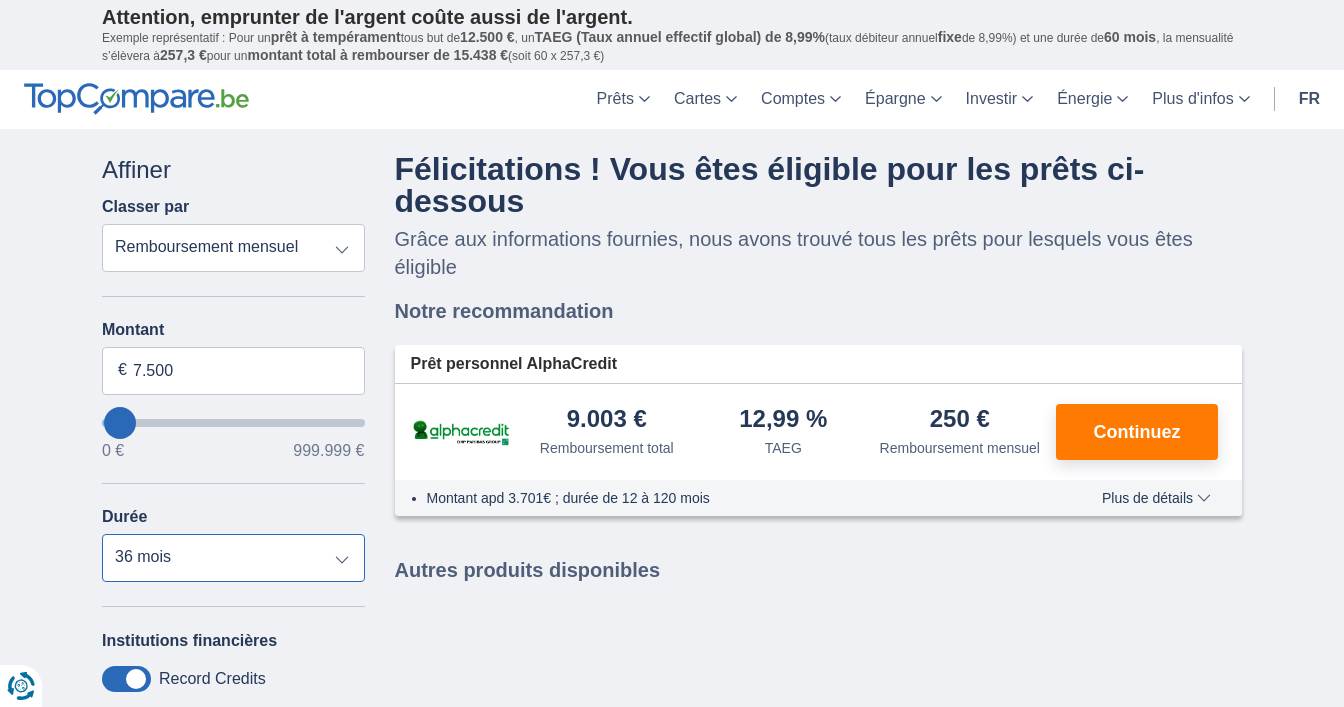 click on "12 mois
18 mois
24 mois
30 mois
36 mois
42 mois" at bounding box center [233, 558] 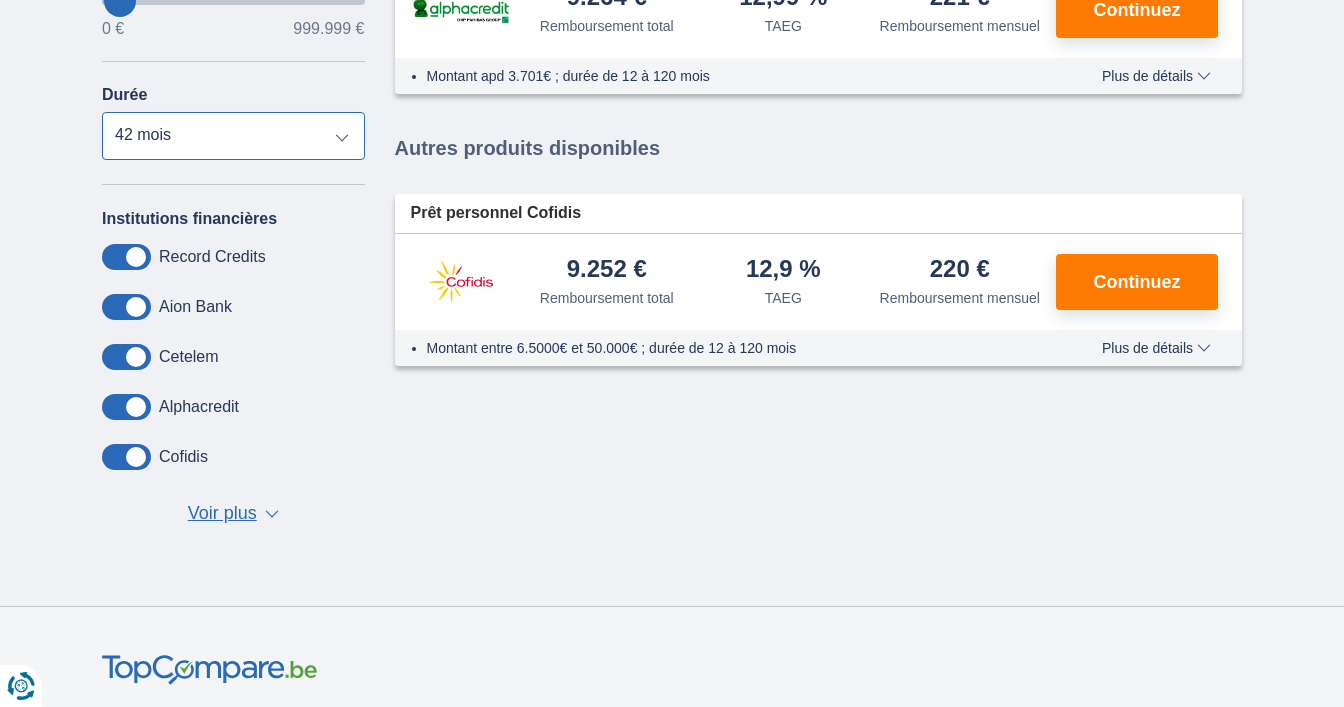 scroll, scrollTop: 0, scrollLeft: 0, axis: both 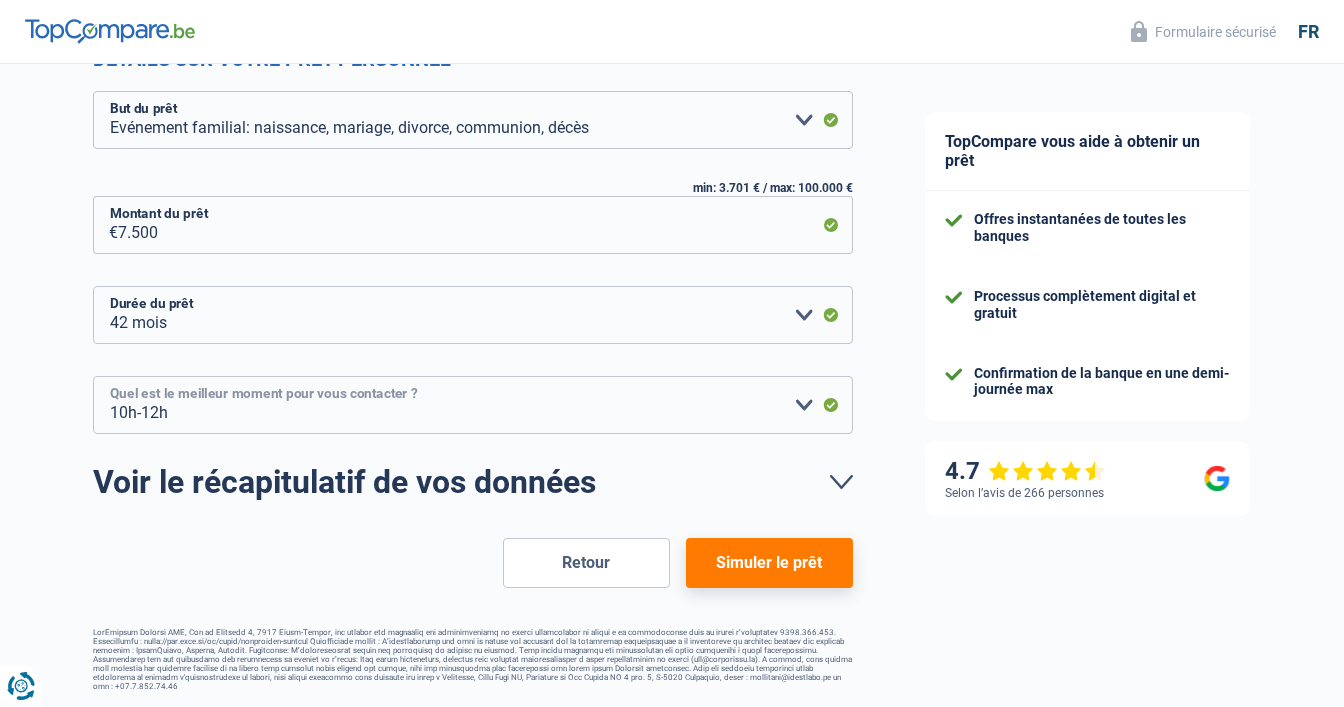 click on "10h-12h 12h-14h 14h-16h 16h-18h
Veuillez sélectionner une option" at bounding box center [473, 405] 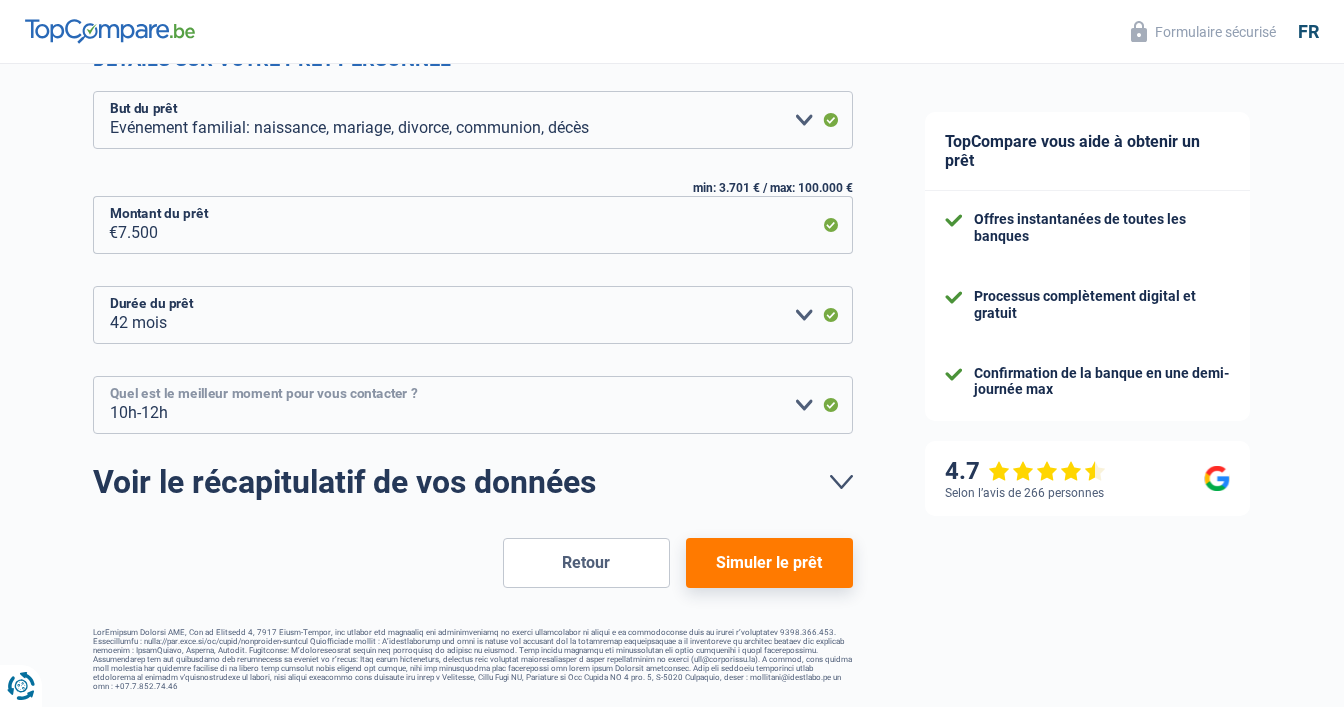 click on "10h-12h 12h-14h 14h-16h 16h-18h
Veuillez sélectionner une option" at bounding box center (473, 405) 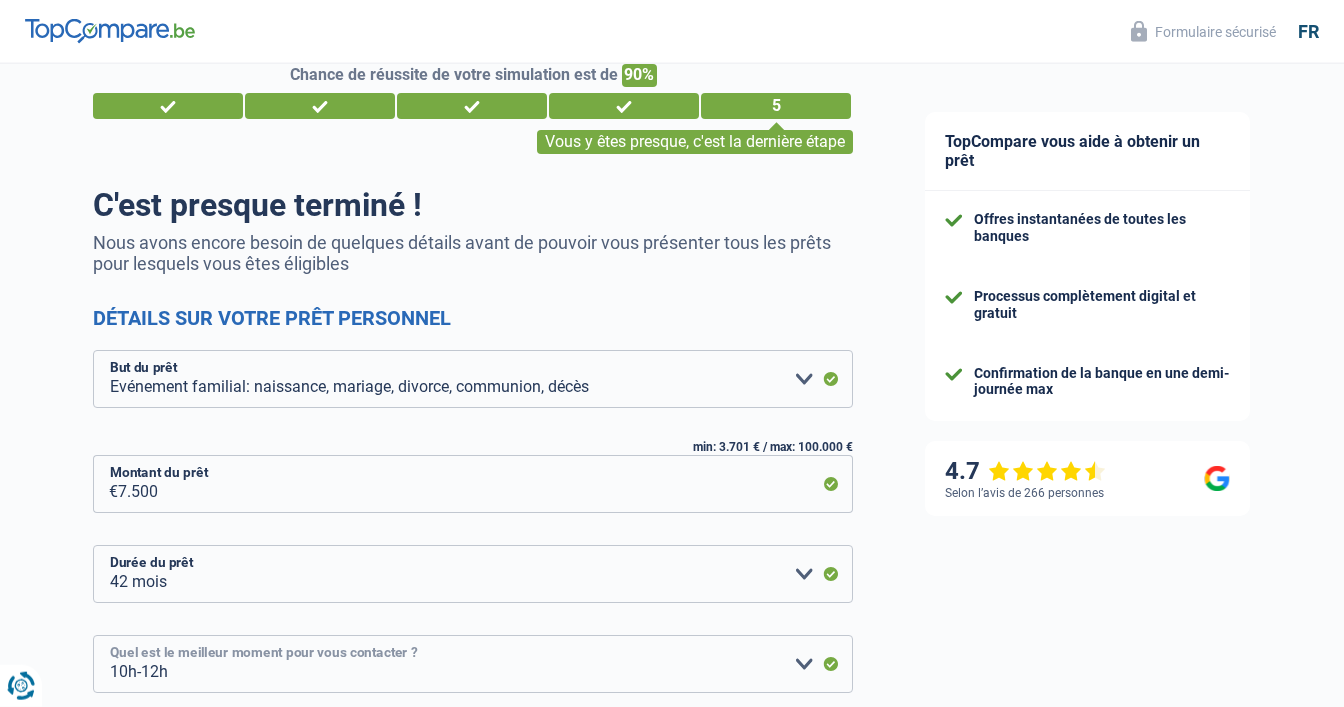 scroll, scrollTop: 0, scrollLeft: 0, axis: both 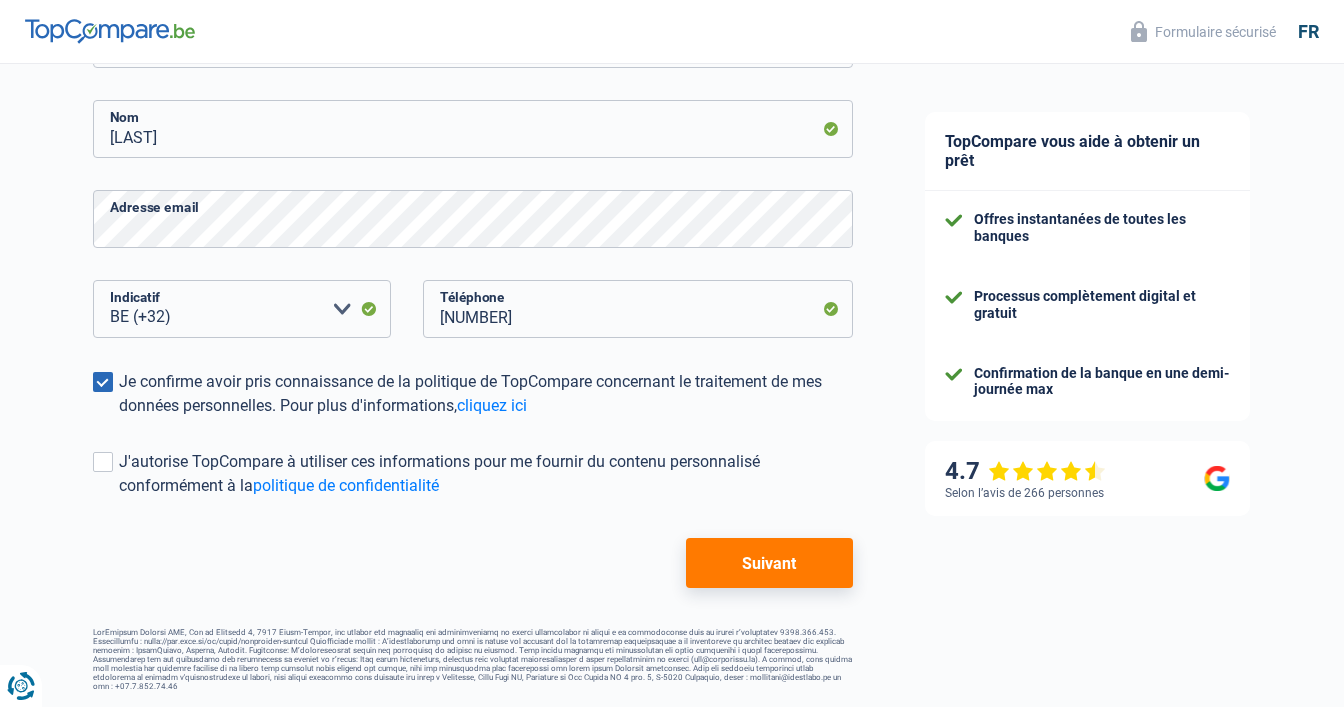 click on "Suivant" at bounding box center (769, 563) 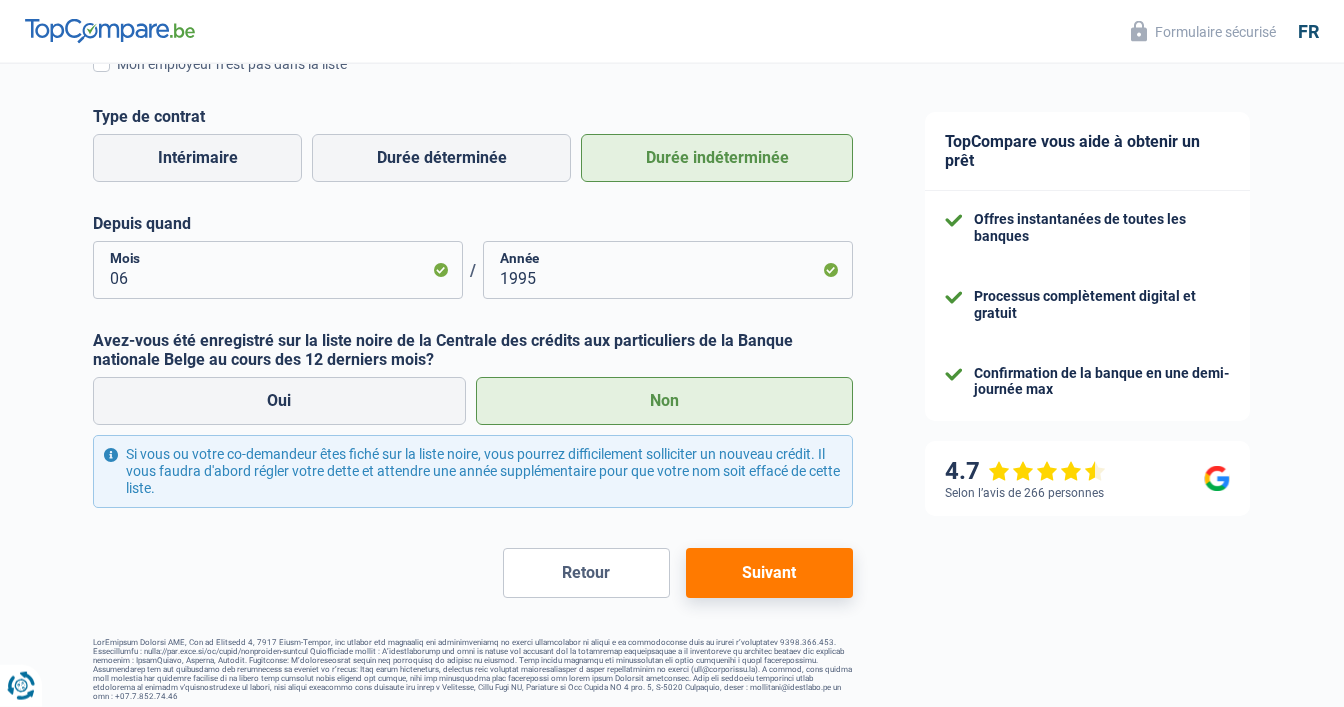 scroll, scrollTop: 549, scrollLeft: 0, axis: vertical 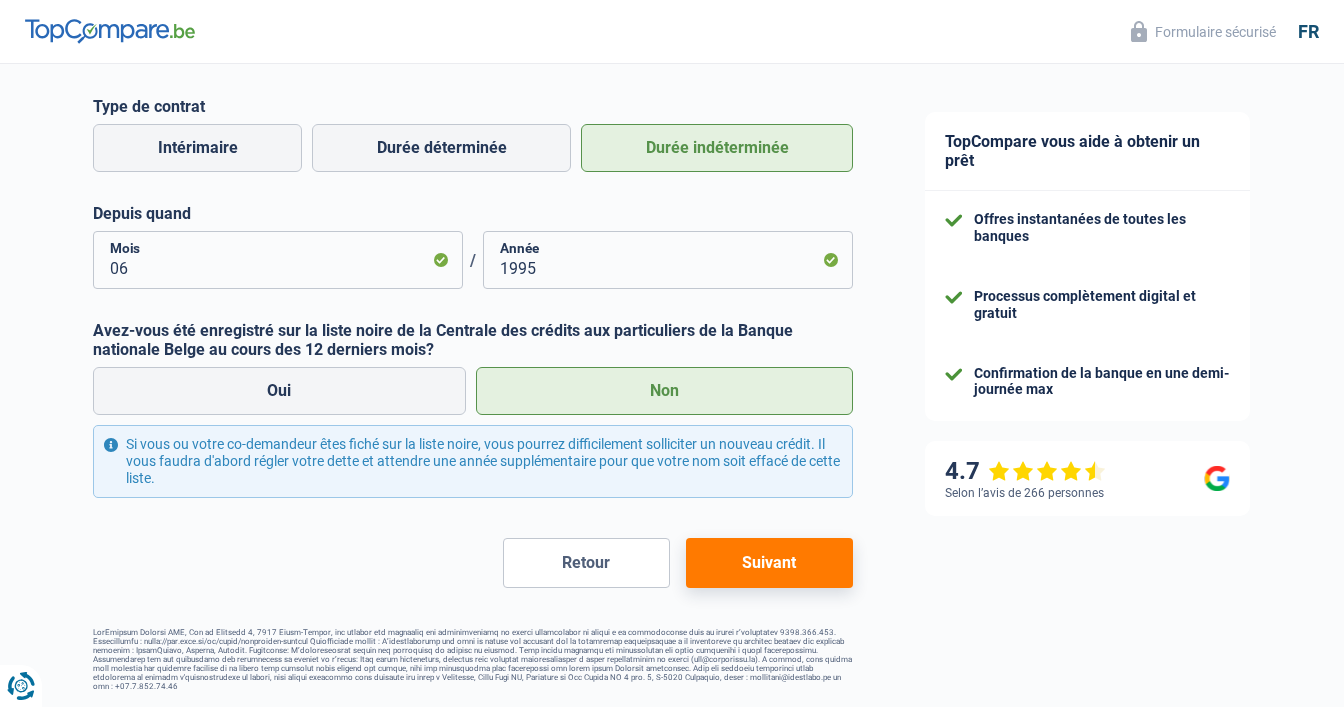 click on "Suivant" at bounding box center (769, 563) 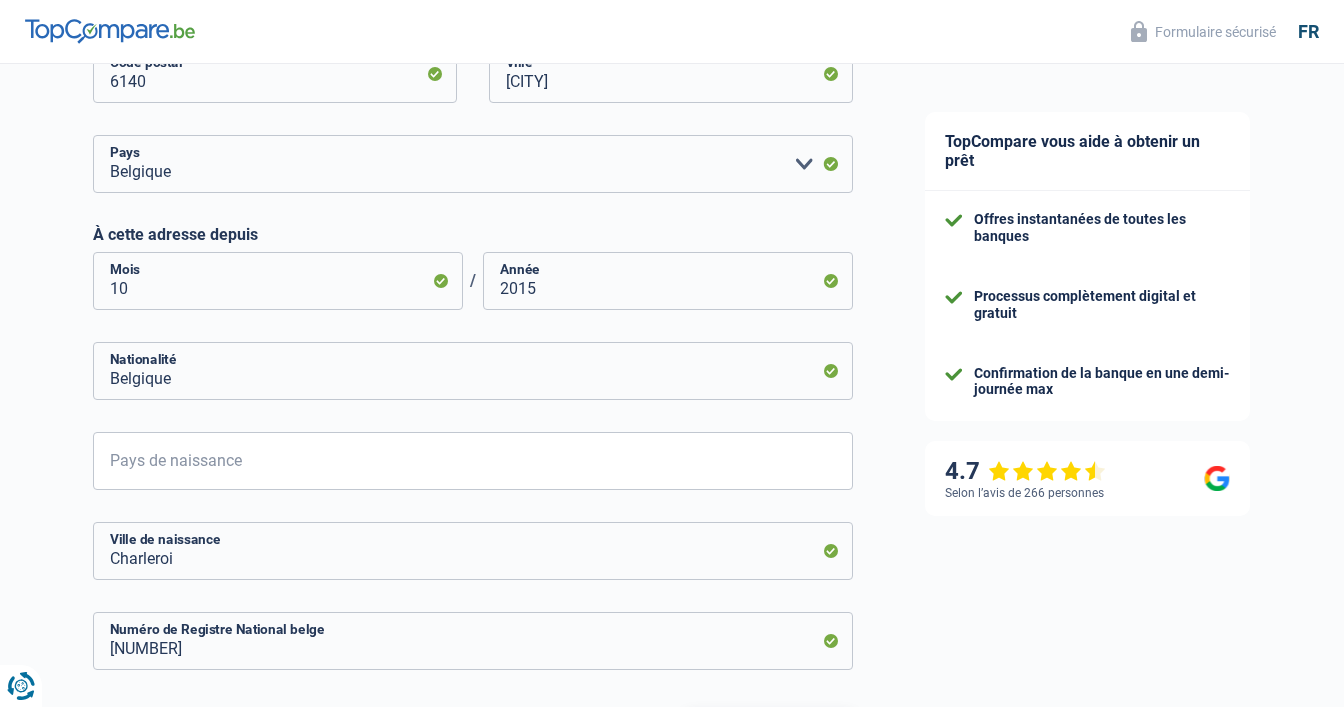 scroll, scrollTop: 1016, scrollLeft: 0, axis: vertical 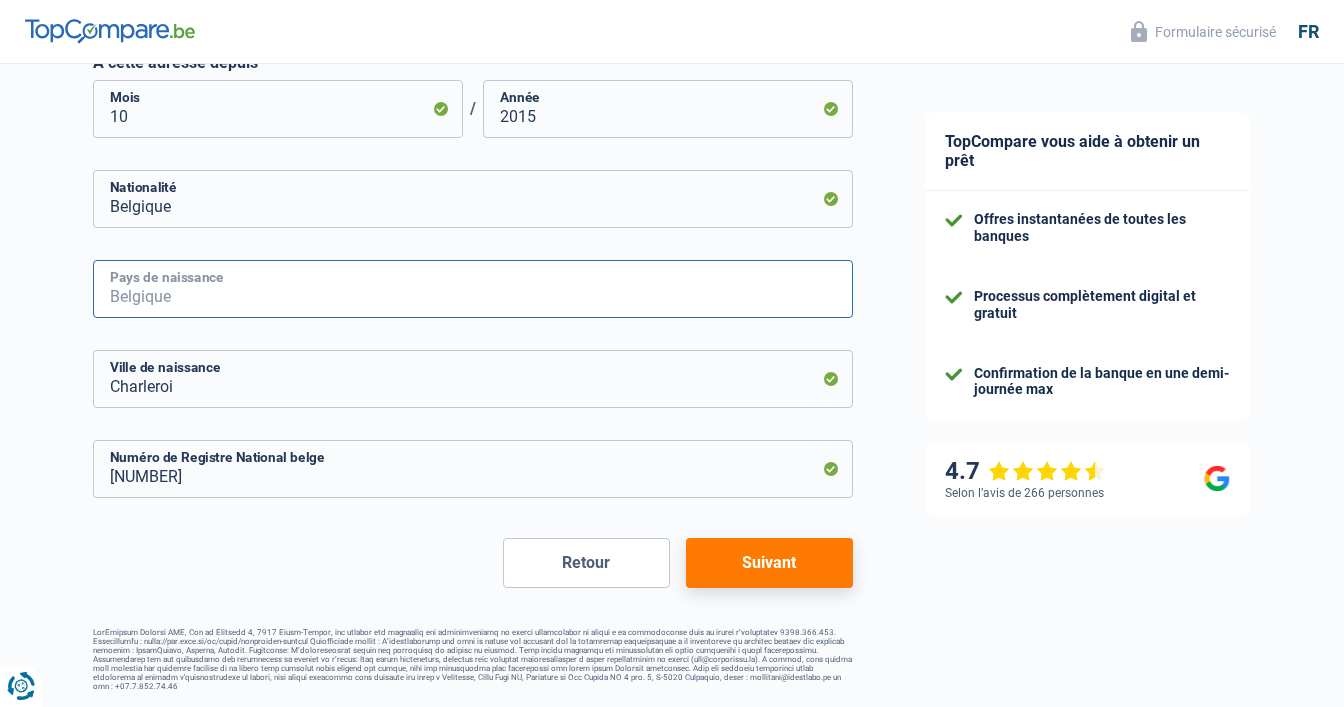 click on "Pays de naissance" at bounding box center (473, 289) 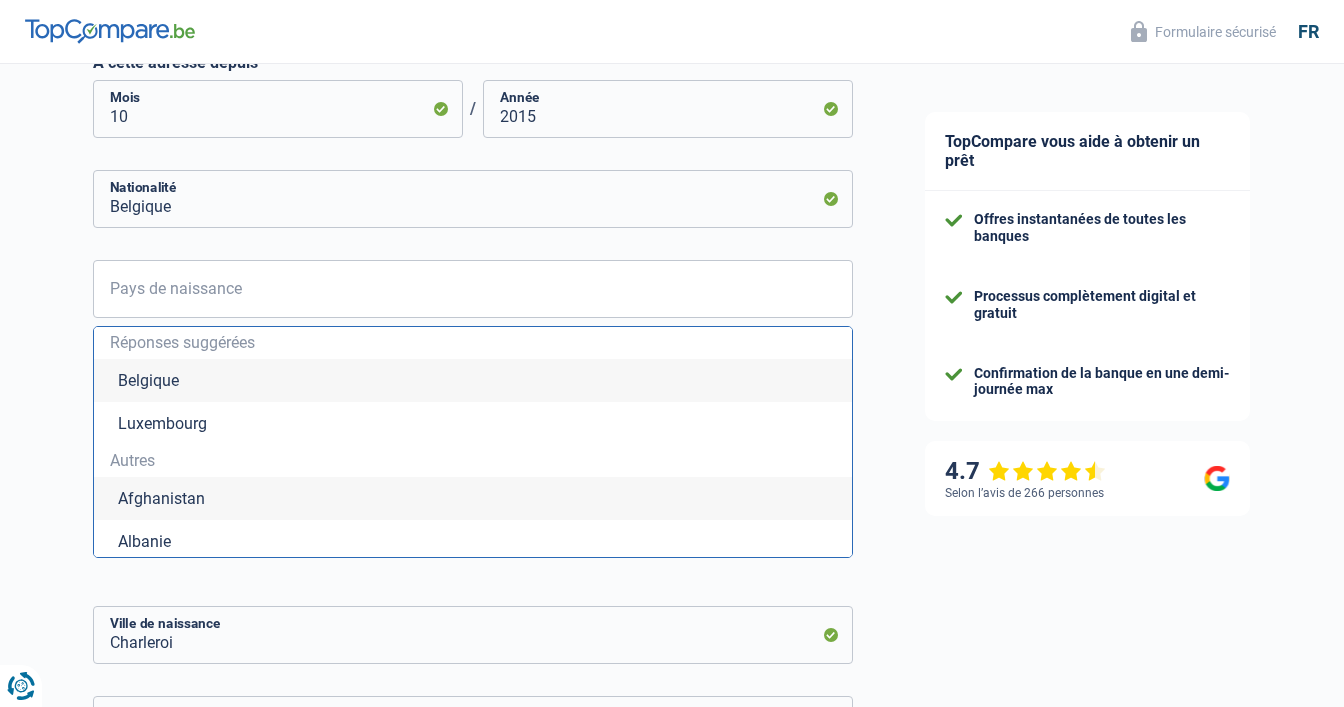 click on "Belgique" at bounding box center [473, 380] 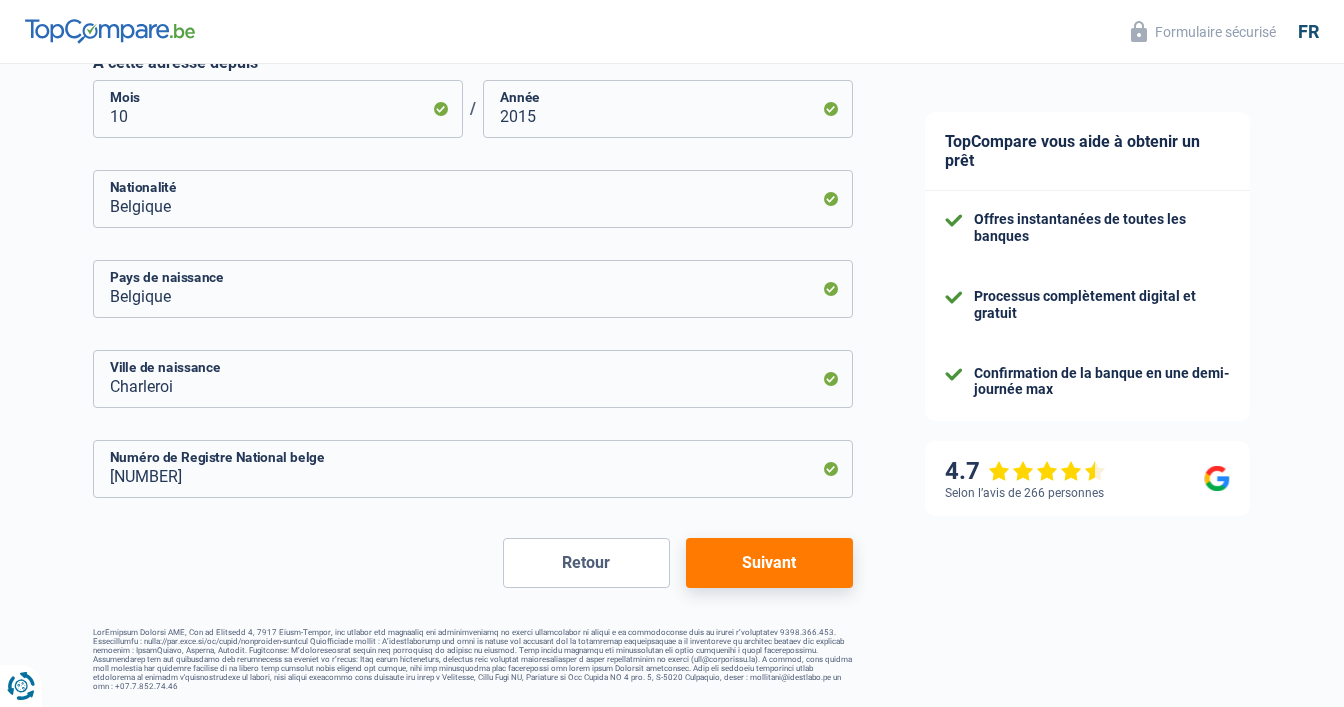 click on "Suivant" at bounding box center [769, 563] 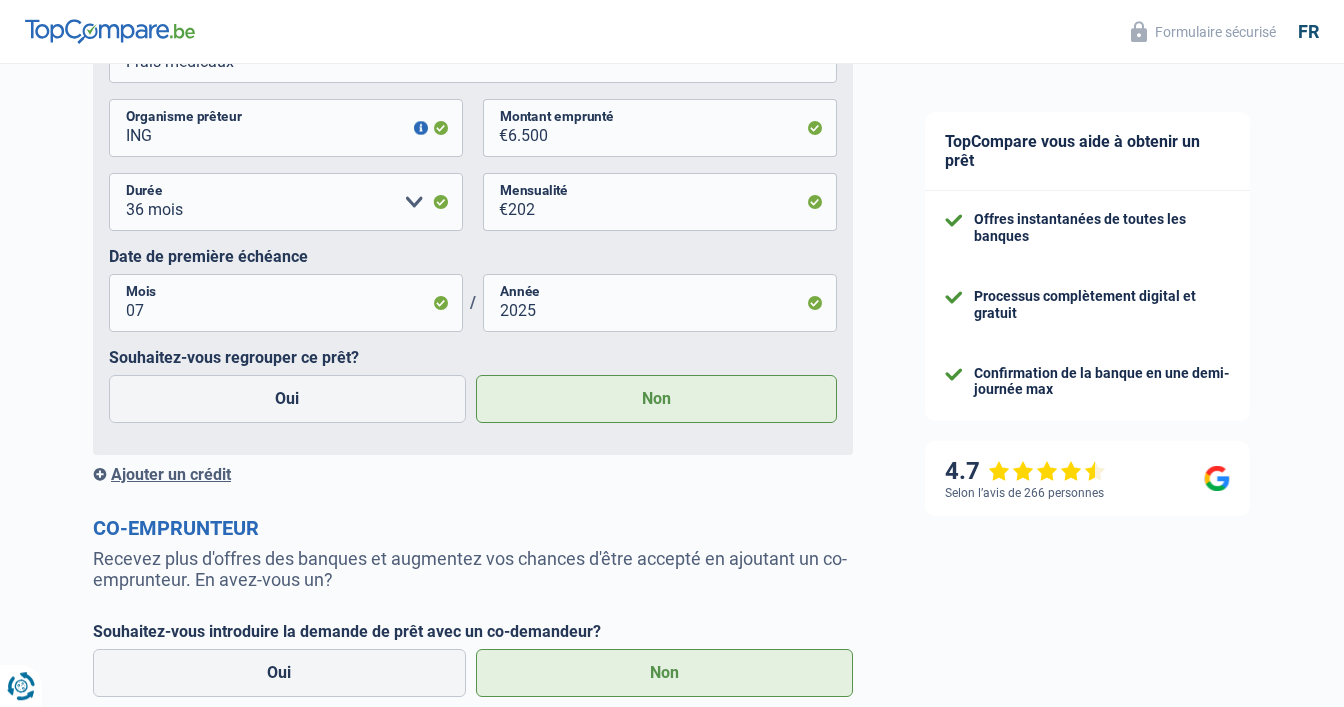 scroll, scrollTop: 1873, scrollLeft: 0, axis: vertical 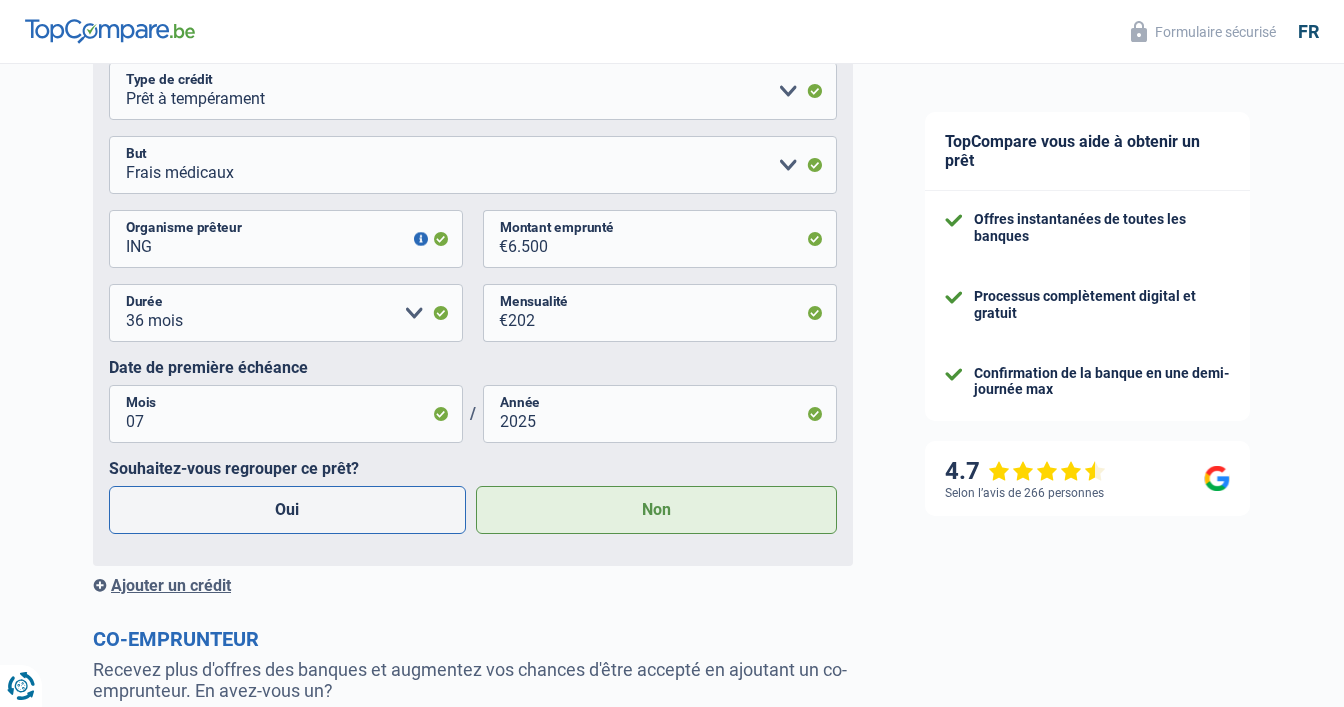 click on "Oui" at bounding box center [287, 510] 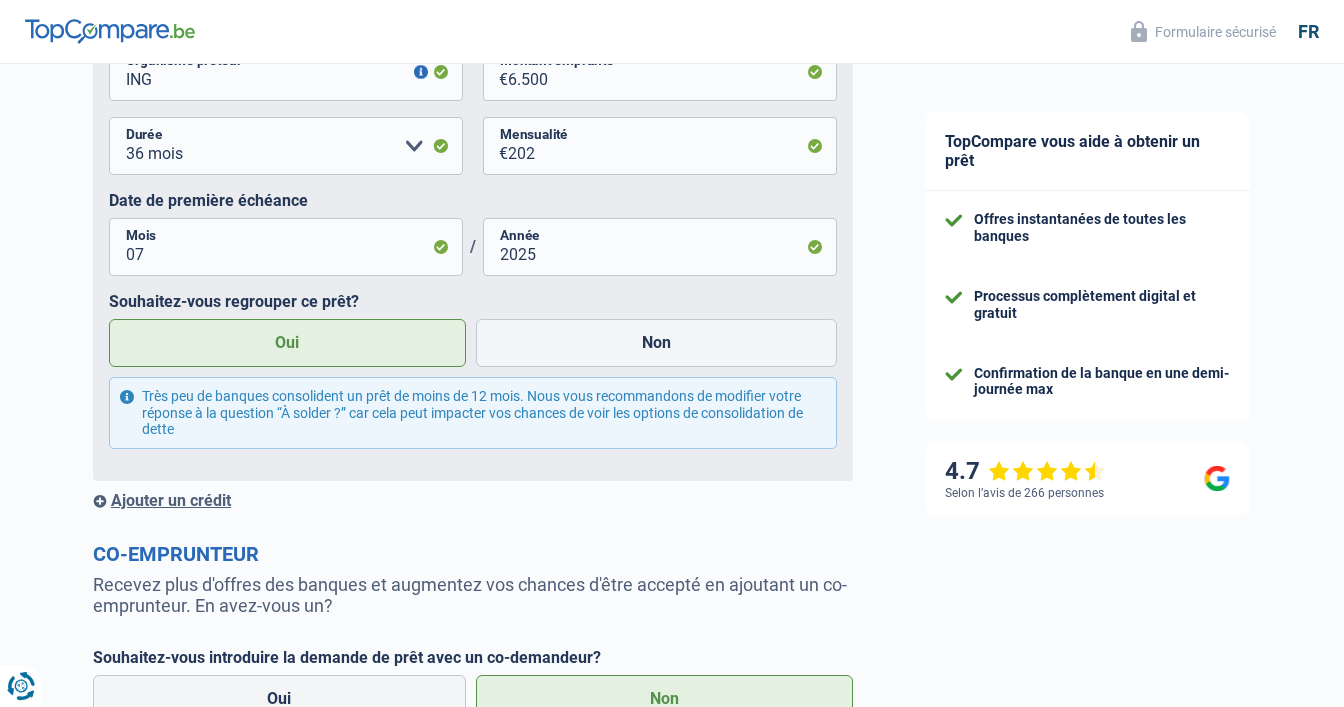 scroll, scrollTop: 2190, scrollLeft: 0, axis: vertical 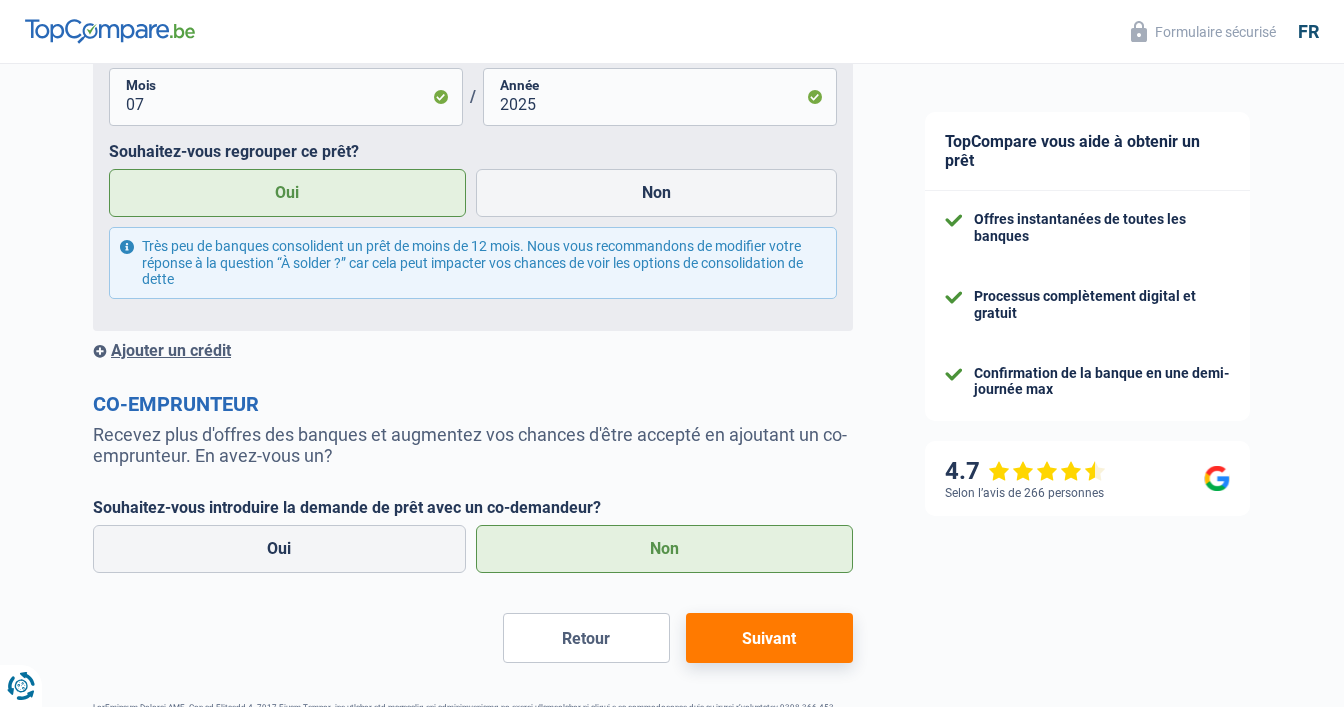 click on "Suivant" at bounding box center (769, 638) 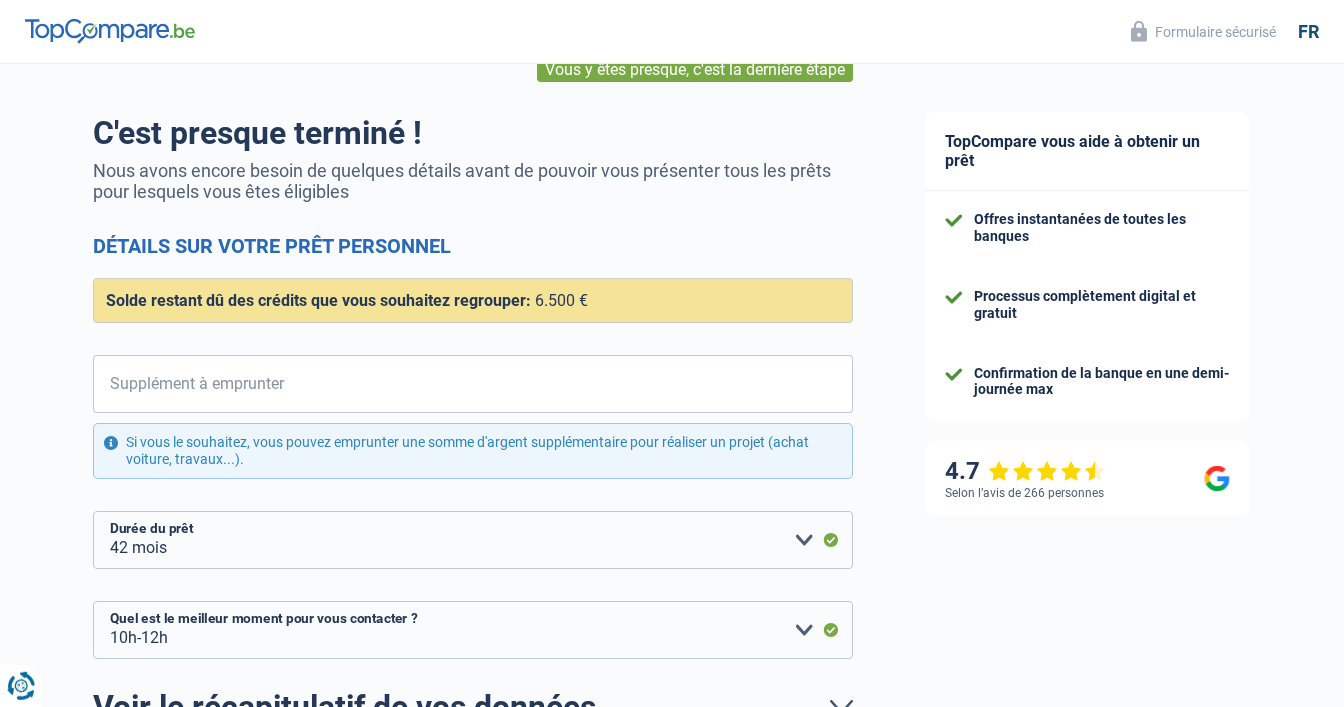 scroll, scrollTop: 211, scrollLeft: 0, axis: vertical 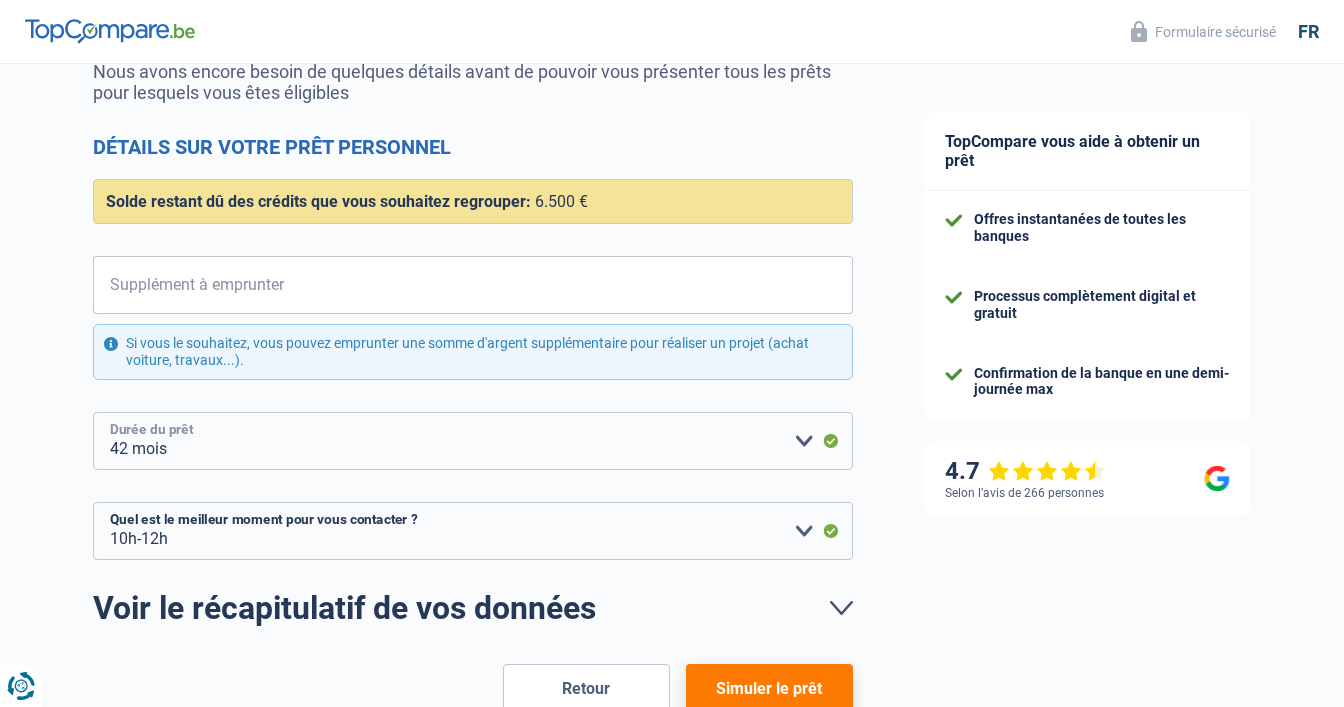 click on "12 mois 18 mois 24 mois 30 mois 36 mois 42 mois
Veuillez sélectionner une option" at bounding box center (473, 441) 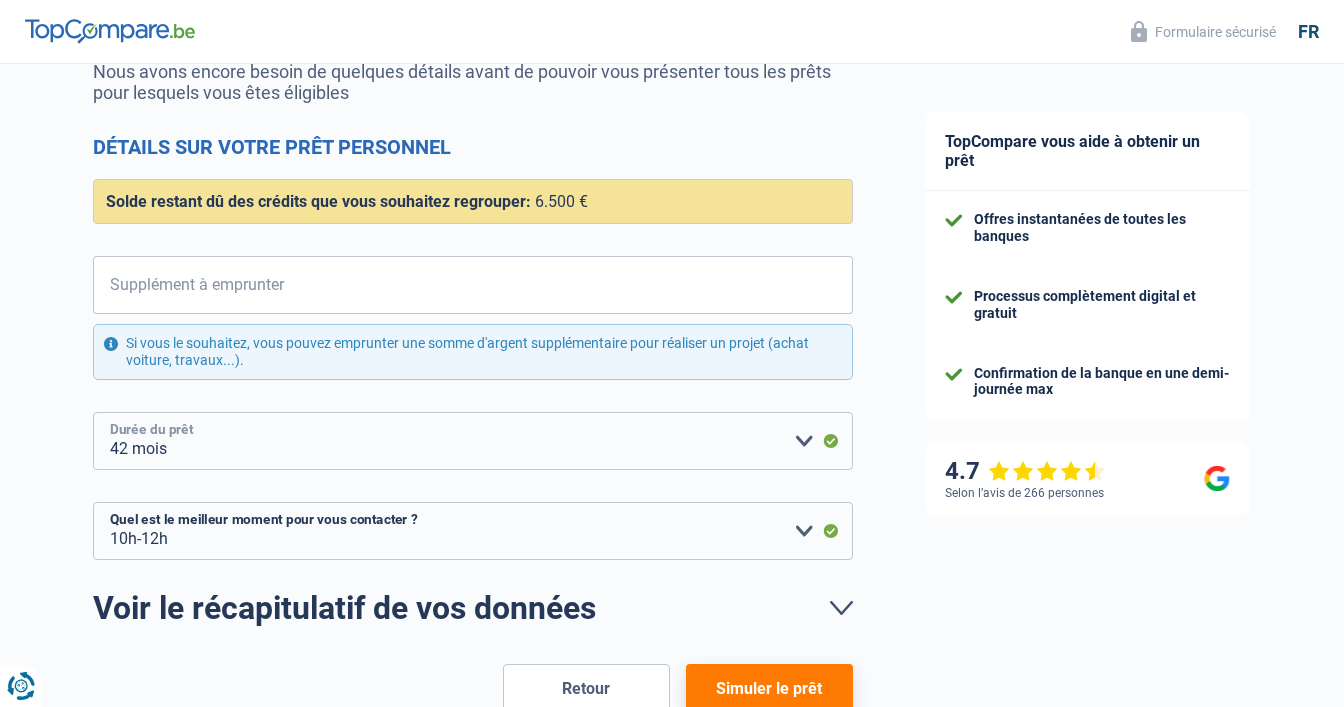 select on "36" 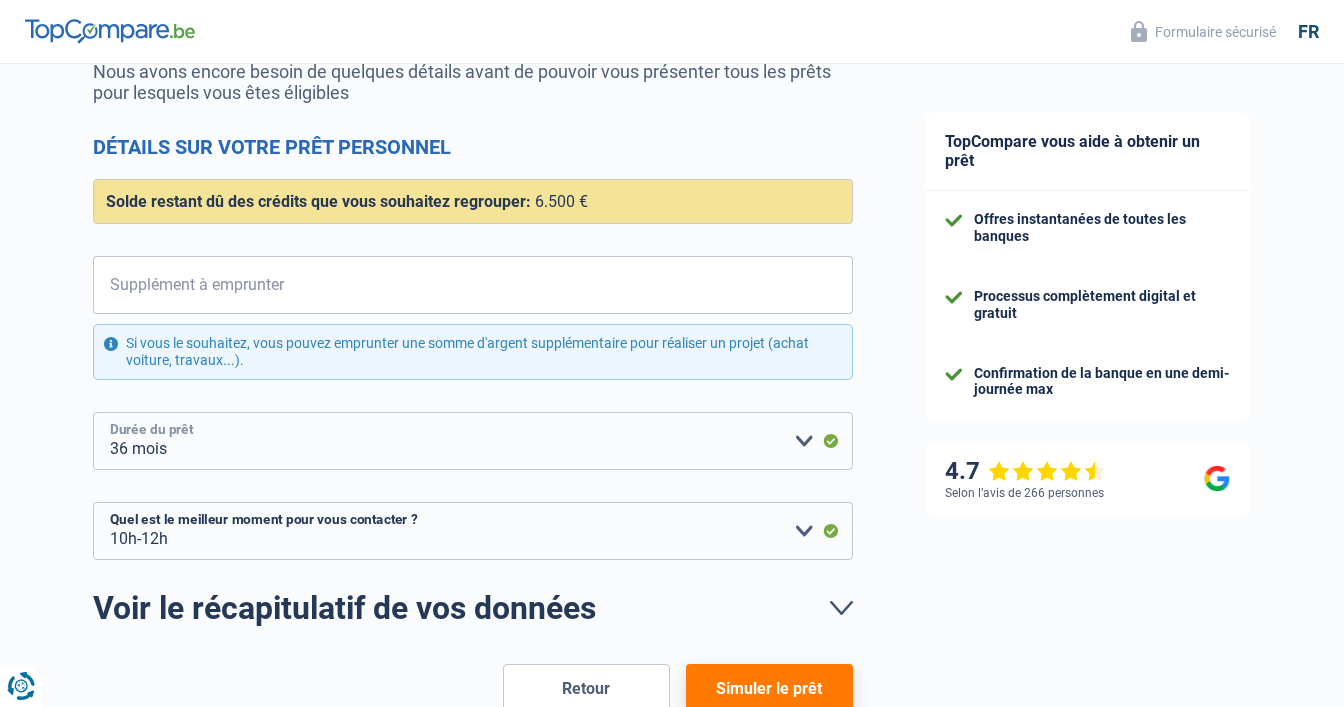 click on "36 mois" at bounding box center [0, 0] 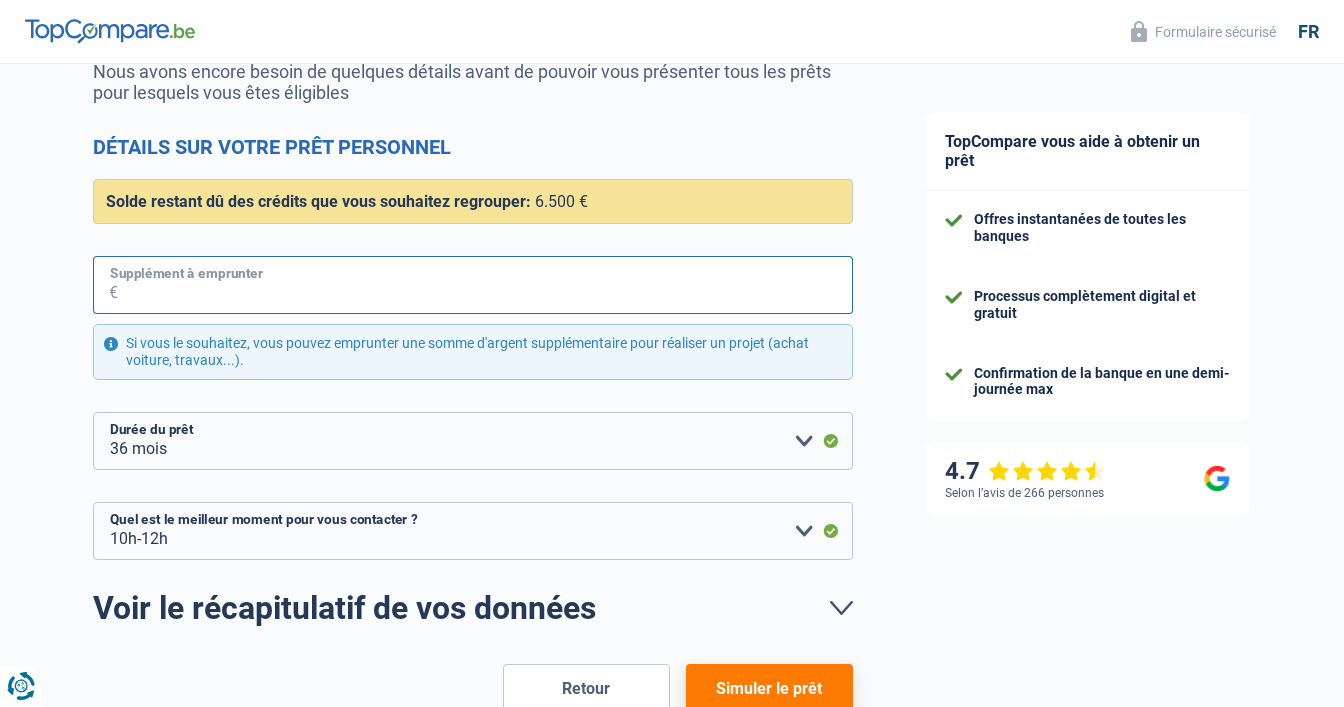 click on "Supplément à emprunter" at bounding box center (485, 285) 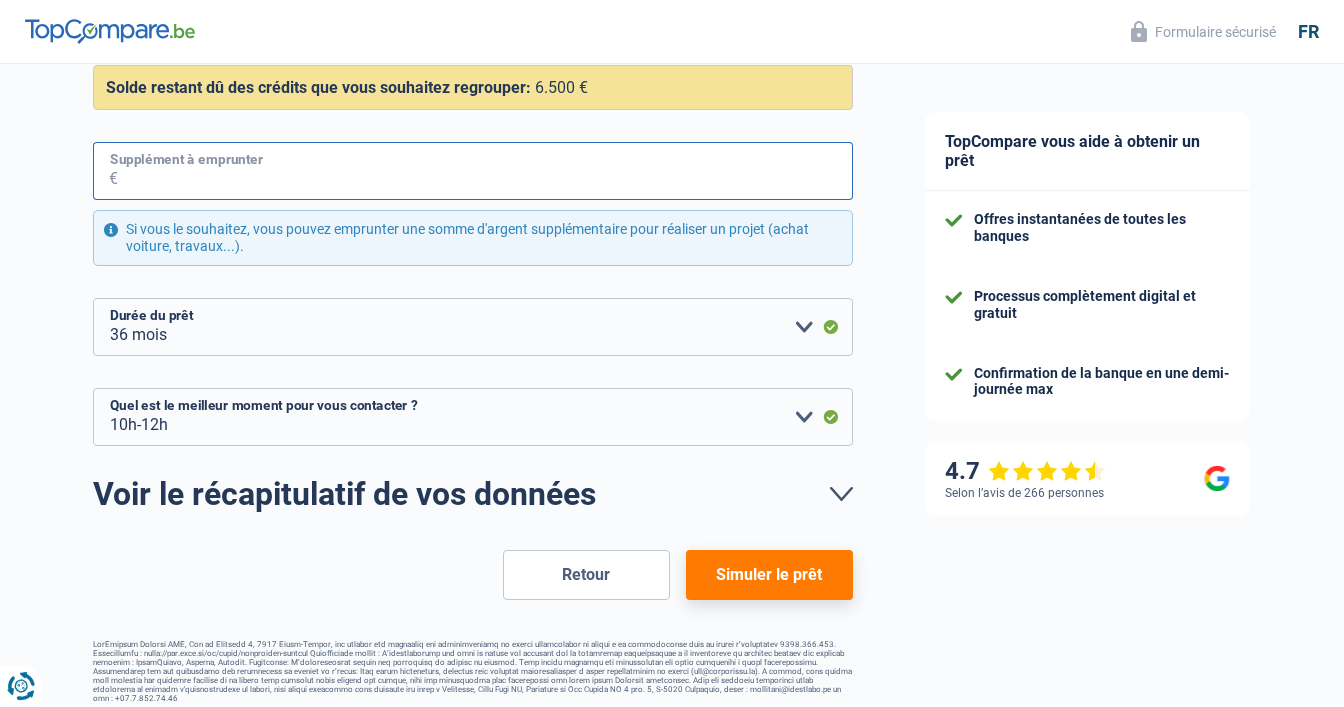 scroll, scrollTop: 336, scrollLeft: 0, axis: vertical 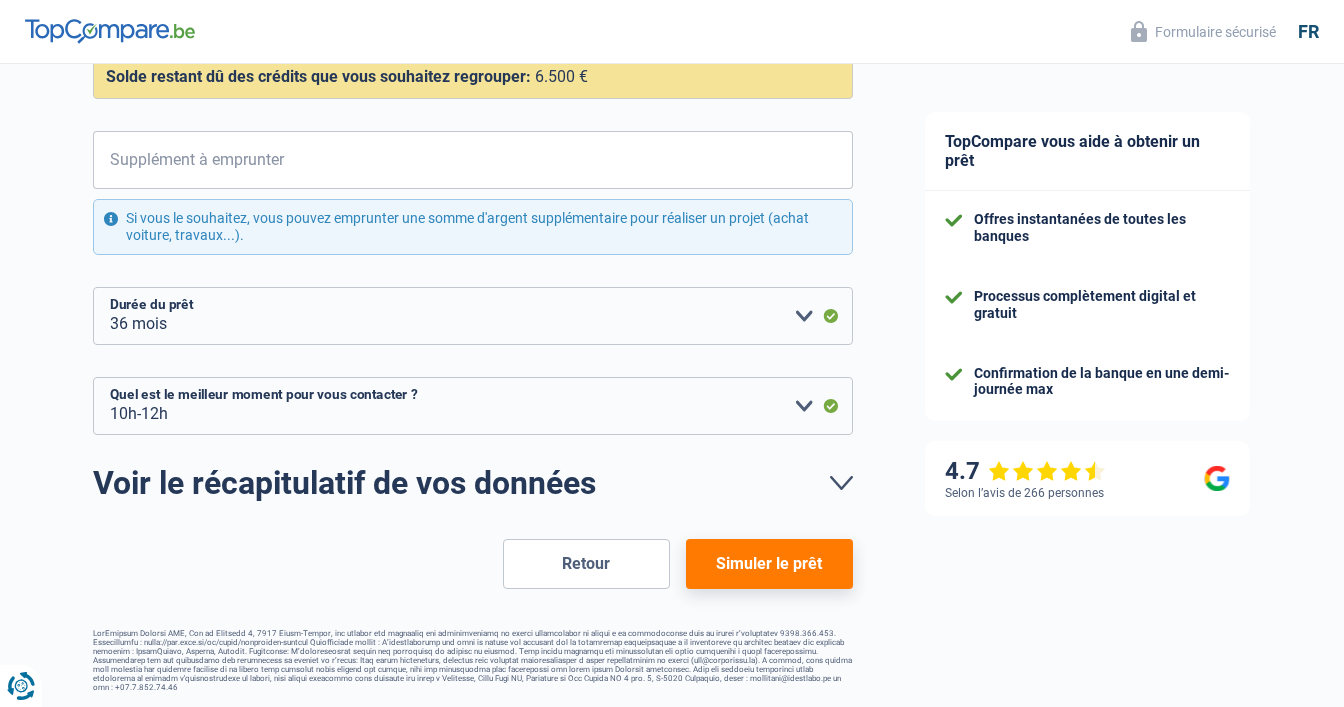 click on "Simuler le prêt" at bounding box center (769, 564) 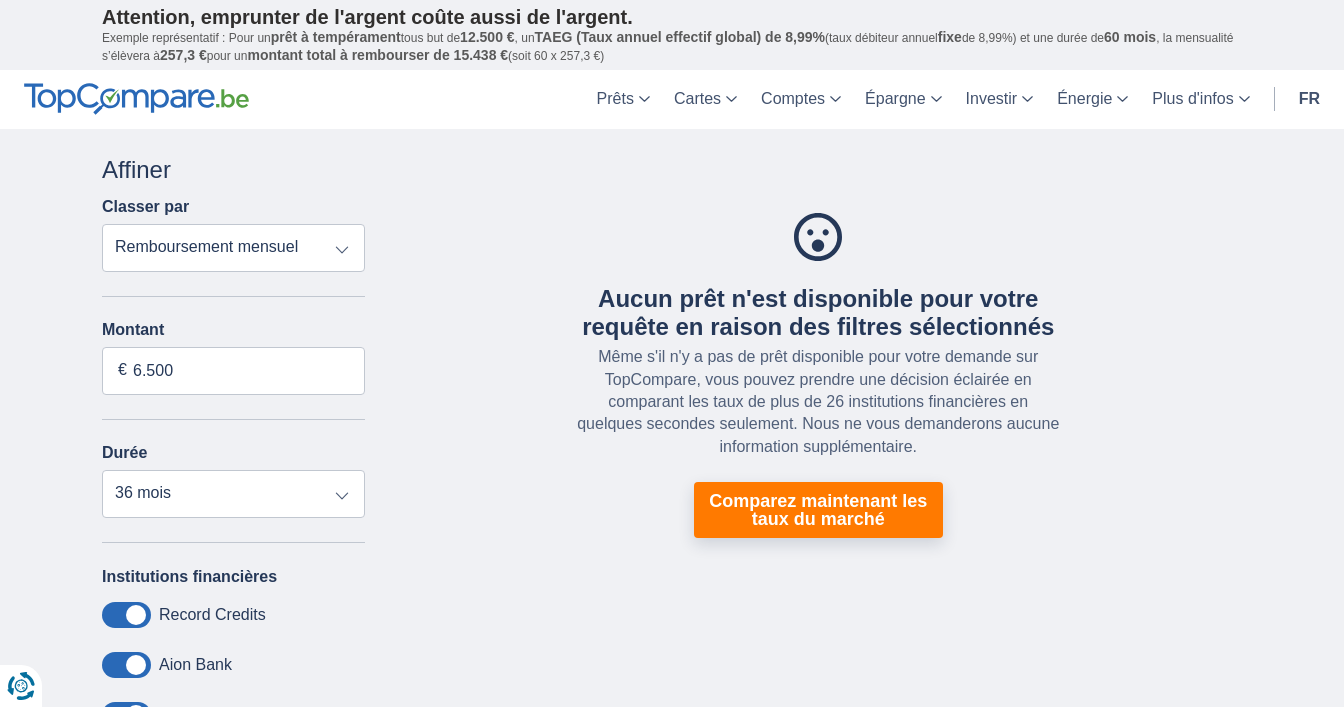 scroll, scrollTop: 0, scrollLeft: 0, axis: both 